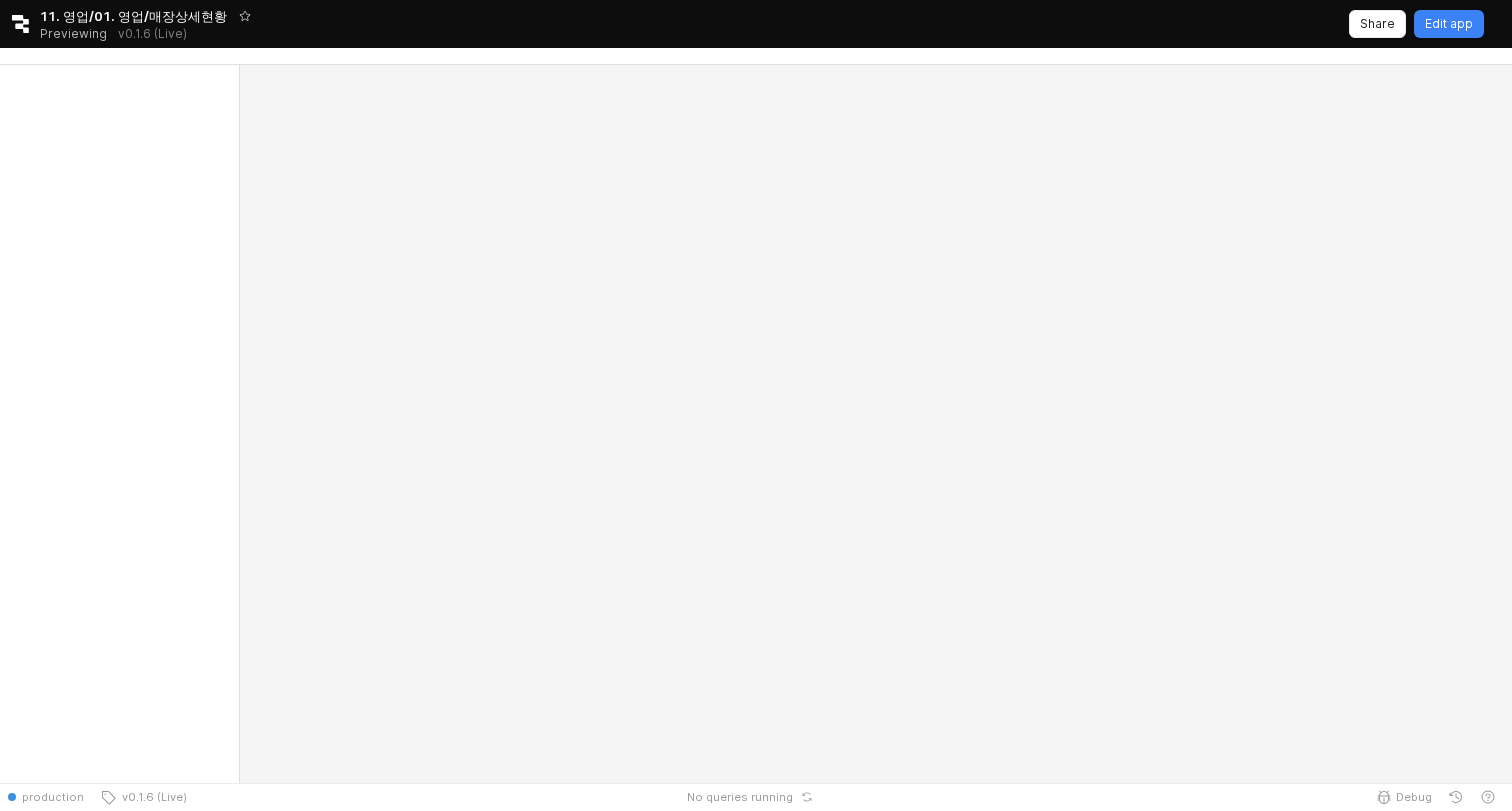 scroll, scrollTop: 0, scrollLeft: 0, axis: both 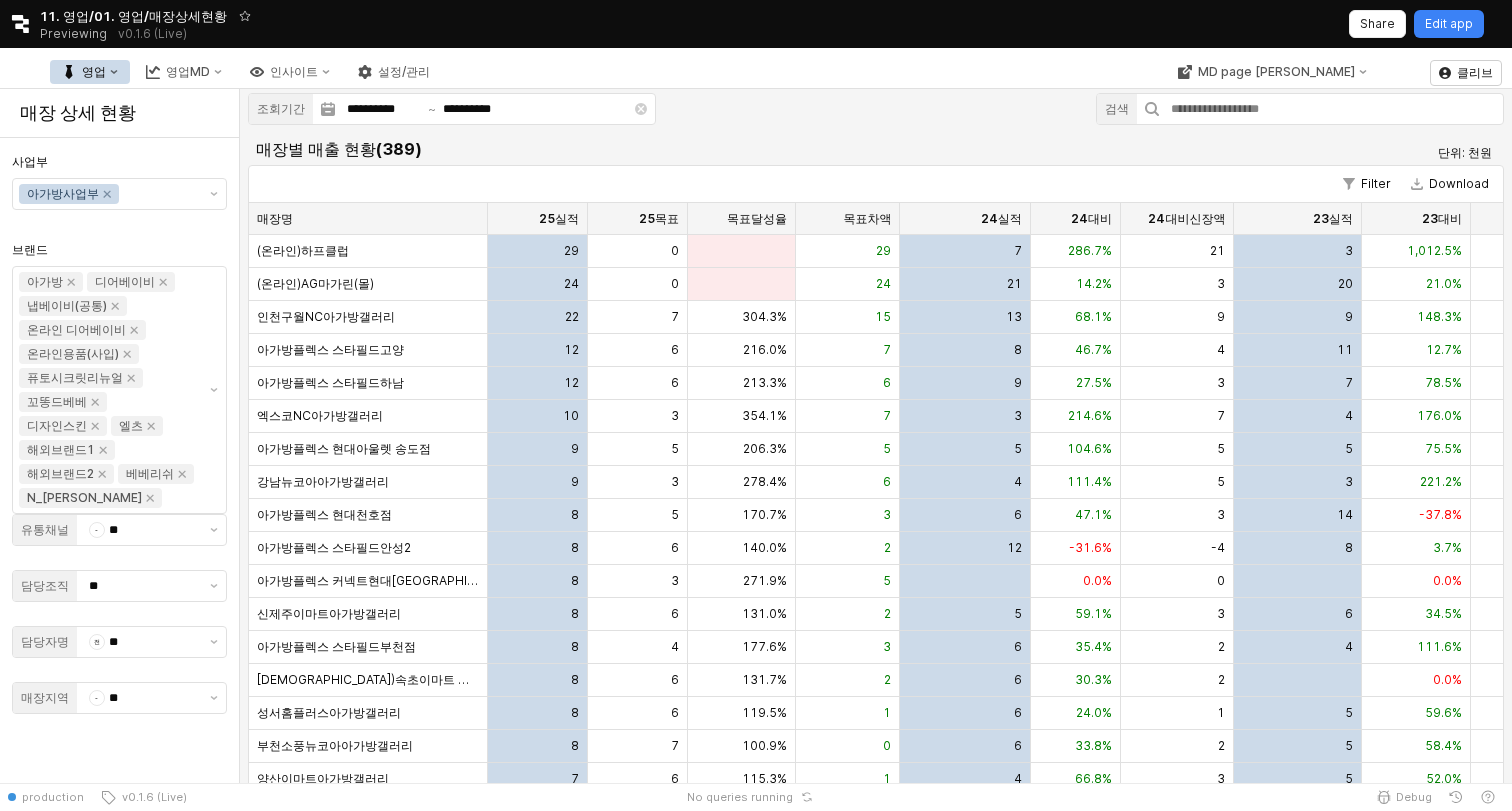 click on "MD page 이동" at bounding box center [1272, 72] 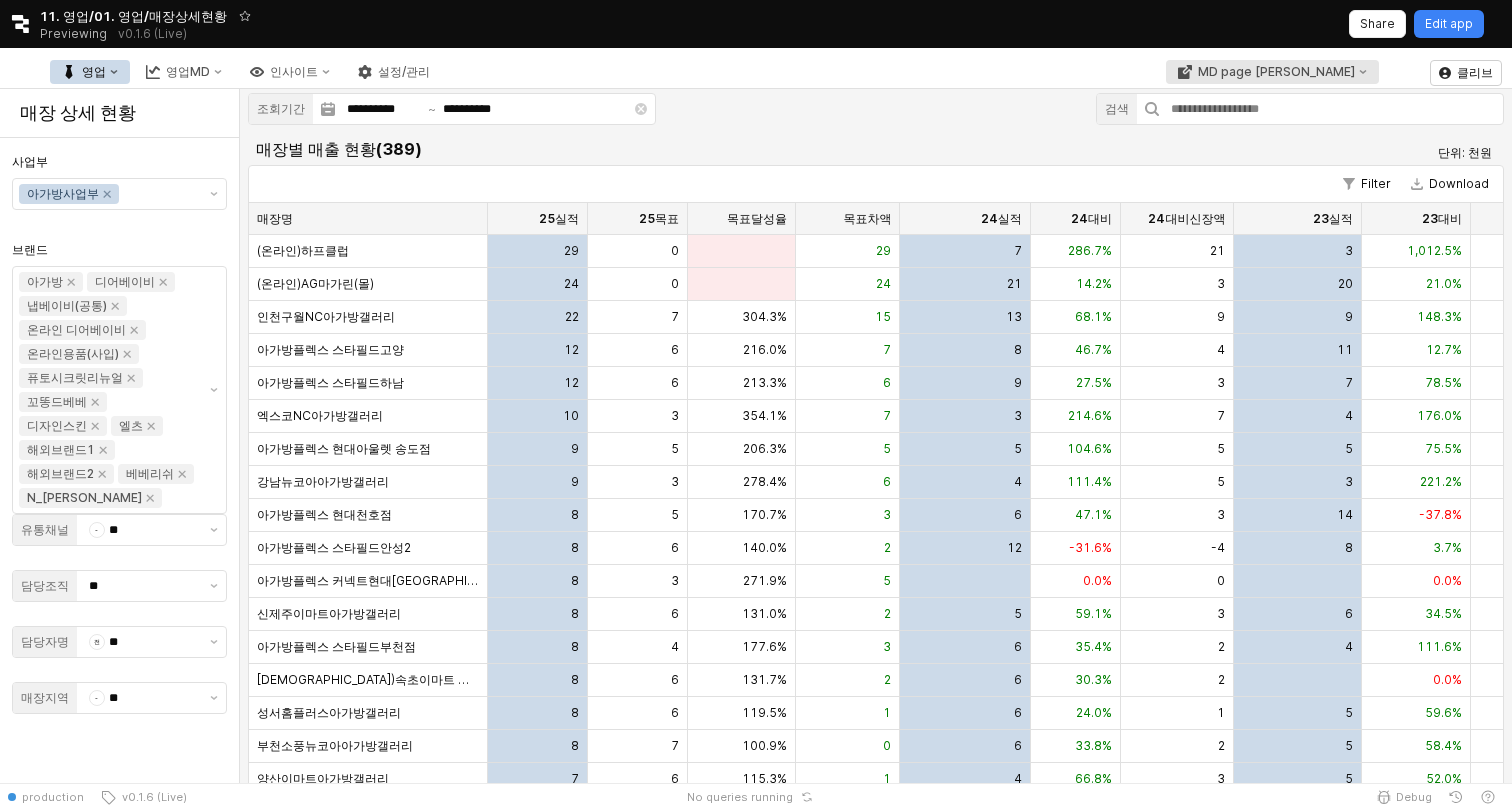 click on "MD page 이동" at bounding box center (1272, 72) 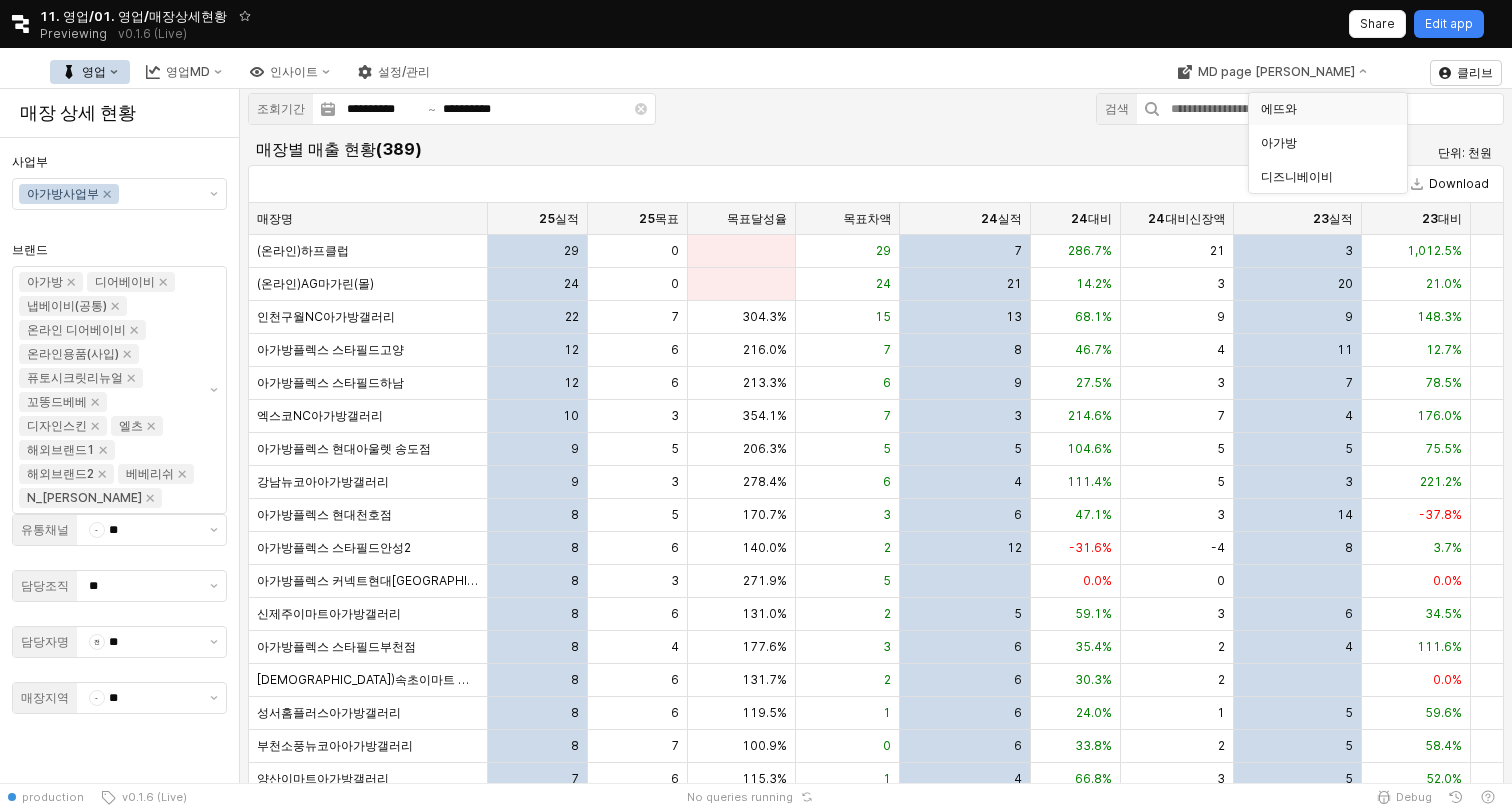 click on "에뜨와" at bounding box center (1322, 109) 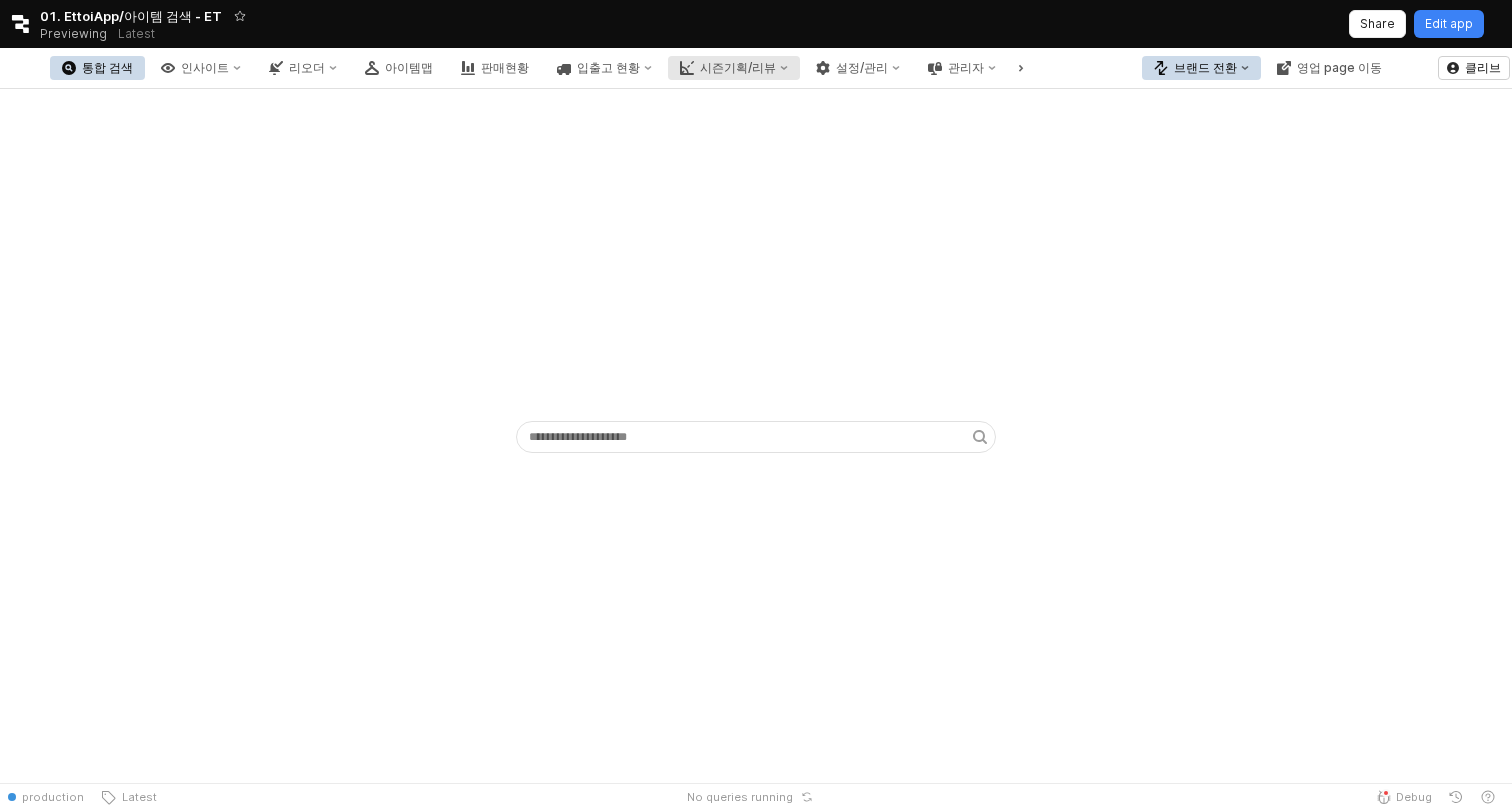 click on "시즌기획/리뷰" at bounding box center (738, 68) 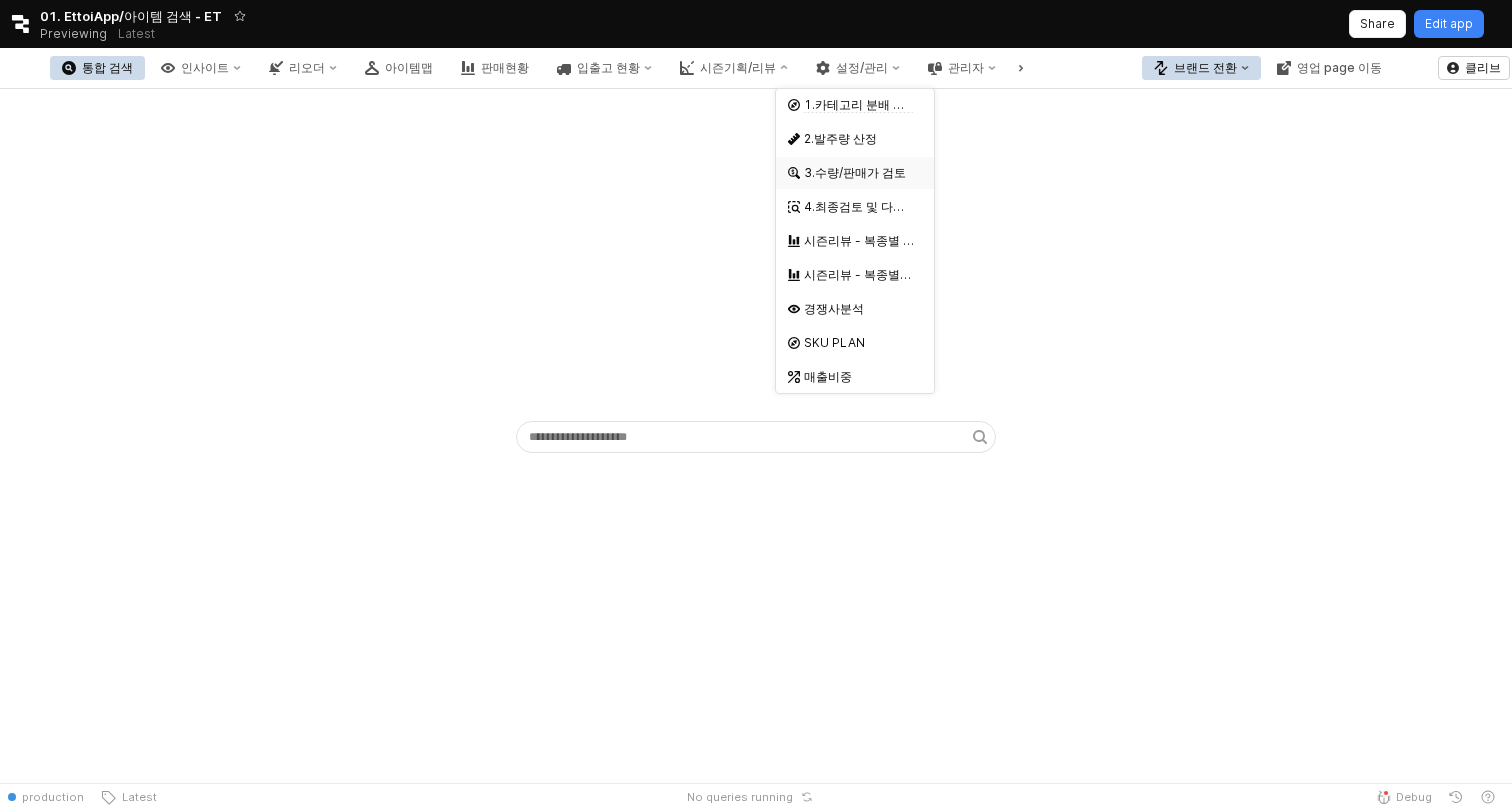 click on "3.수량/판매가 검토" at bounding box center (857, 173) 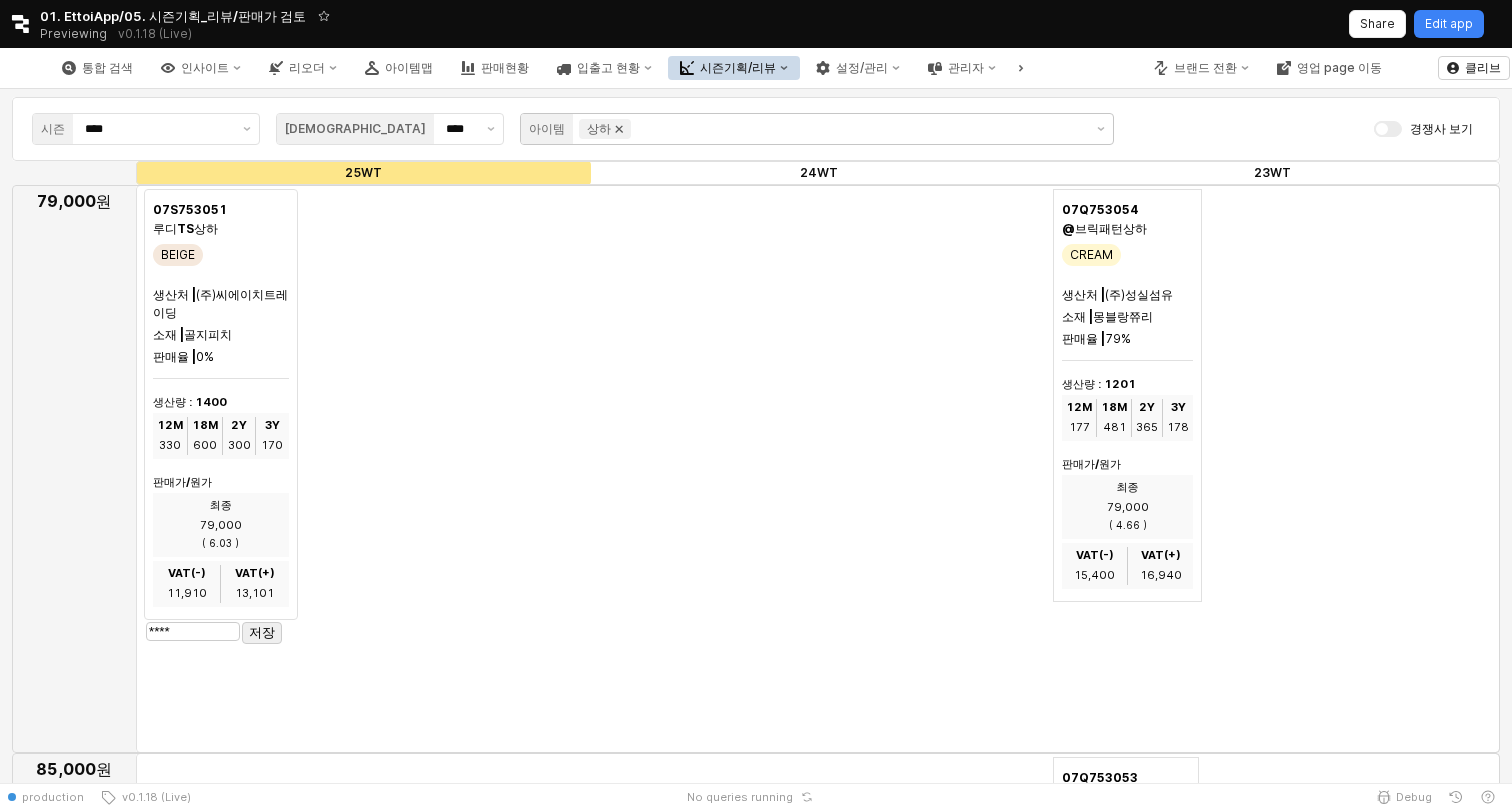 click 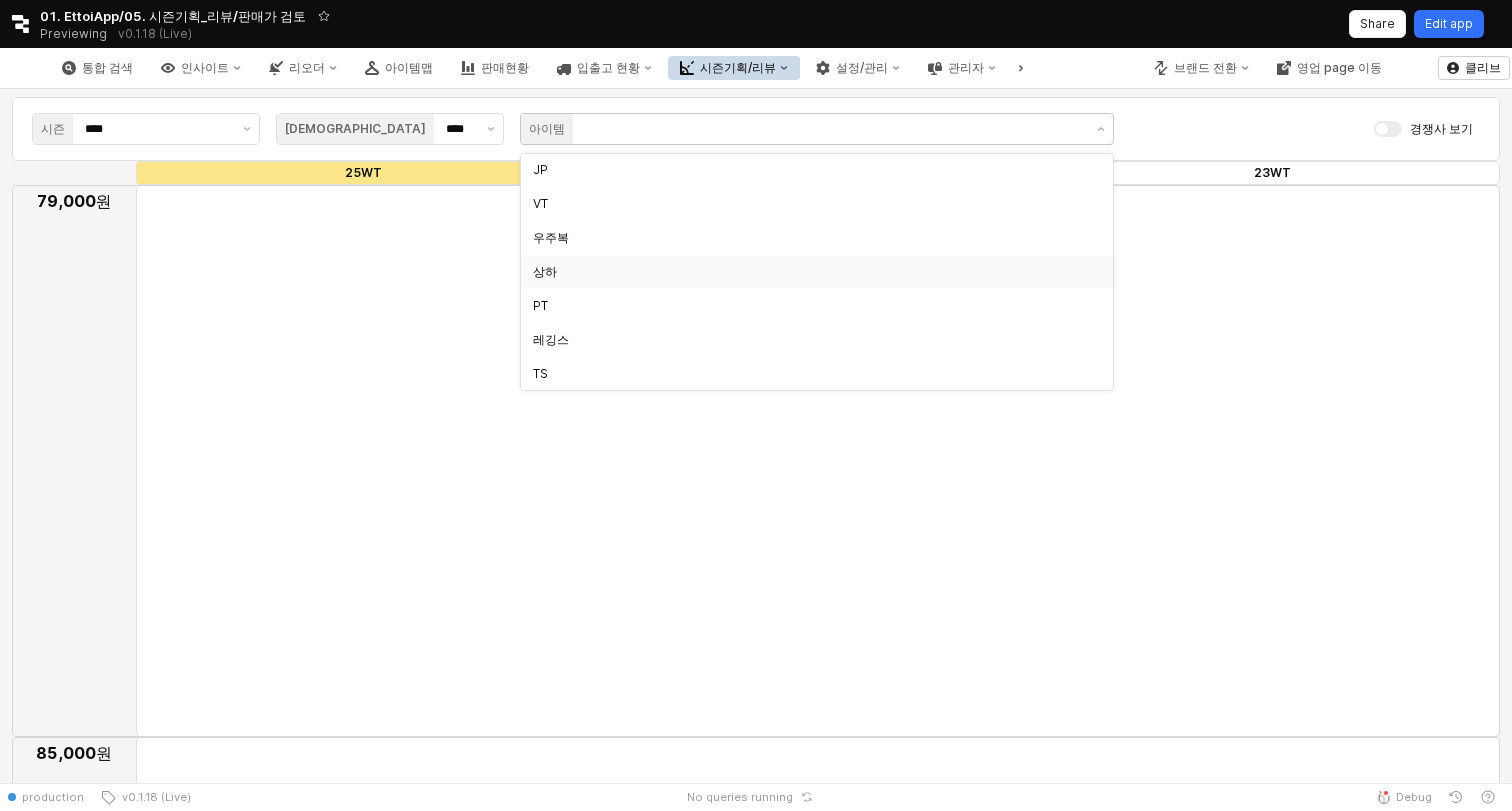 click on "Edit app" at bounding box center [1449, 24] 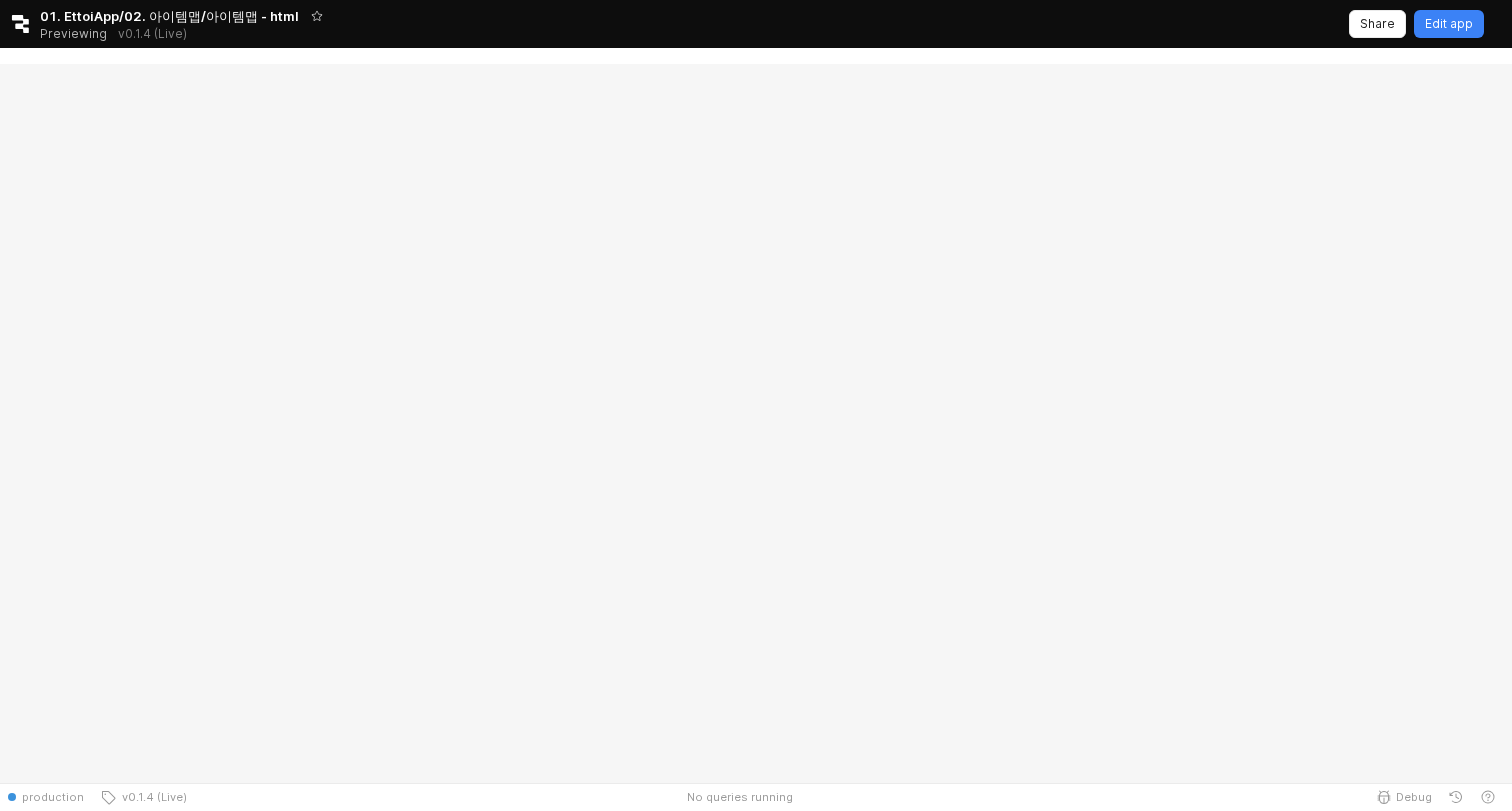 scroll, scrollTop: 0, scrollLeft: 0, axis: both 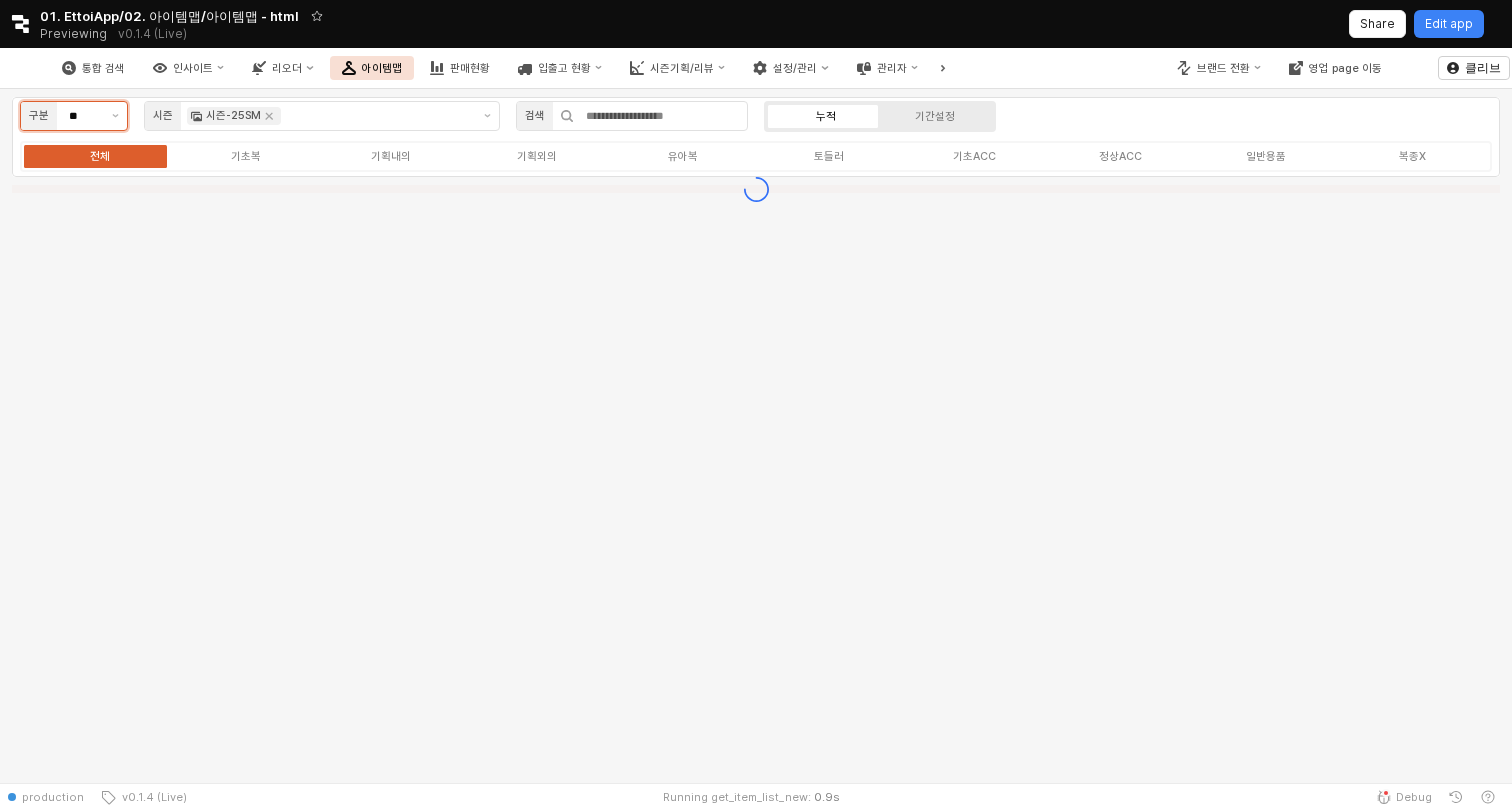 click on "**" at bounding box center [84, 116] 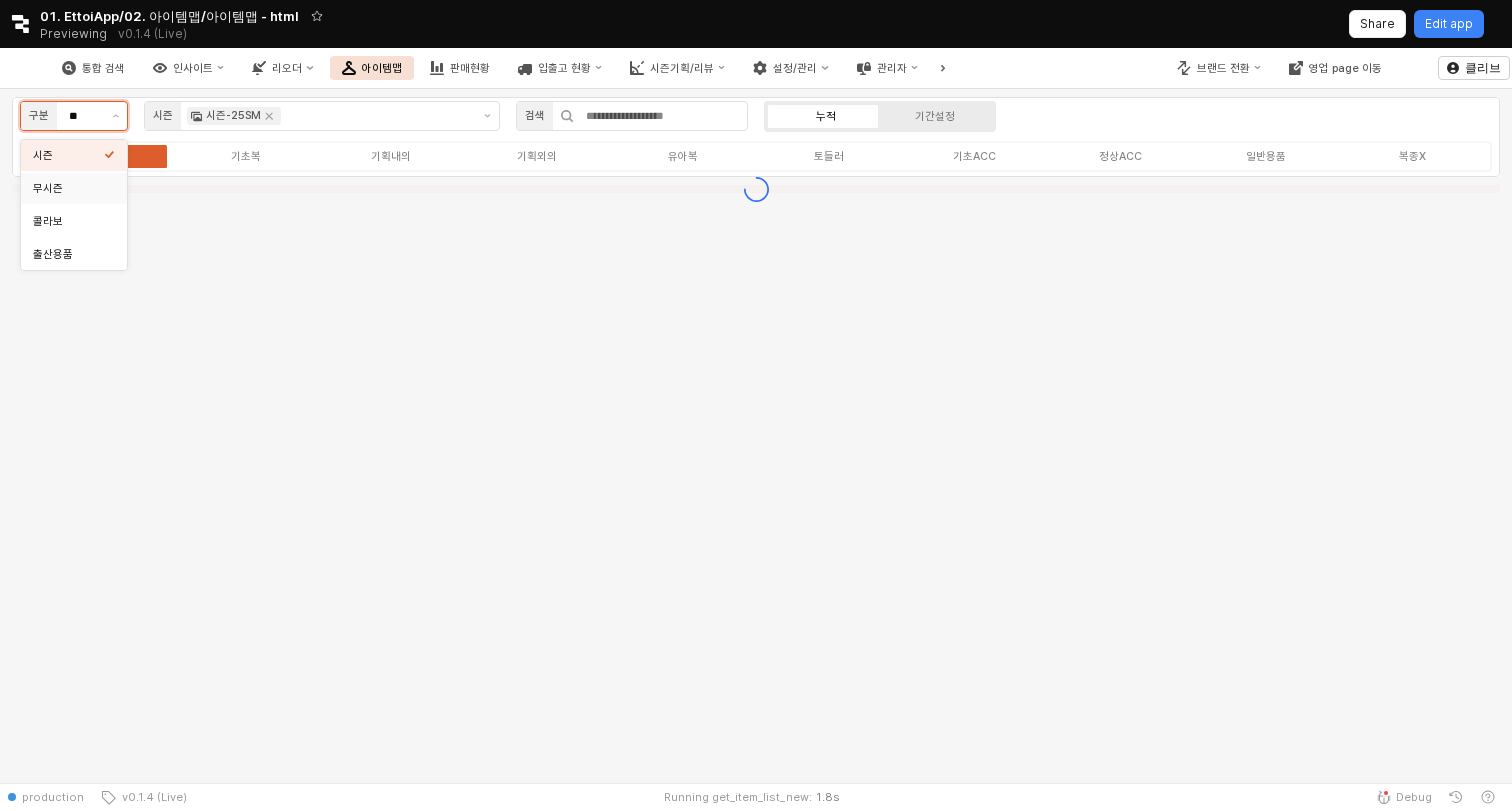 click on "무시즌" at bounding box center [74, 188] 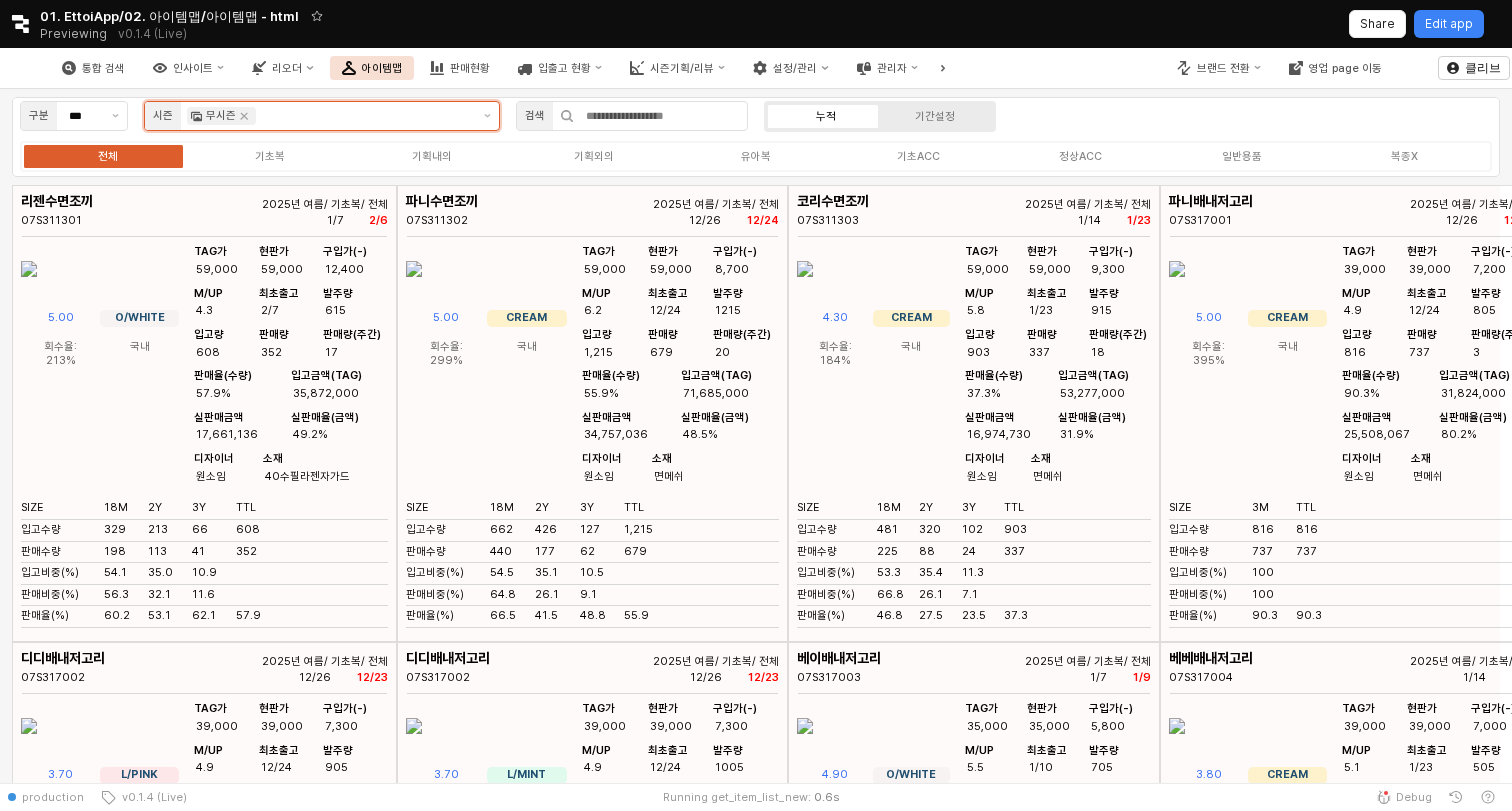 click at bounding box center (365, 116) 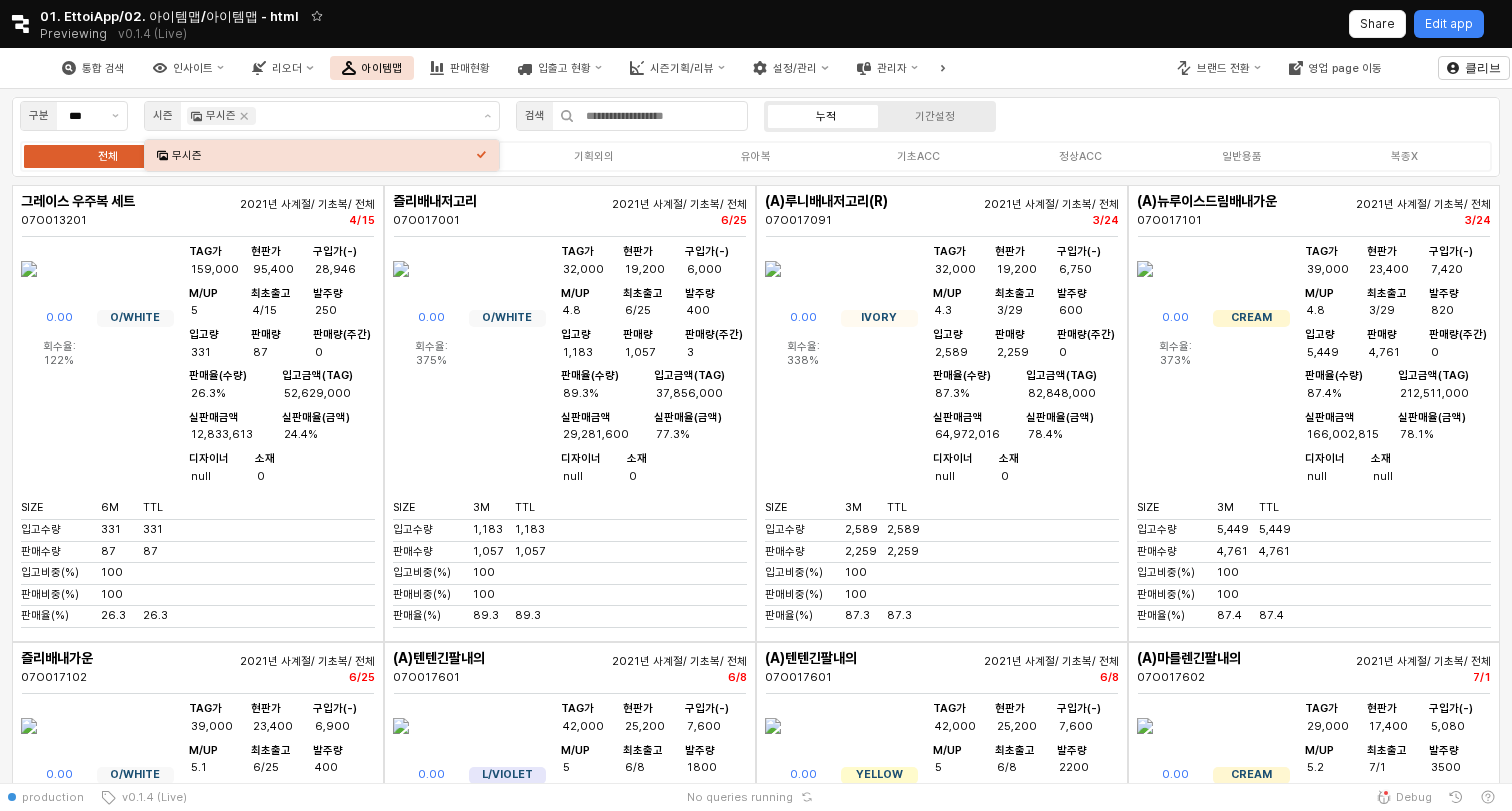 click on "구분 *** 시즌 무시즌 검색 누적 기간설정 전체 기초복 기획내의 기획외의 유아복 기초ACC 정상ACC 일반용품 복종X" at bounding box center (756, 137) 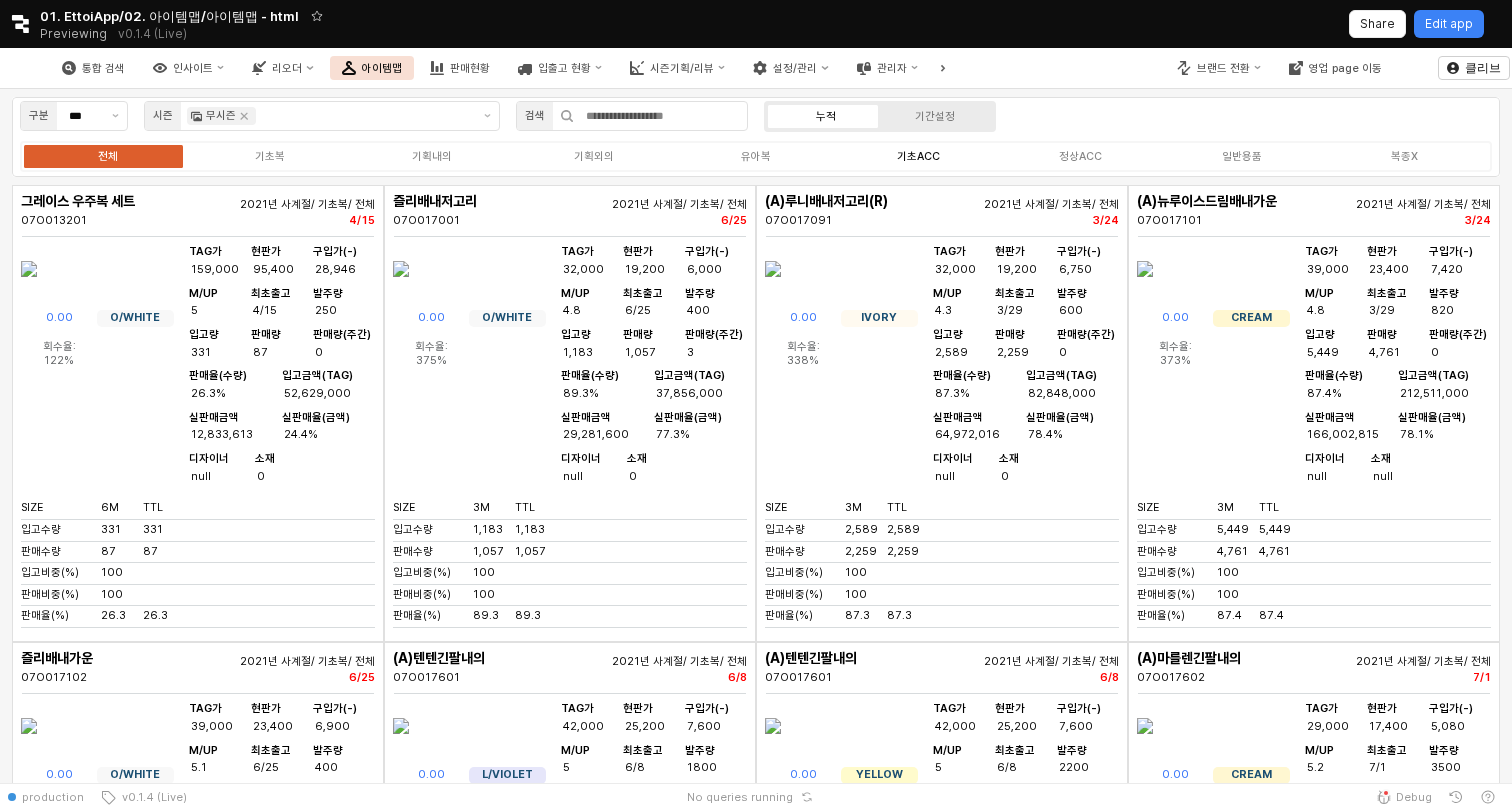click on "기초ACC" at bounding box center [918, 156] 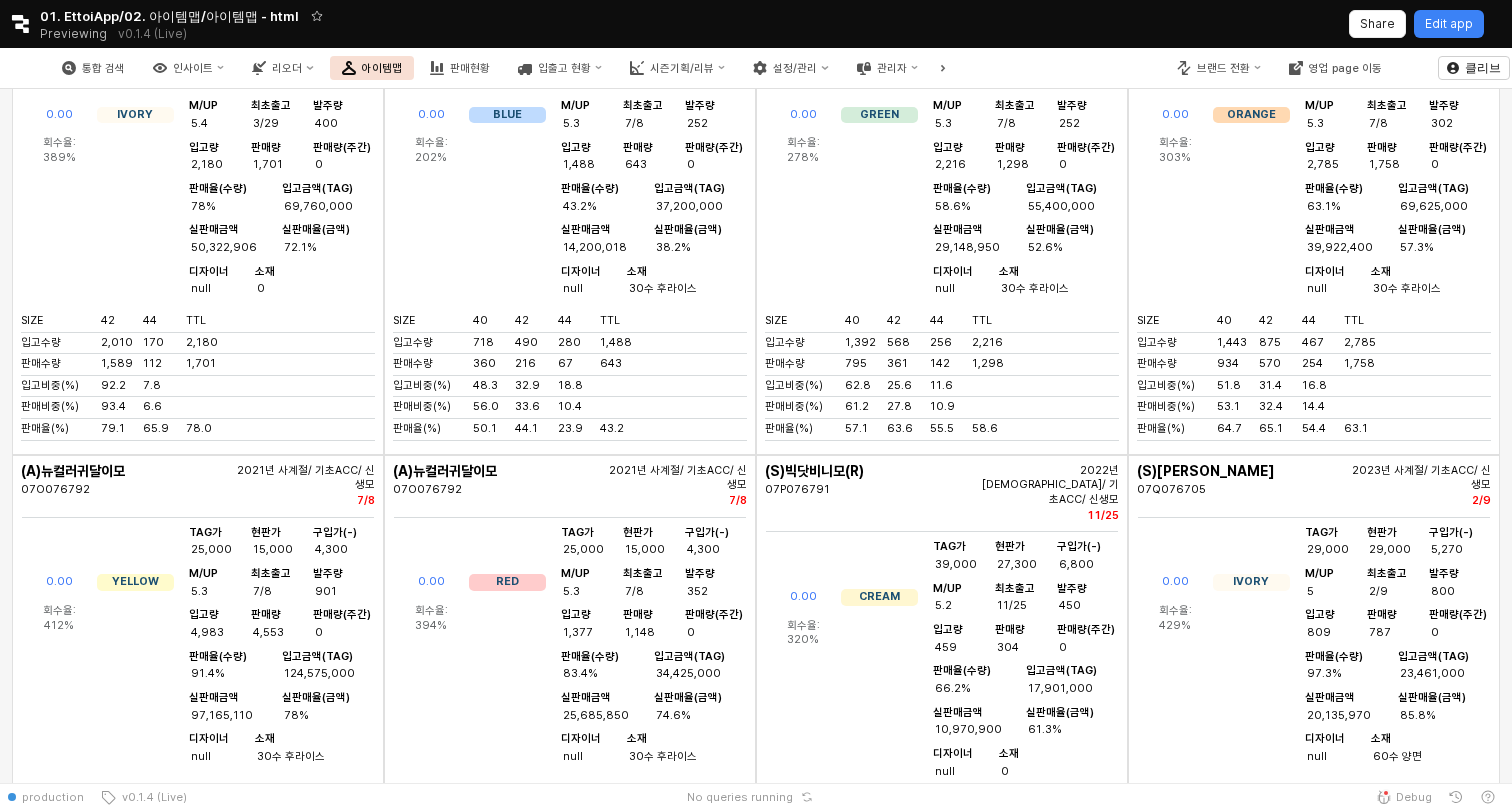 scroll, scrollTop: 0, scrollLeft: 0, axis: both 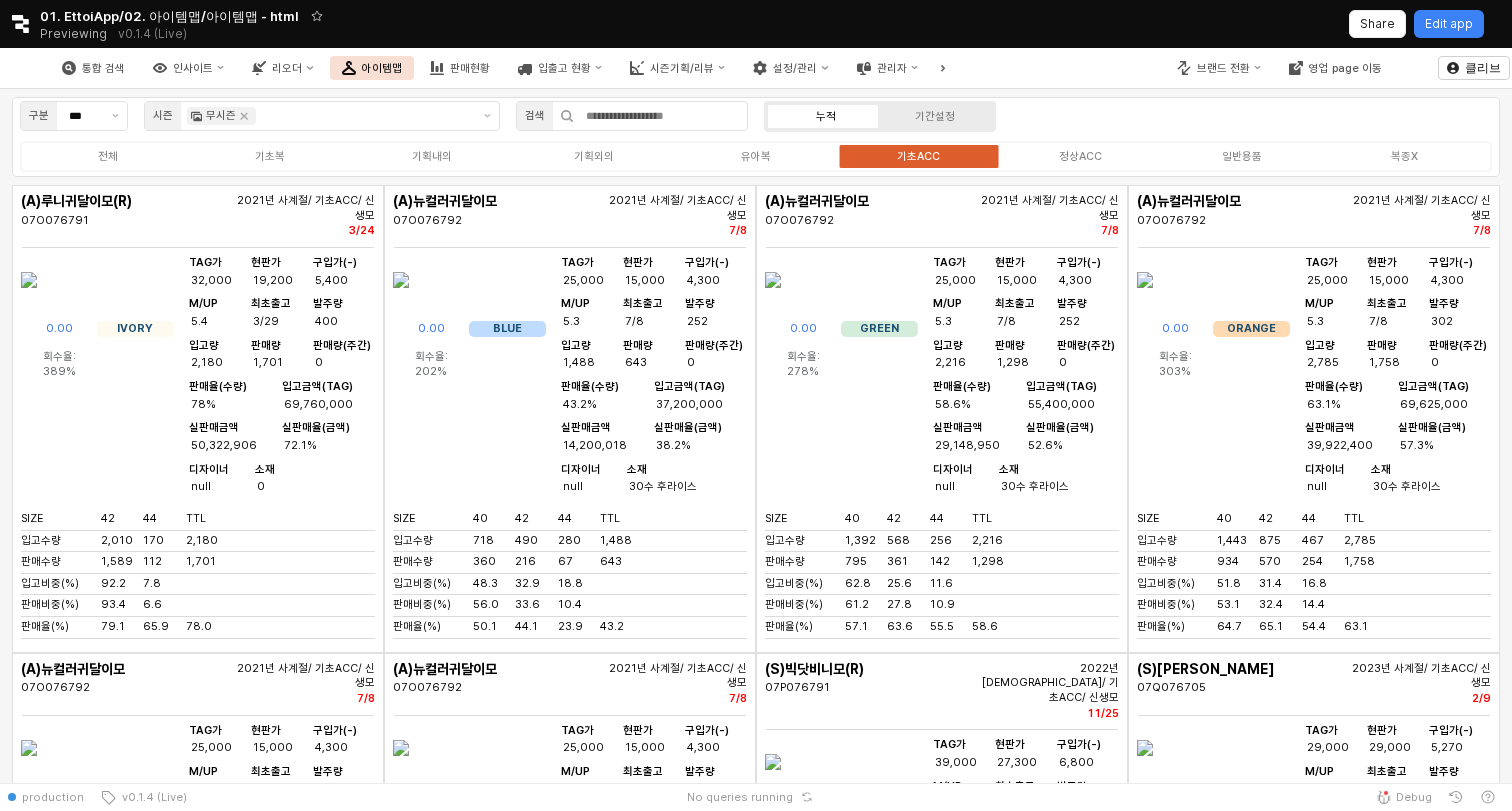 click on "구분 ***" at bounding box center (74, 117) 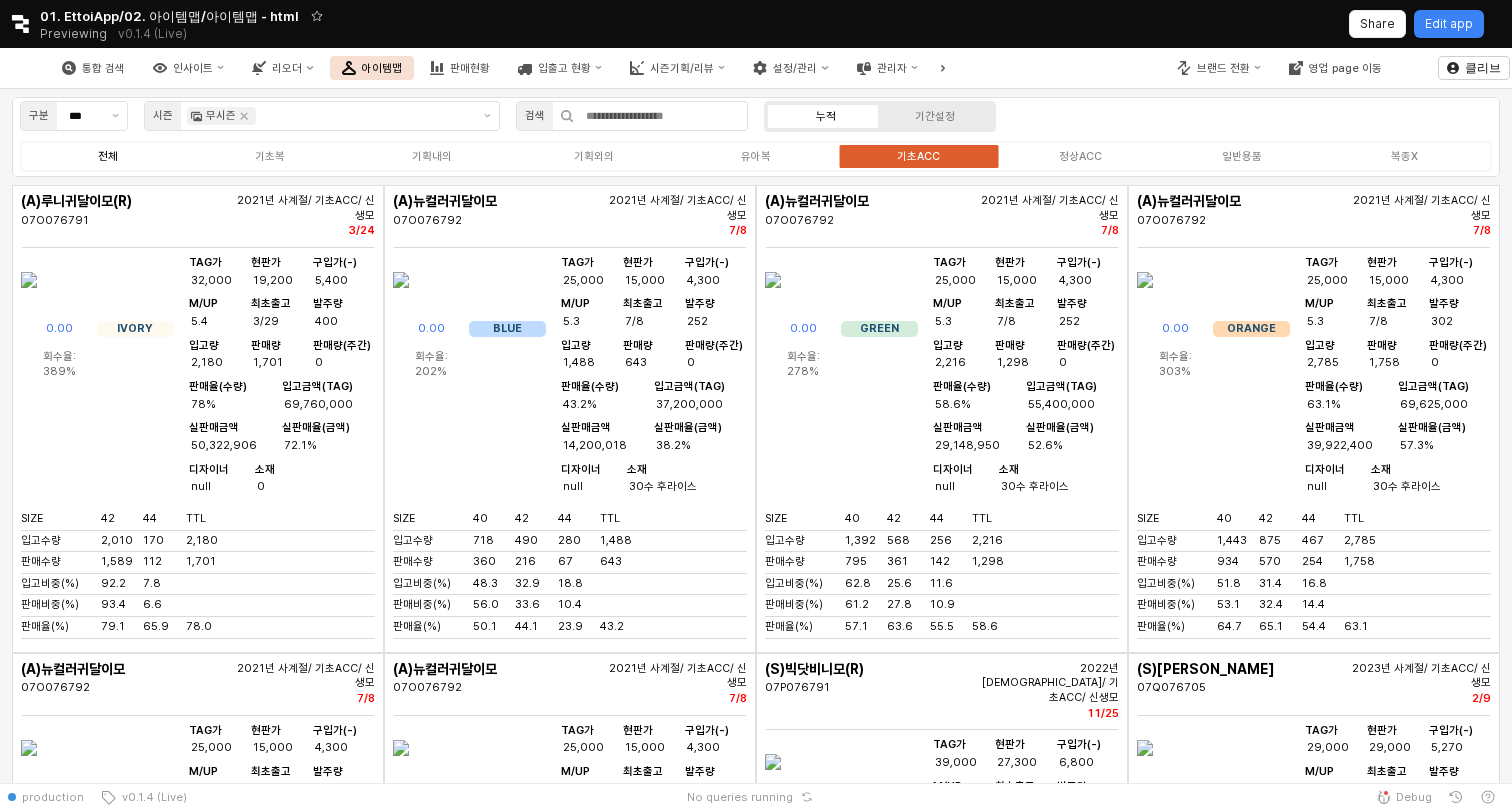 click on "전체" at bounding box center [108, 156] 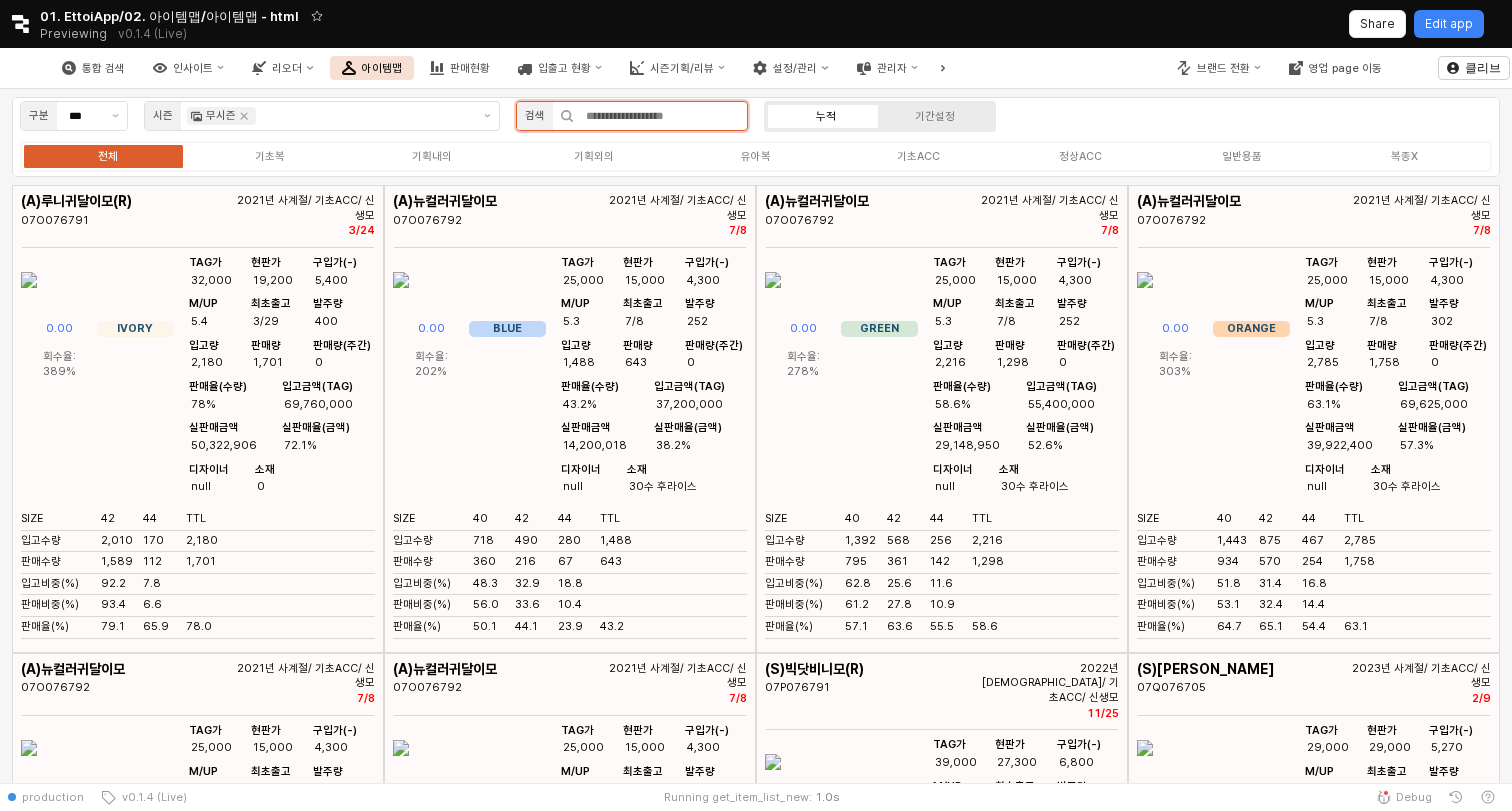 click at bounding box center (660, 116) 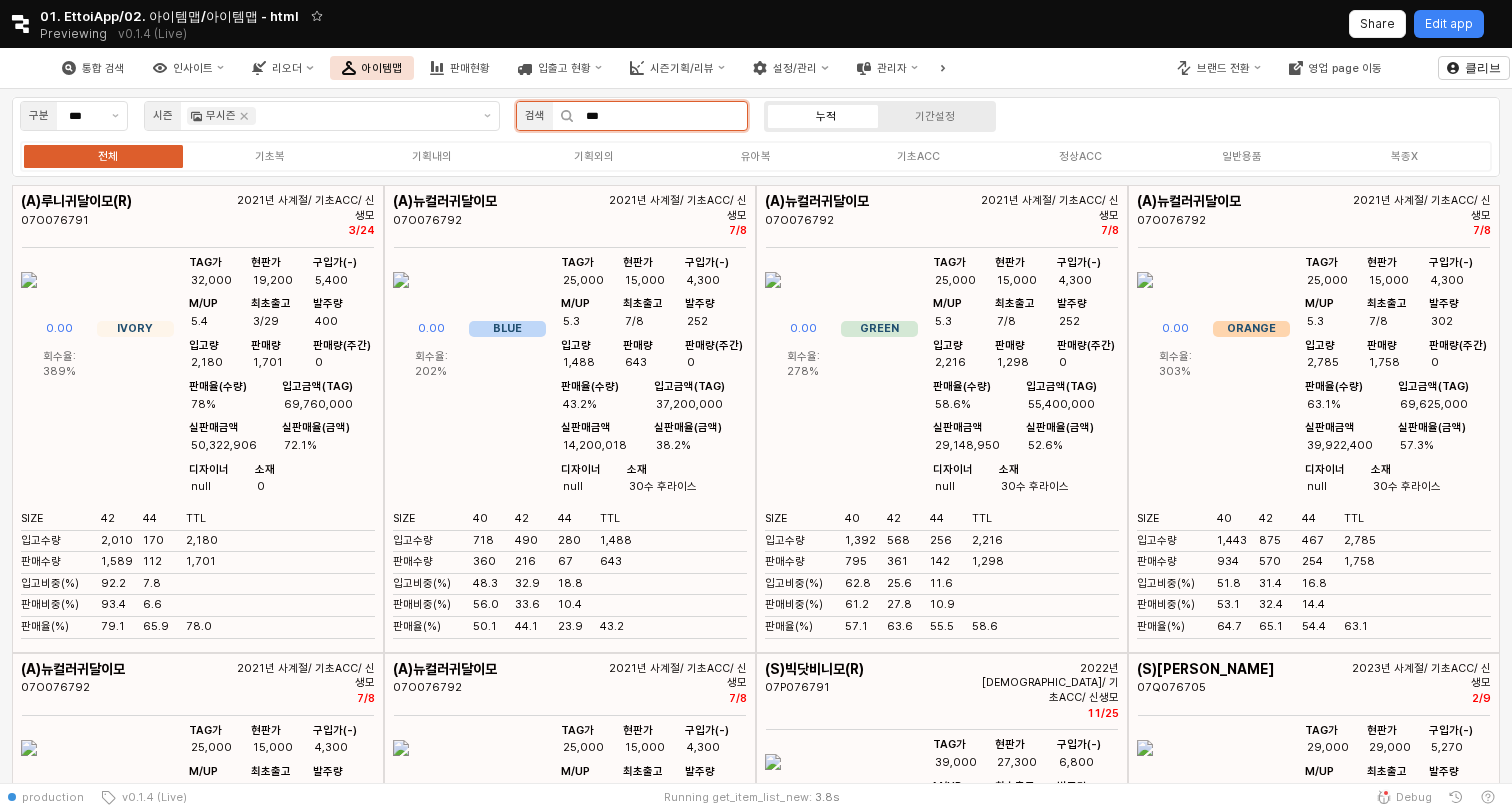 type on "***" 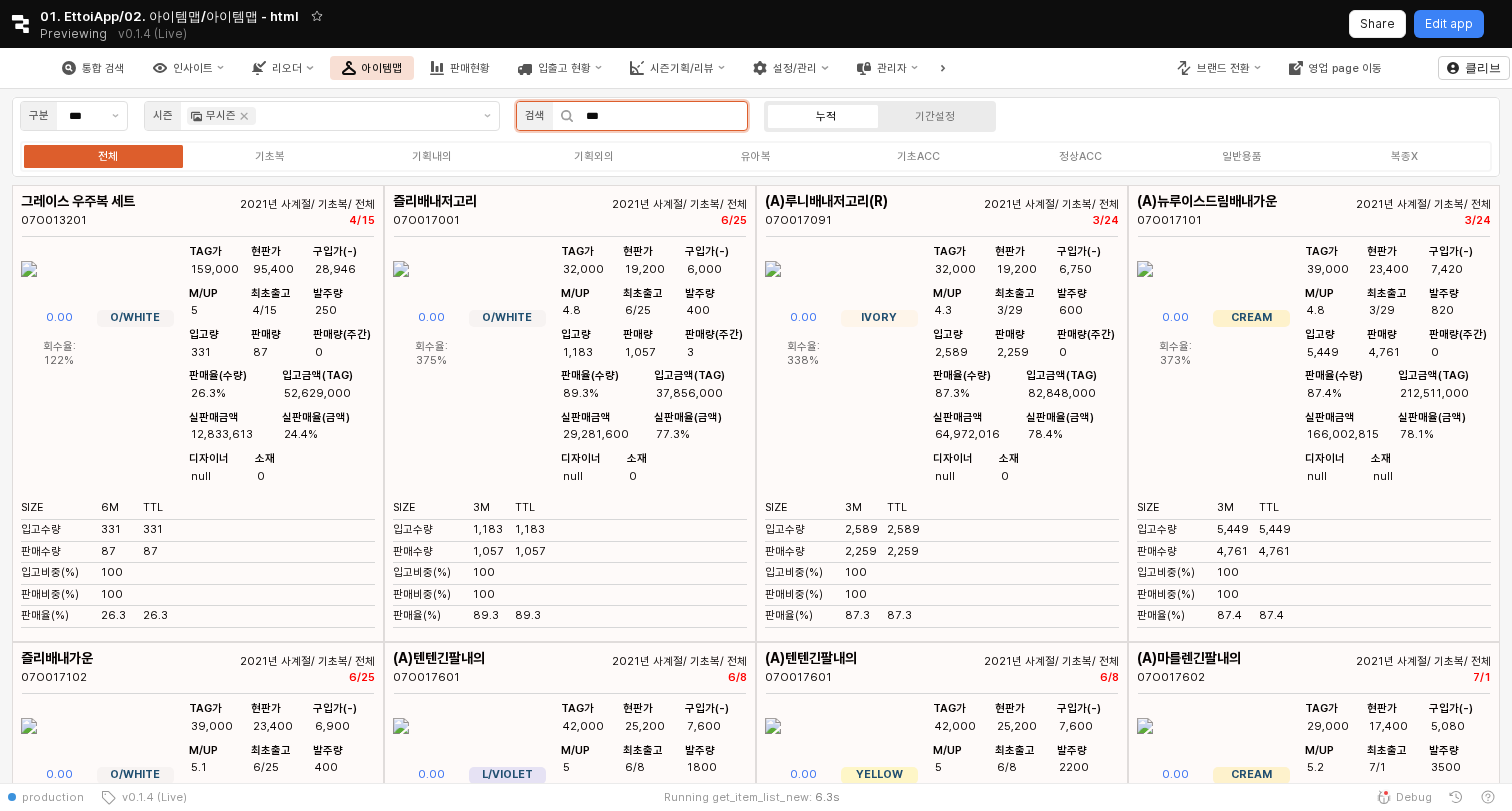 click on "***" at bounding box center [660, 116] 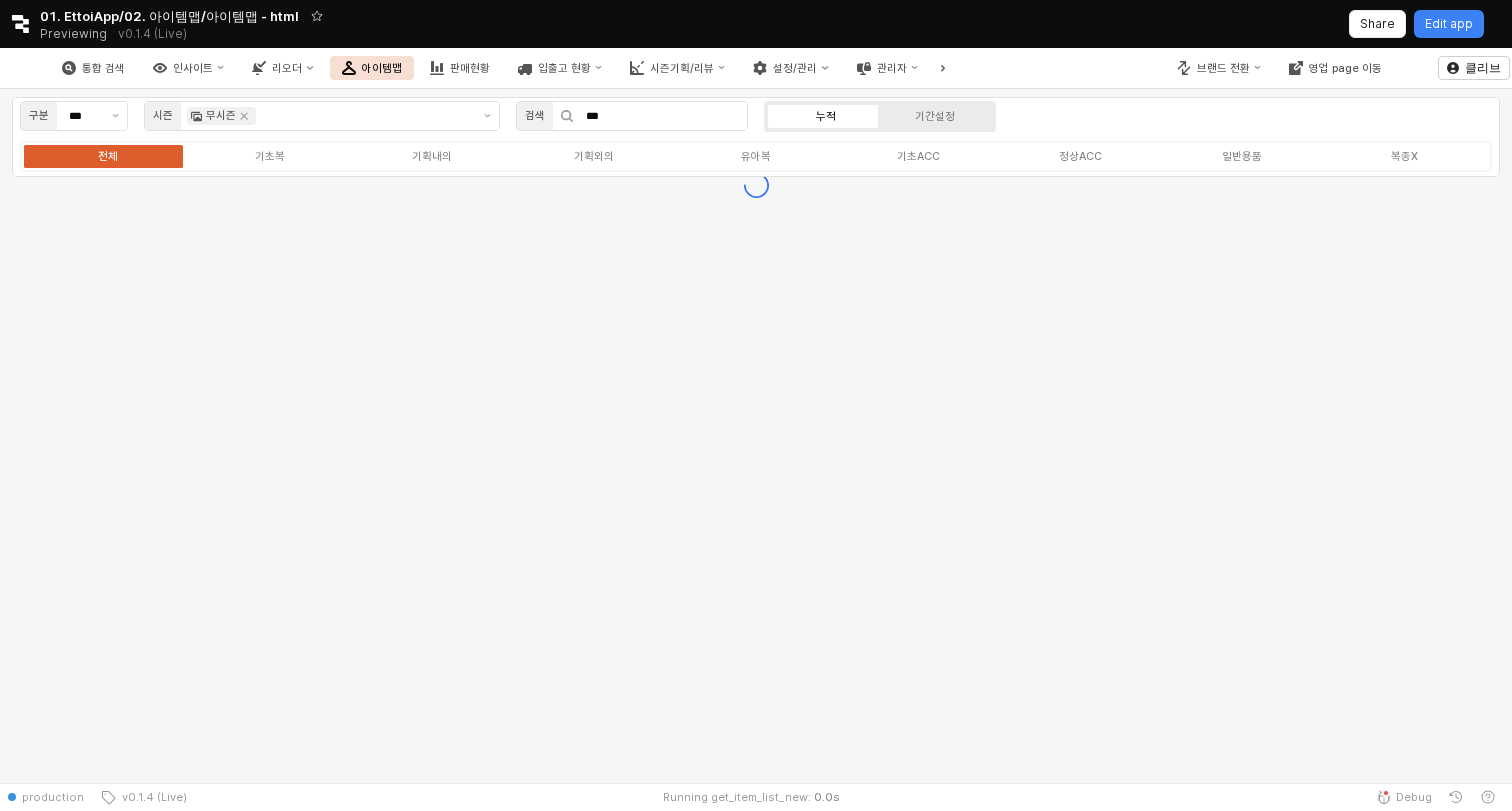 click on "구분 *** 시즌 무시즌 검색 *** 누적 기간설정 전체 기초복 기획내의 기획외의 유아복 기초ACC 정상ACC 일반용품 복종X" at bounding box center [756, 137] 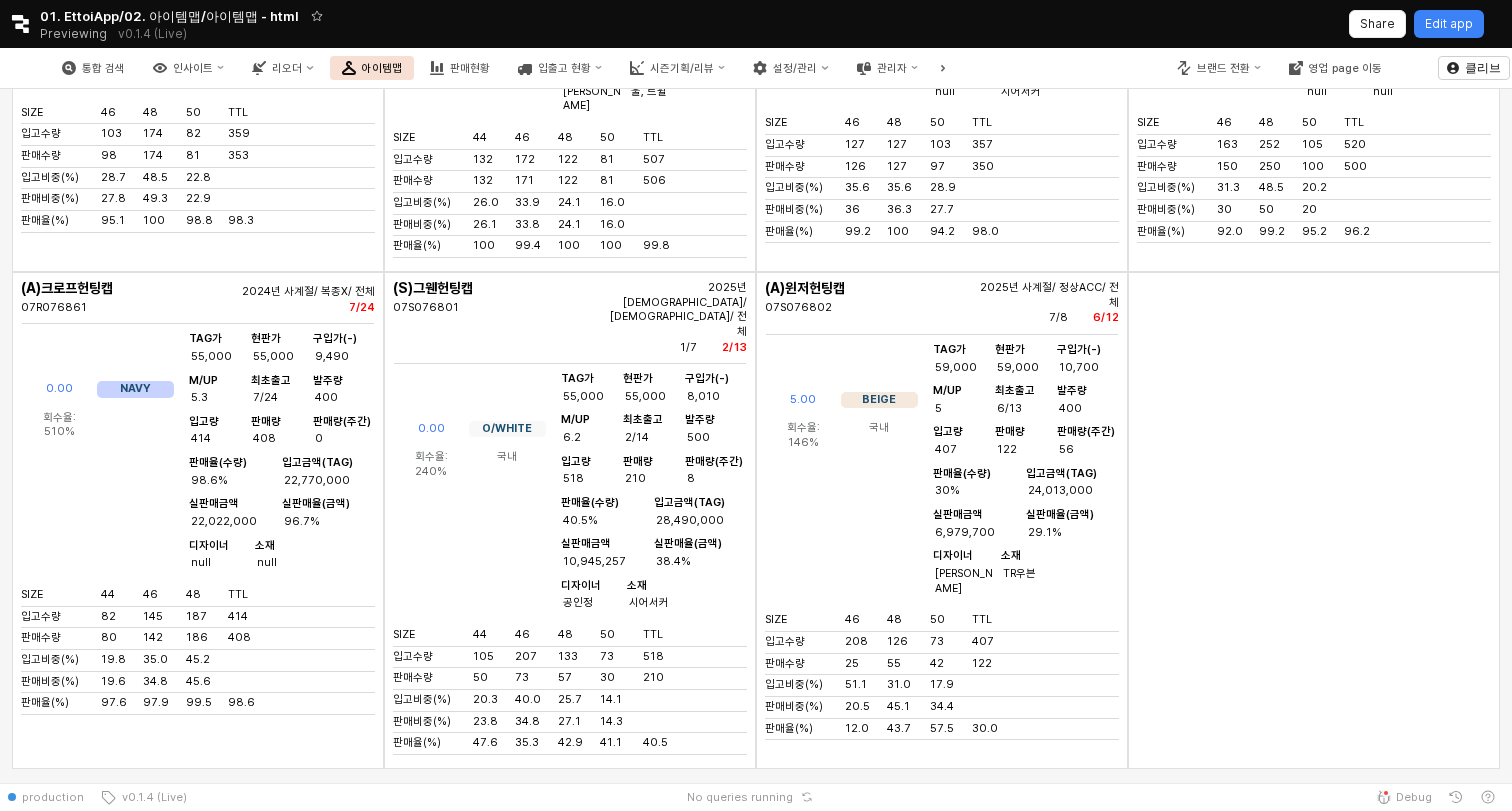 scroll, scrollTop: 0, scrollLeft: 0, axis: both 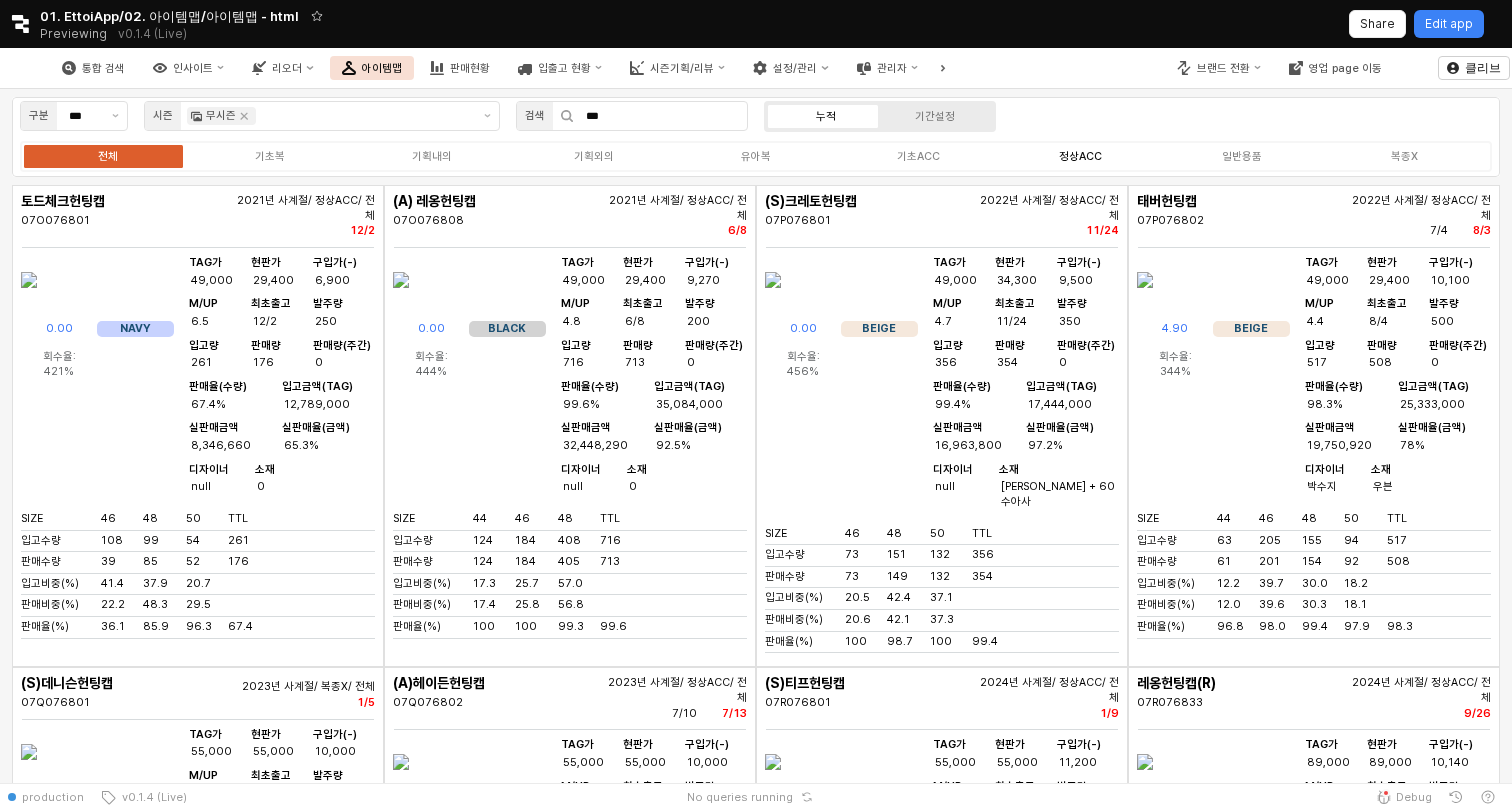 click on "정상ACC" at bounding box center (1080, 156) 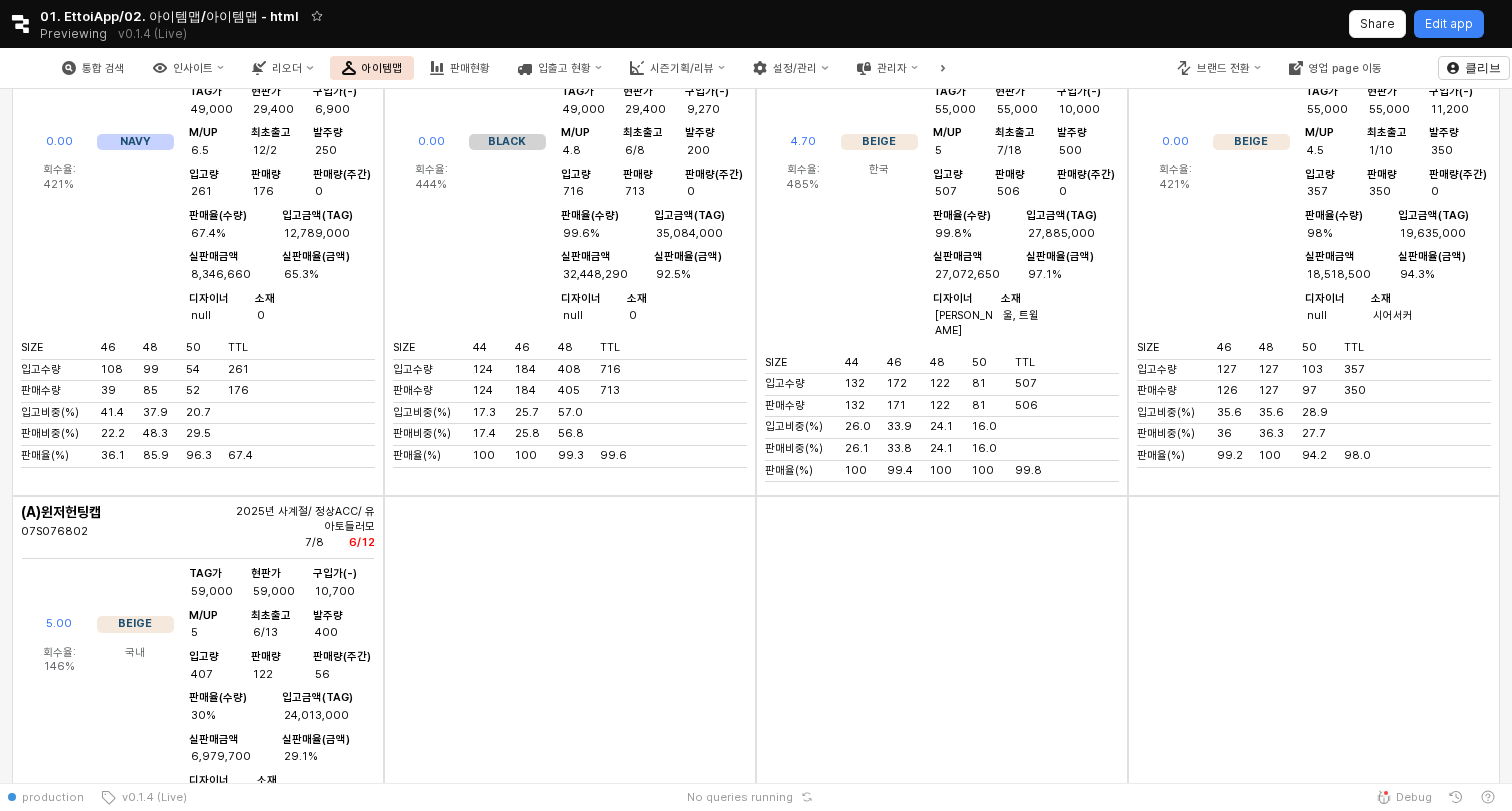 scroll, scrollTop: 0, scrollLeft: 0, axis: both 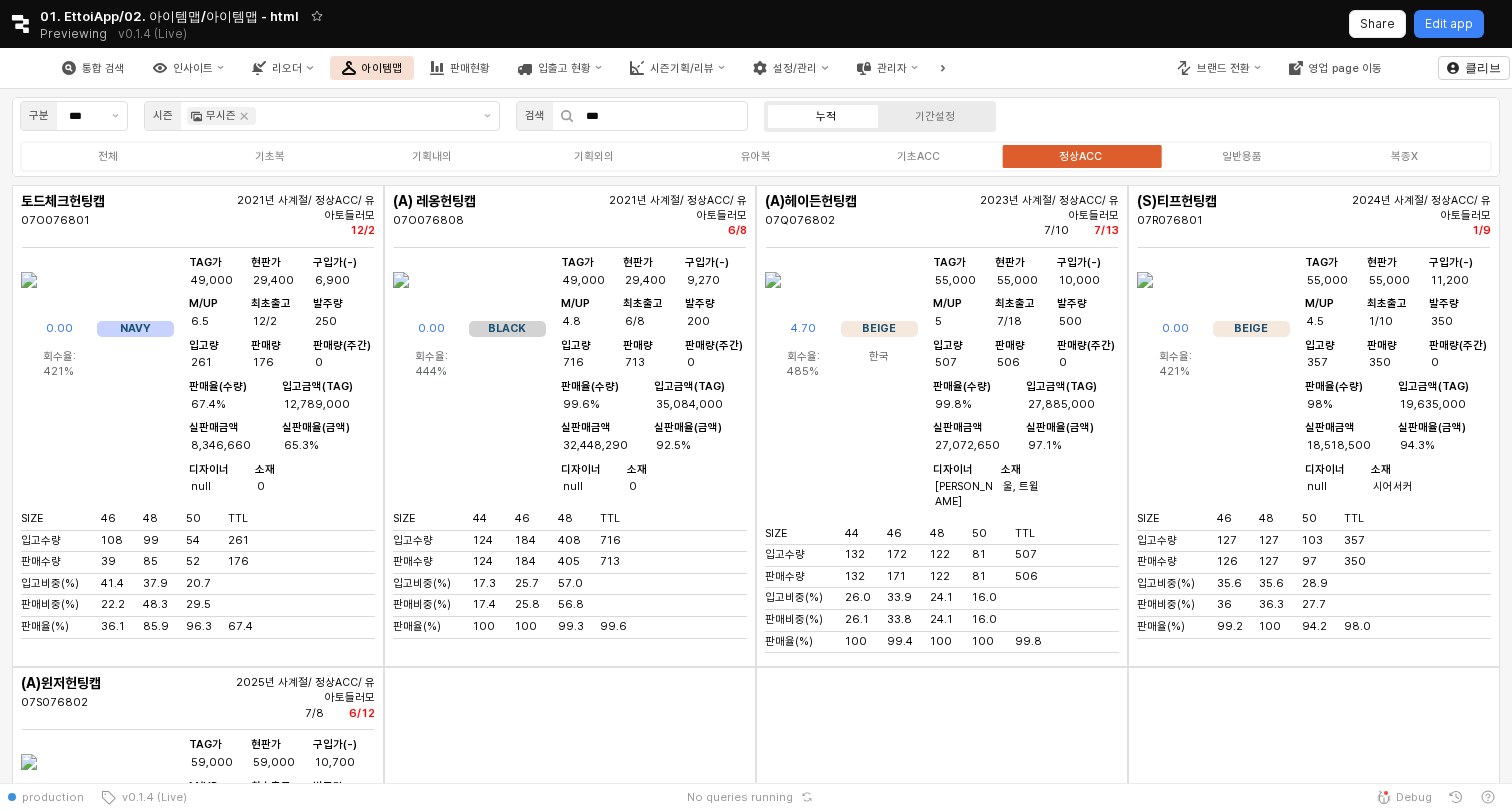 click on "구분 *** 시즌 무시즌 검색 *** 누적 기간설정 전체 기초복 기획내의 기획외의 유아복 기초ACC 정상ACC 일반용품 복종X" at bounding box center (756, 137) 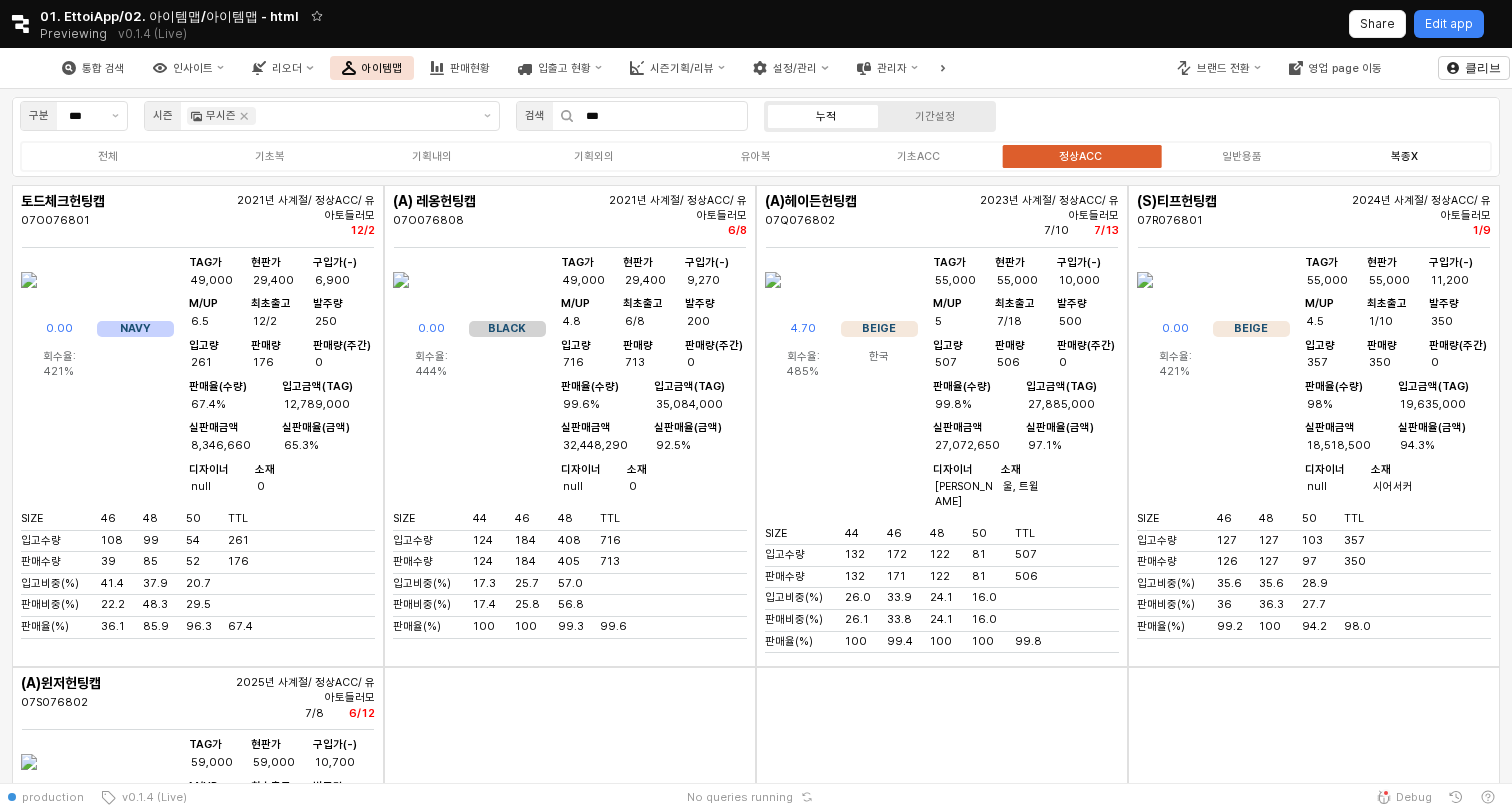 click on "복종X" at bounding box center (1404, 156) 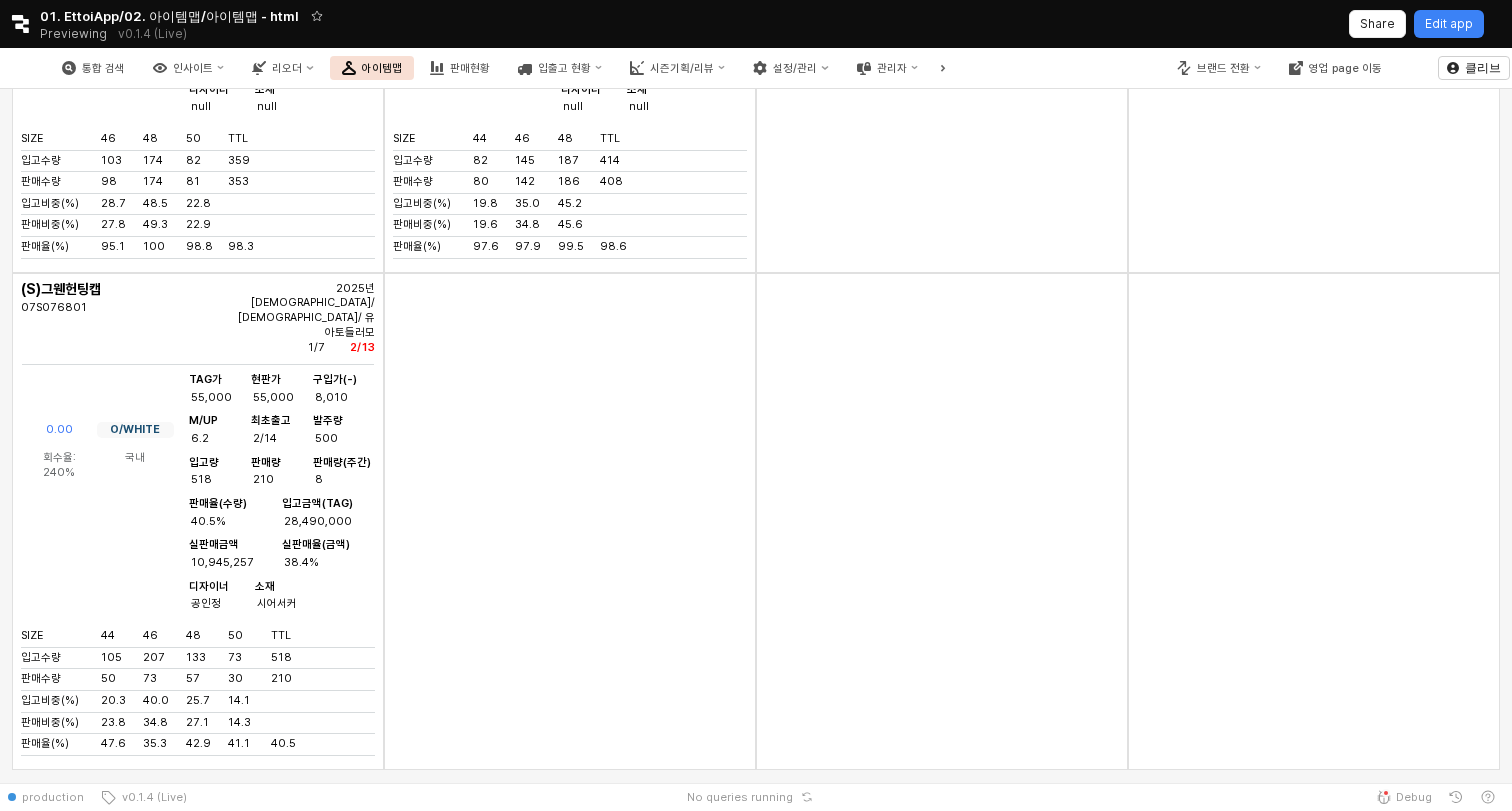 scroll, scrollTop: 0, scrollLeft: 0, axis: both 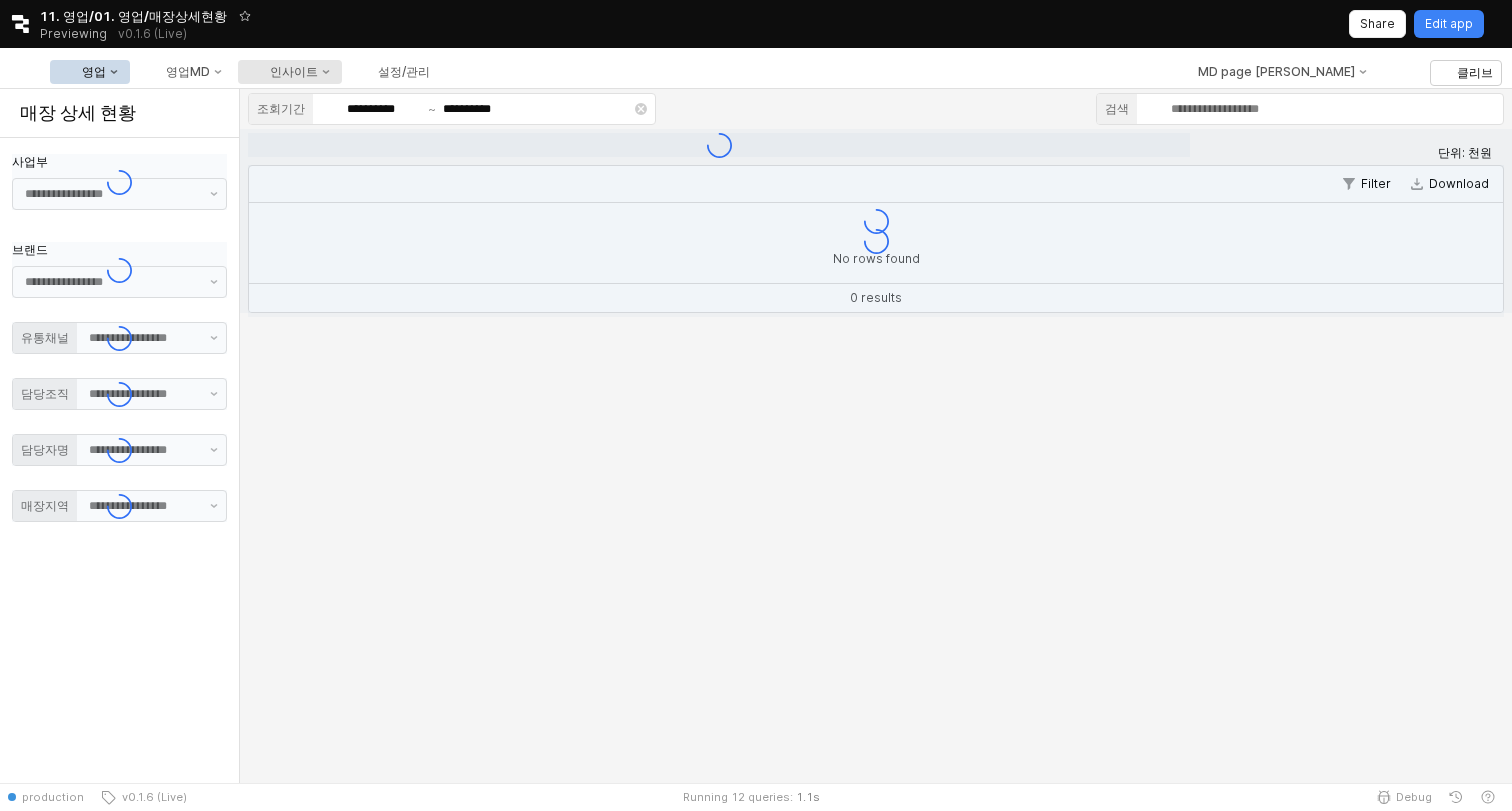 type on "**" 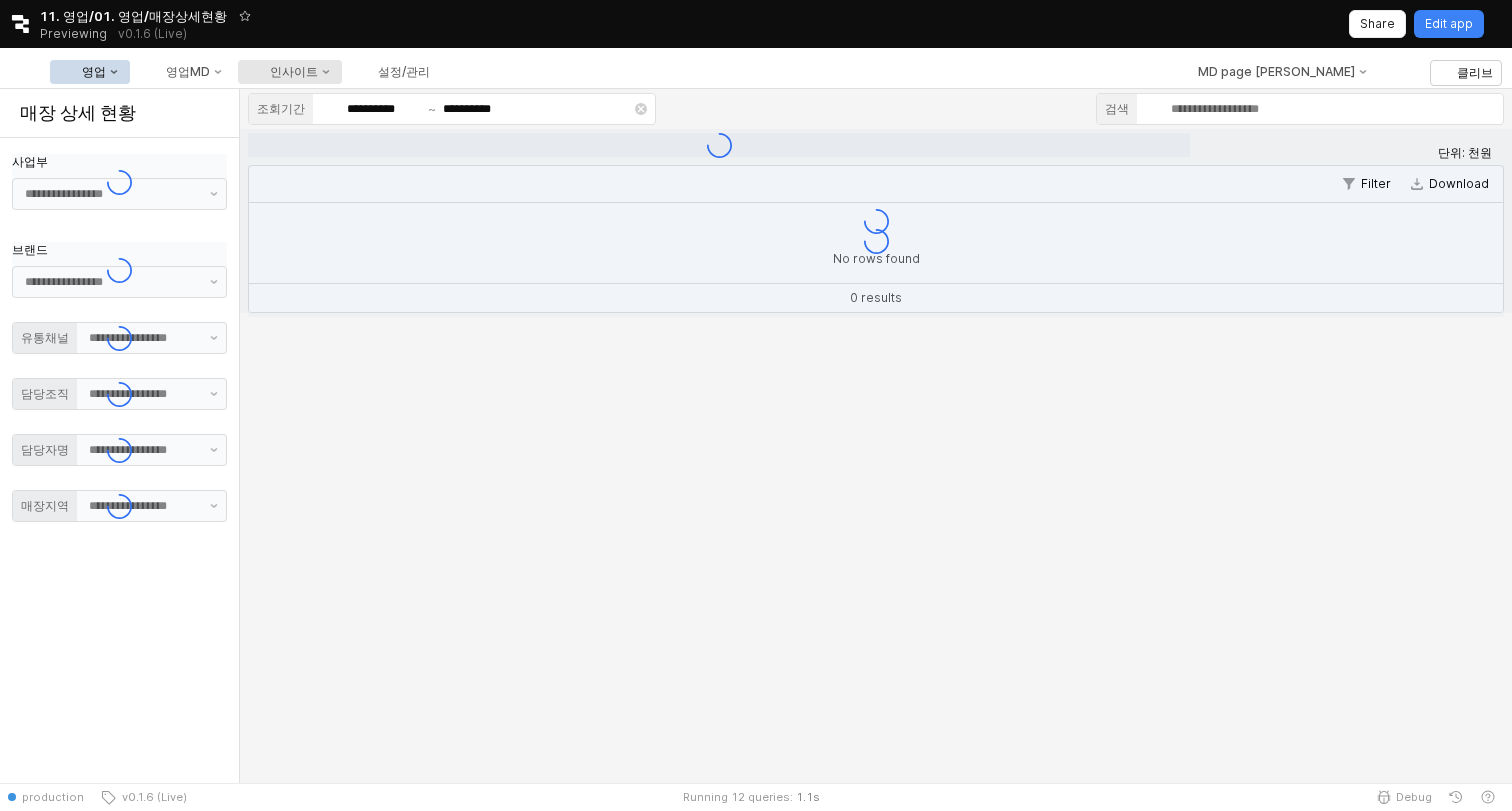 type on "**" 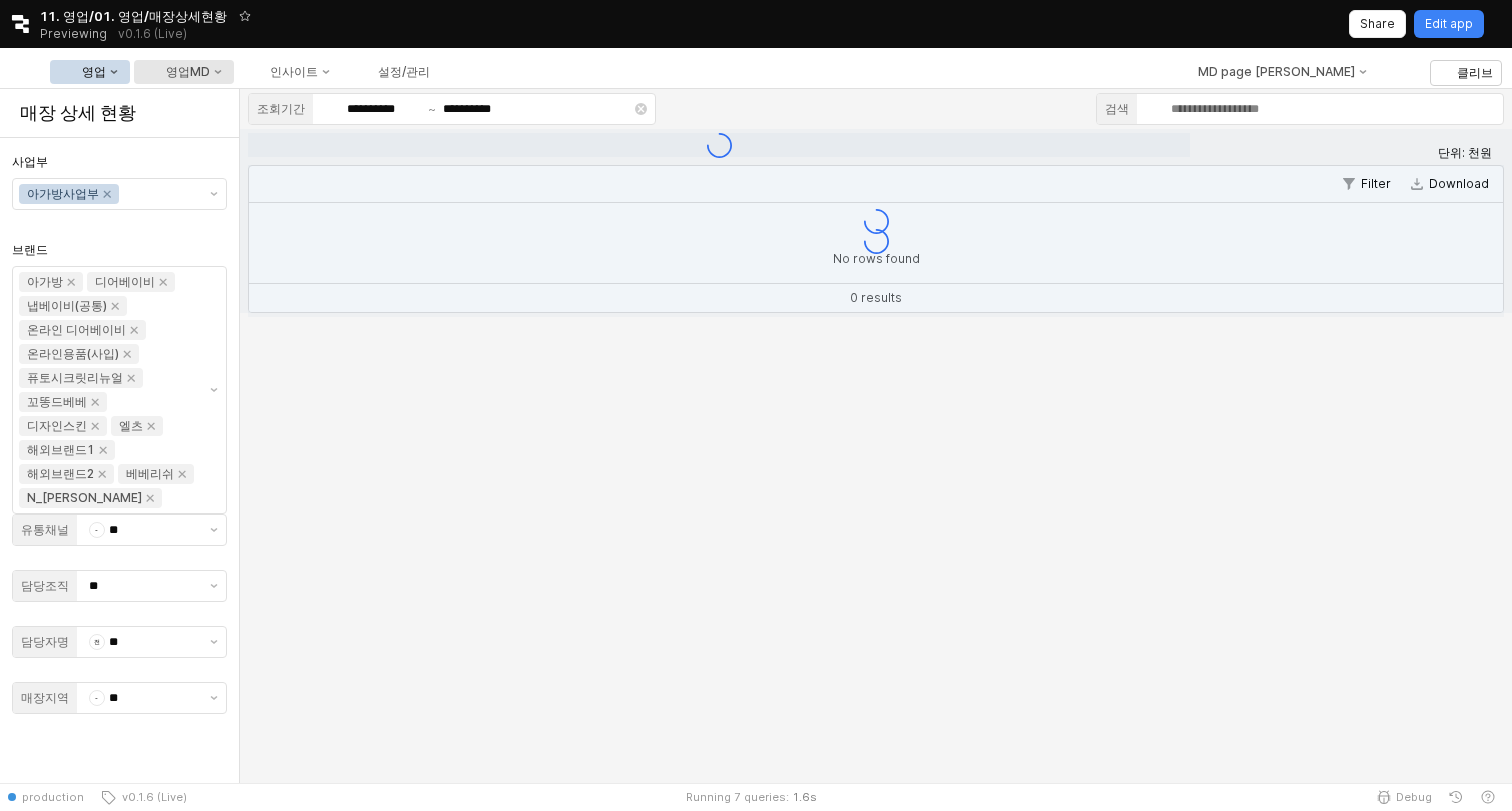 click at bounding box center [153, 72] 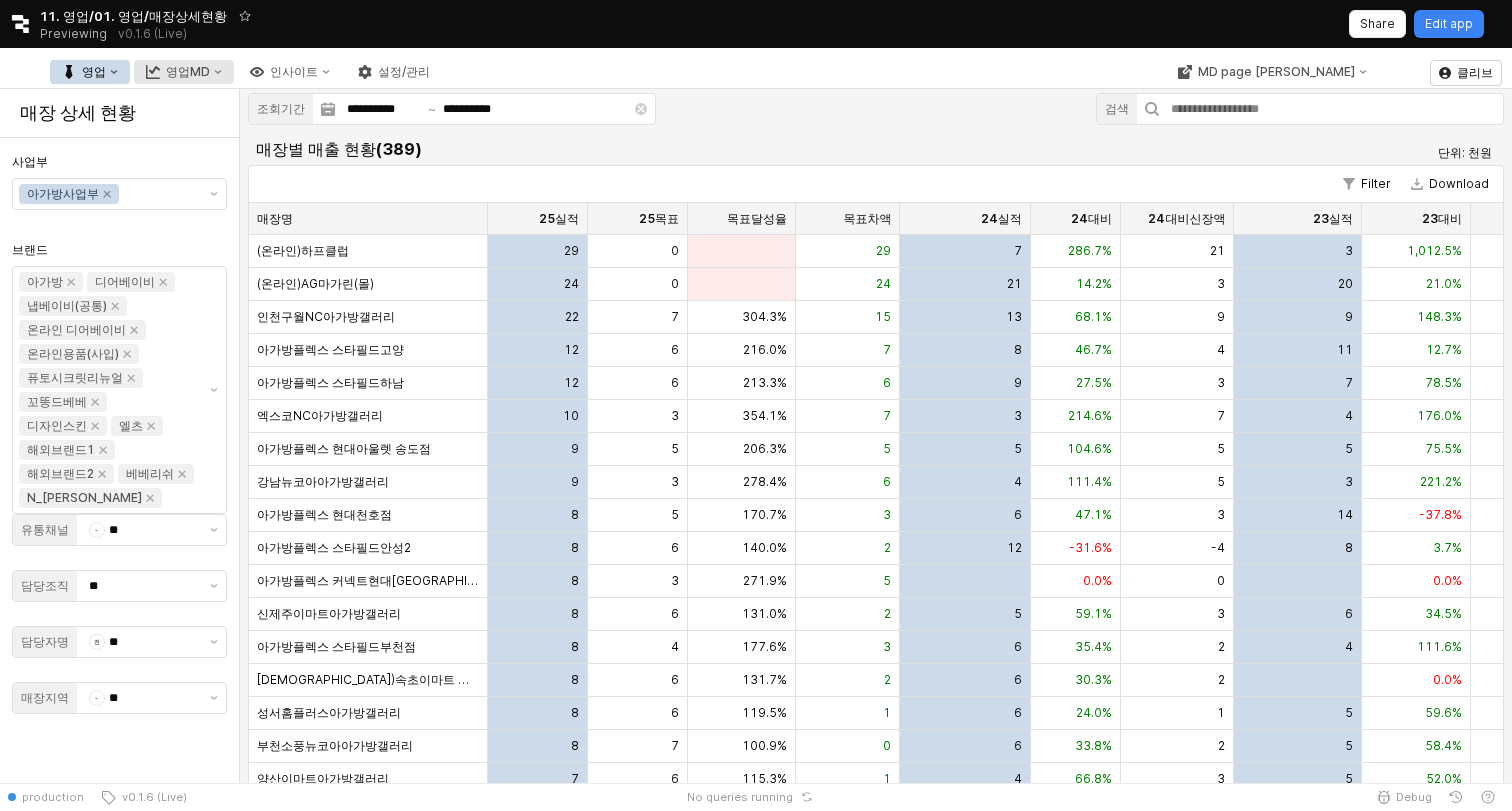 click on "영업MD" at bounding box center (184, 72) 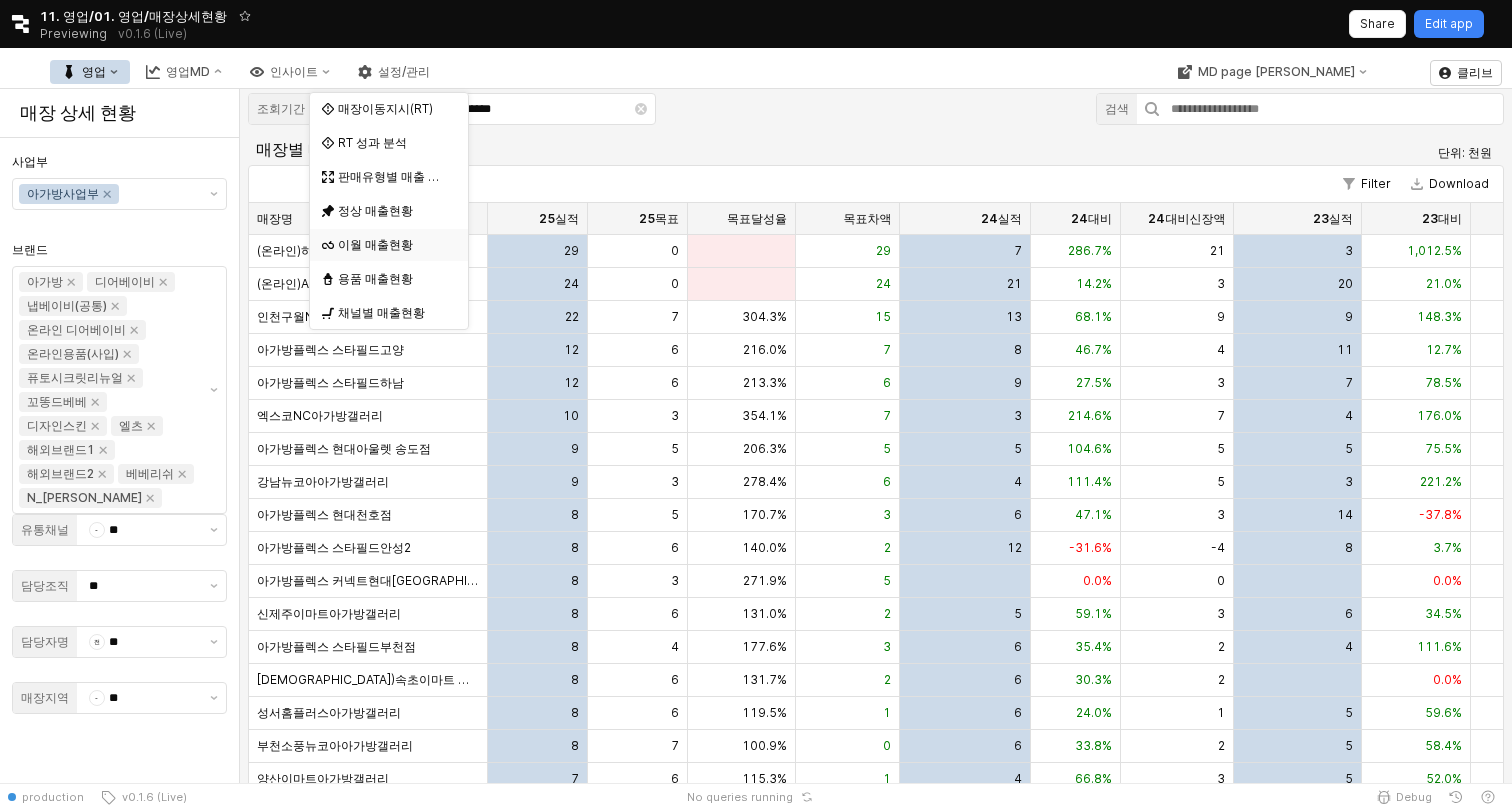 click on "이월 매출현황" at bounding box center (391, 245) 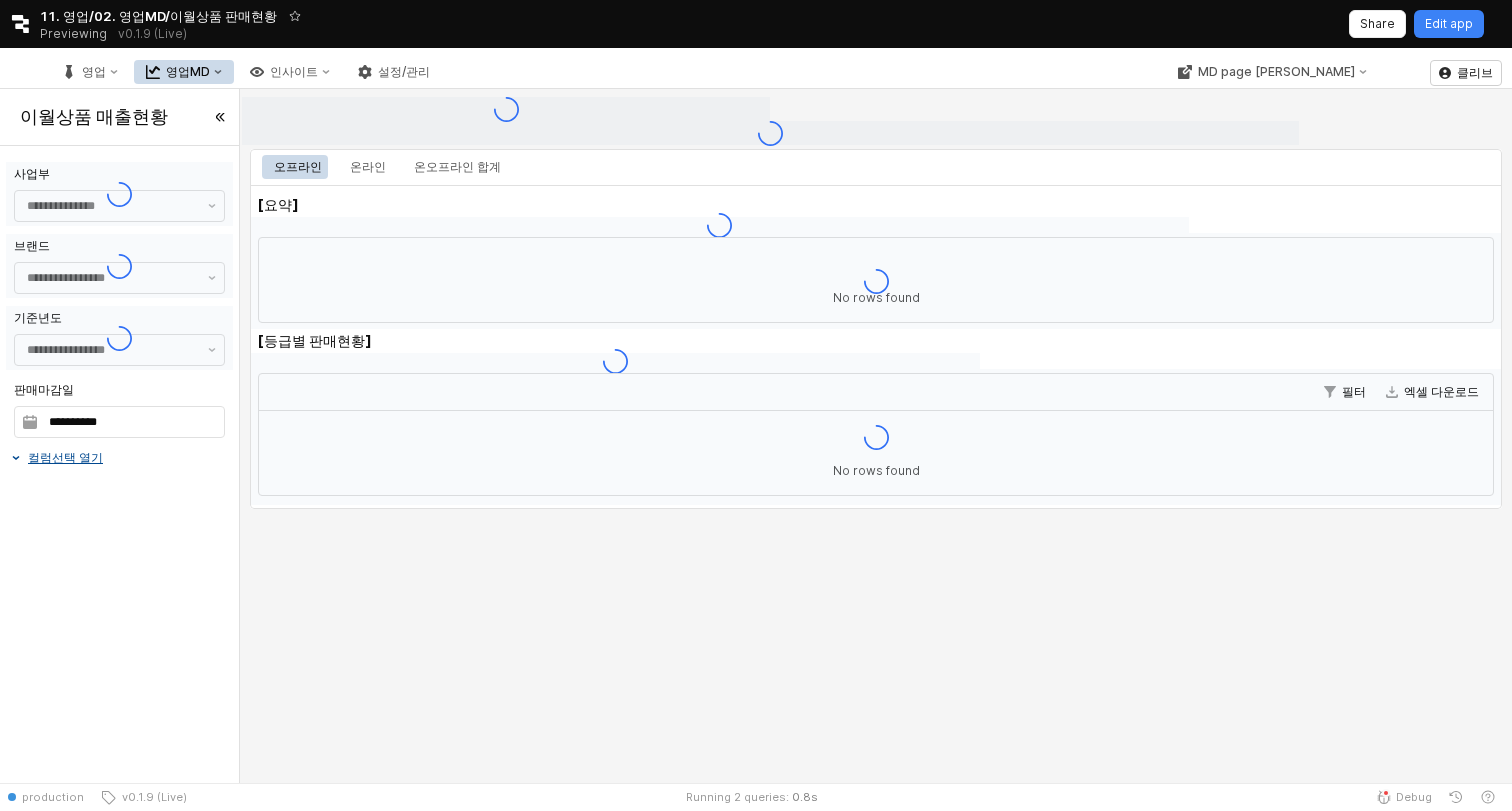 type on "******" 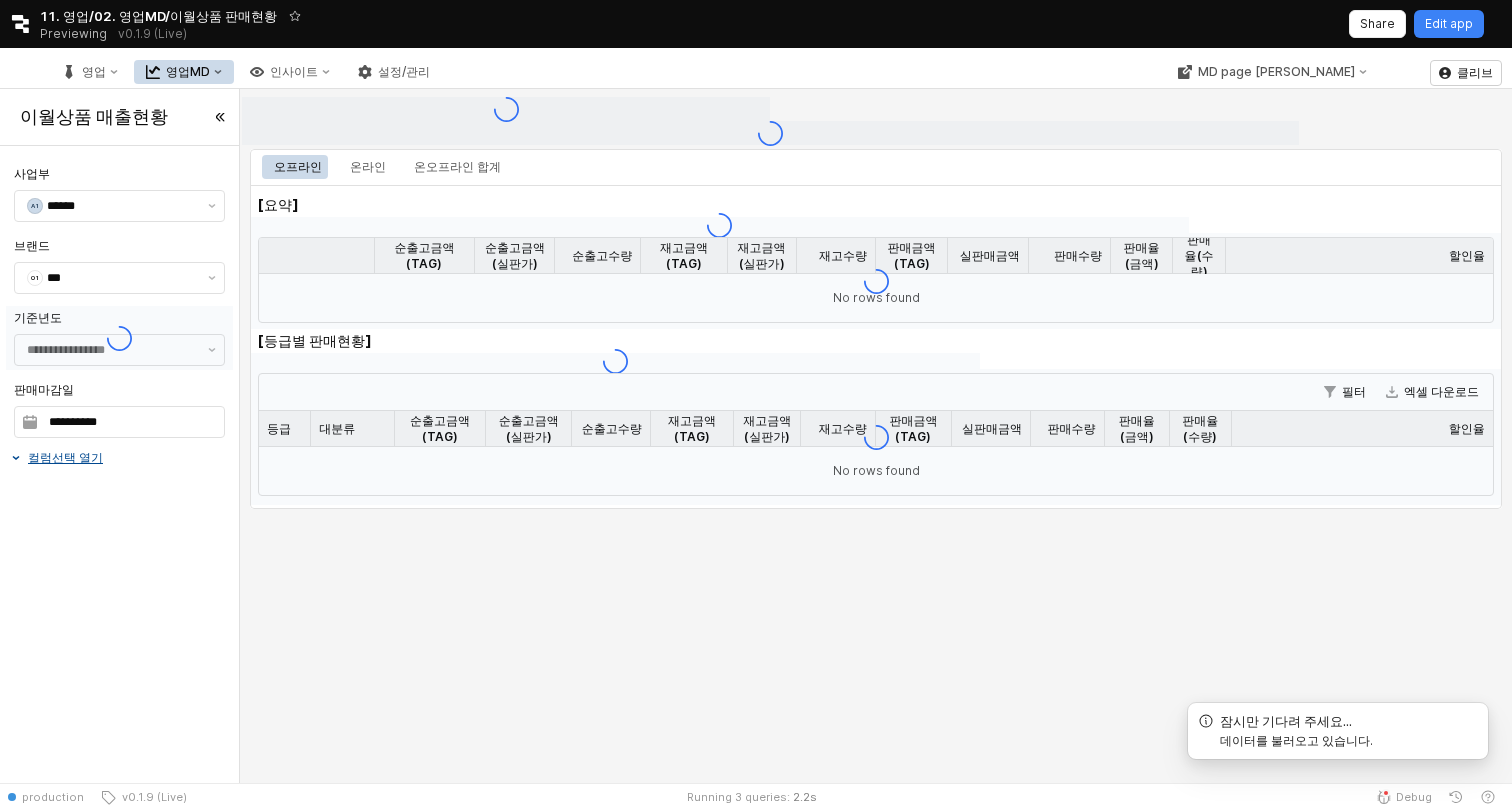 type on "**********" 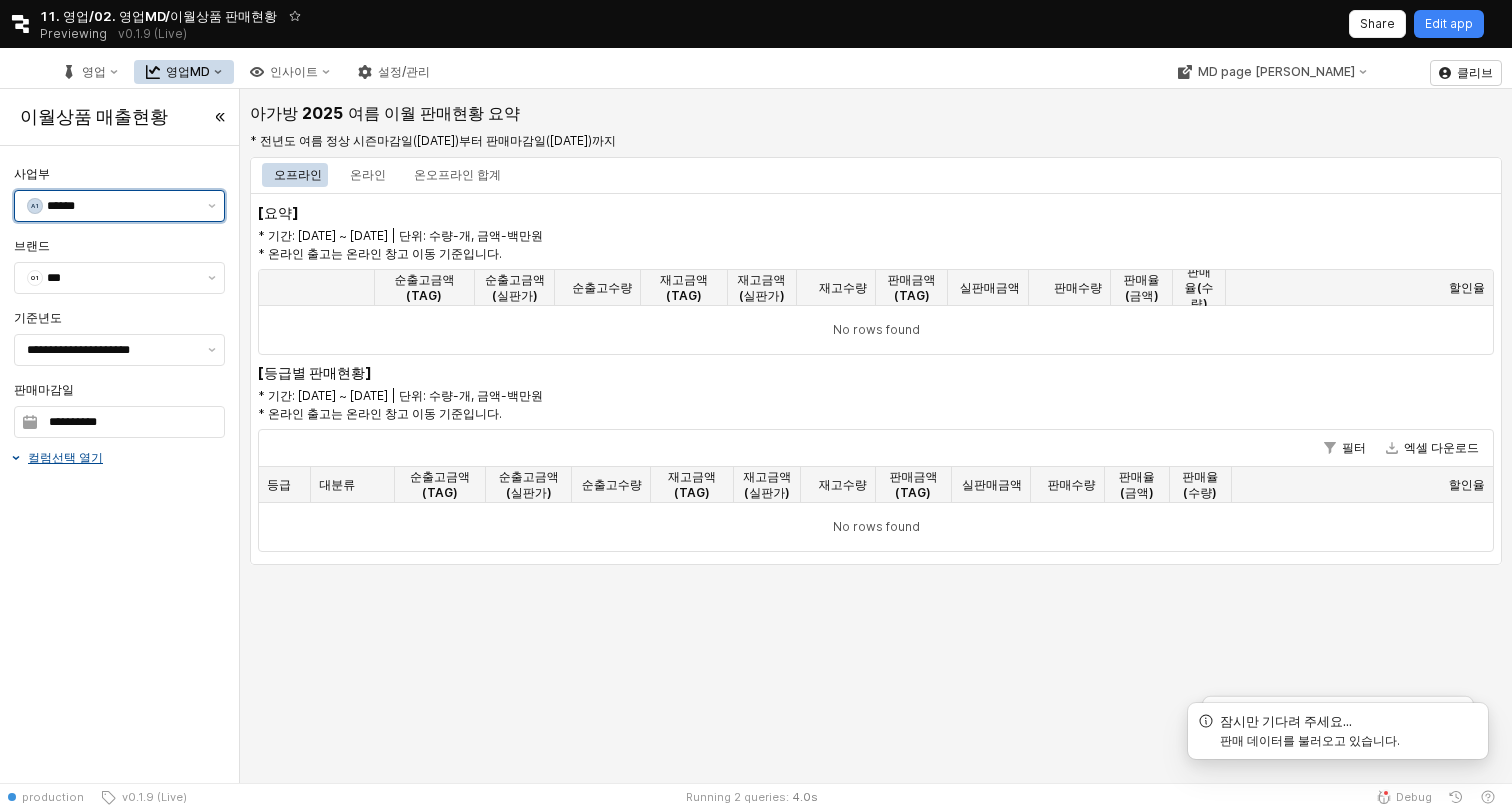 click on "******" at bounding box center (121, 206) 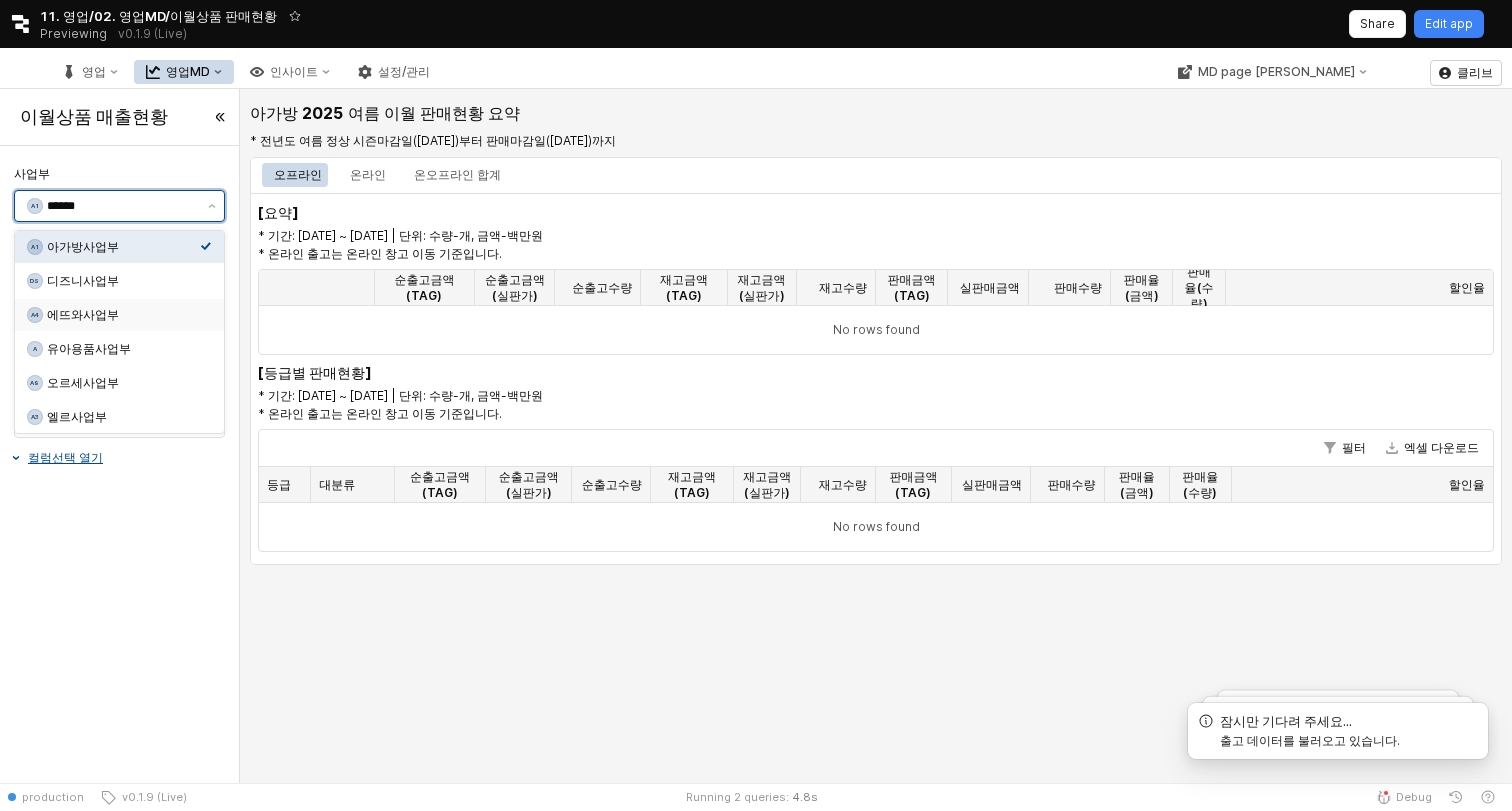 click on "에뜨와사업부" at bounding box center (123, 315) 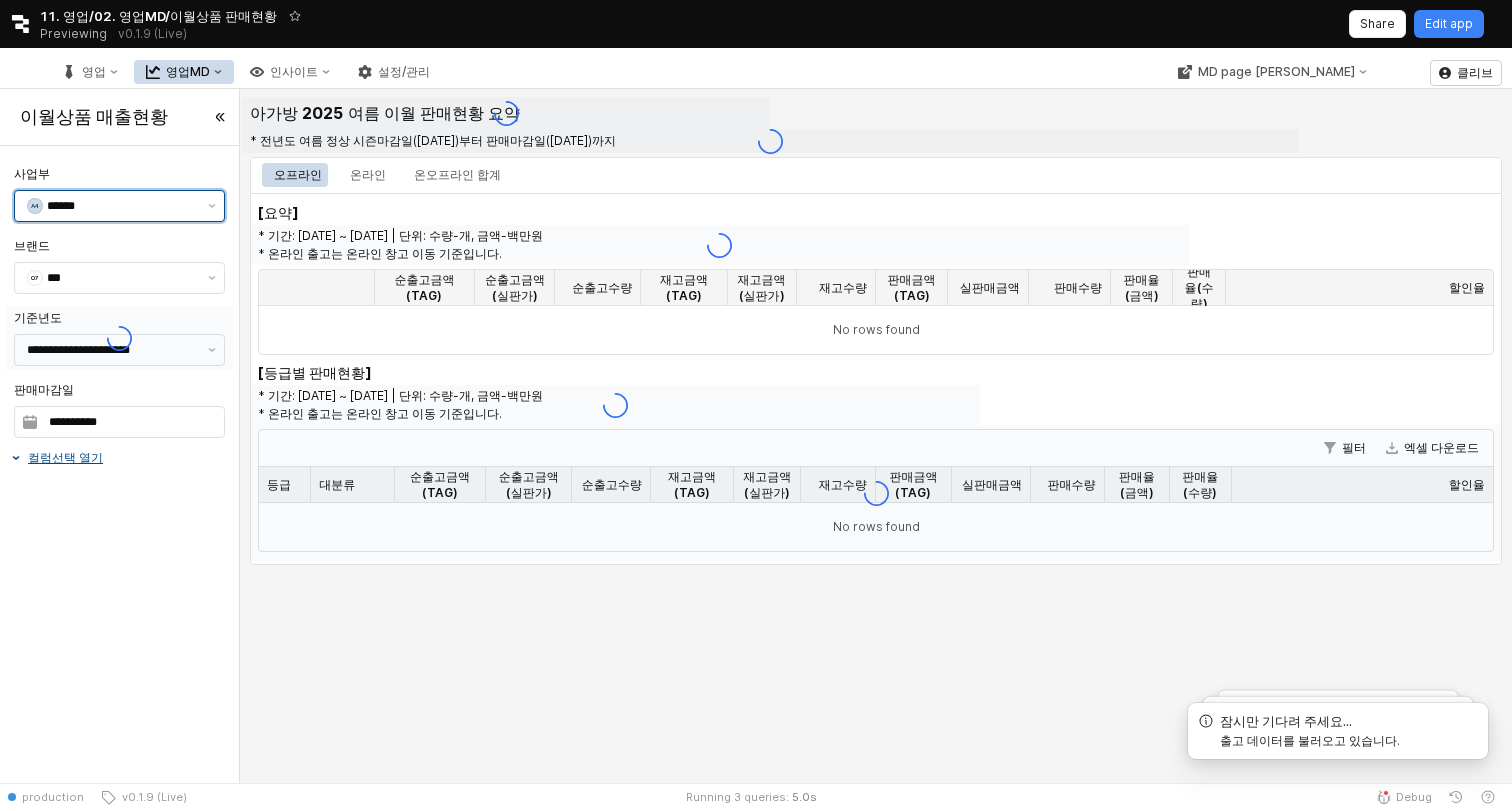 type on "***" 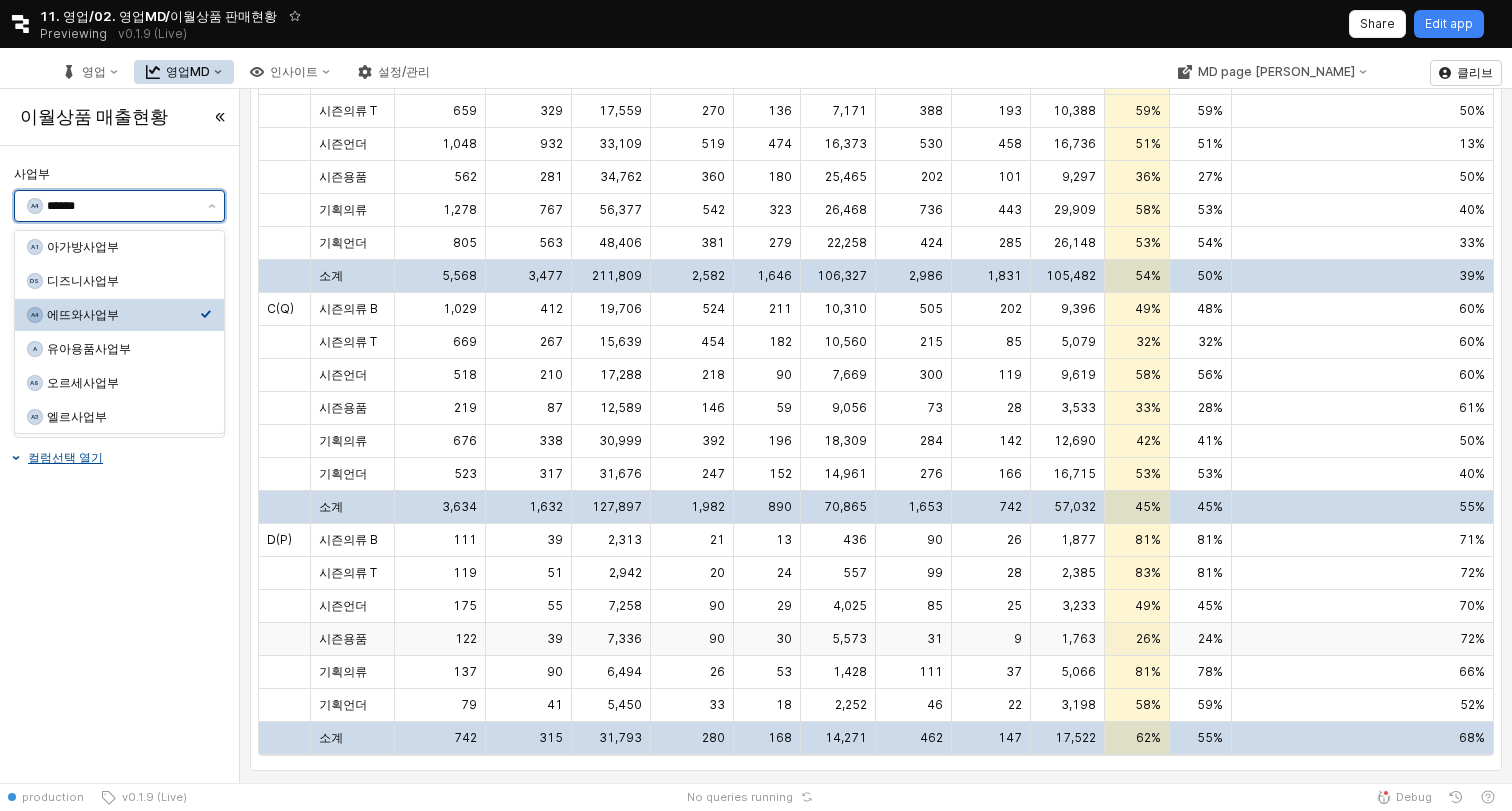 scroll, scrollTop: 0, scrollLeft: 0, axis: both 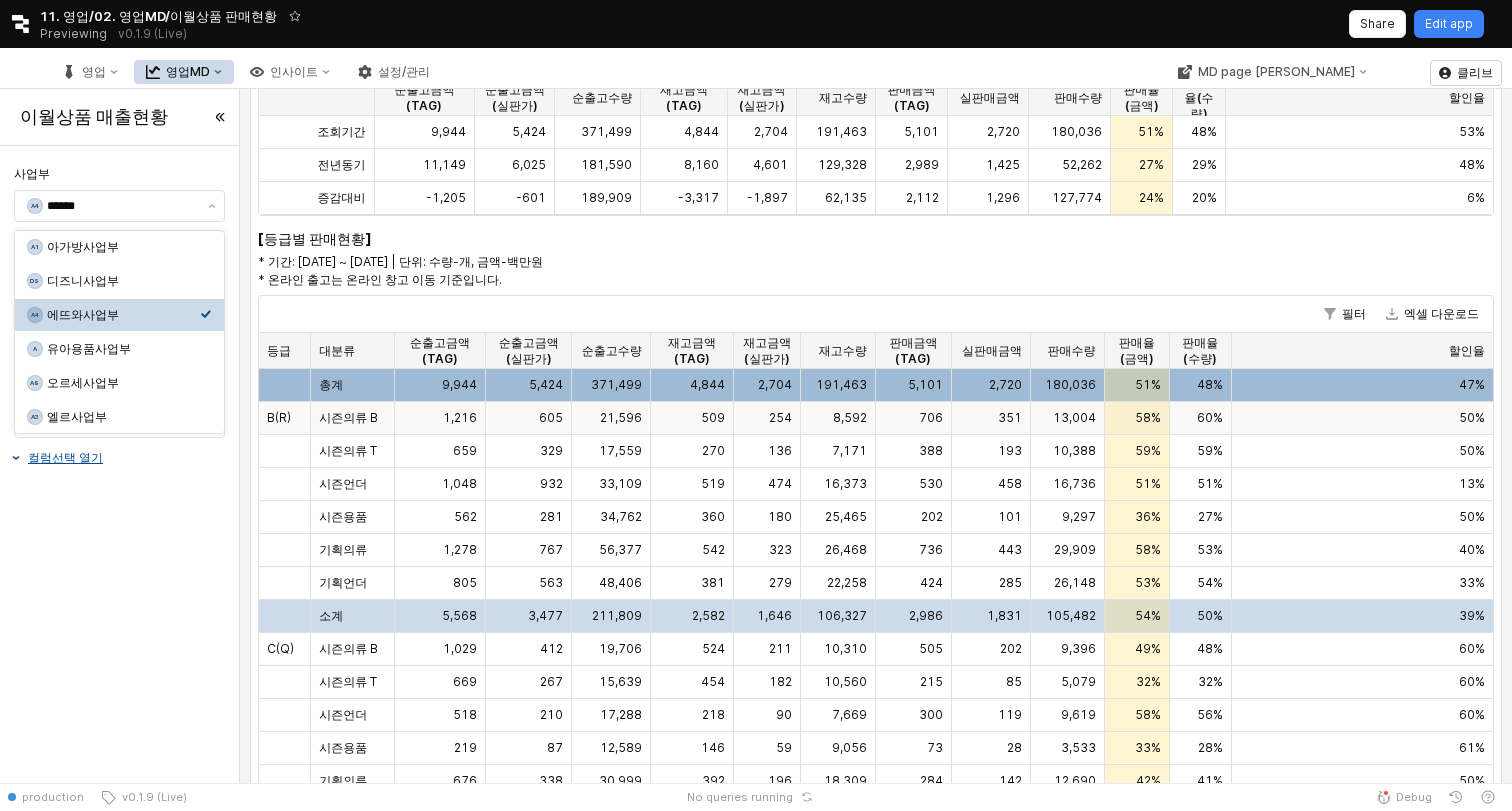click on "시즌의류 B" at bounding box center [348, 418] 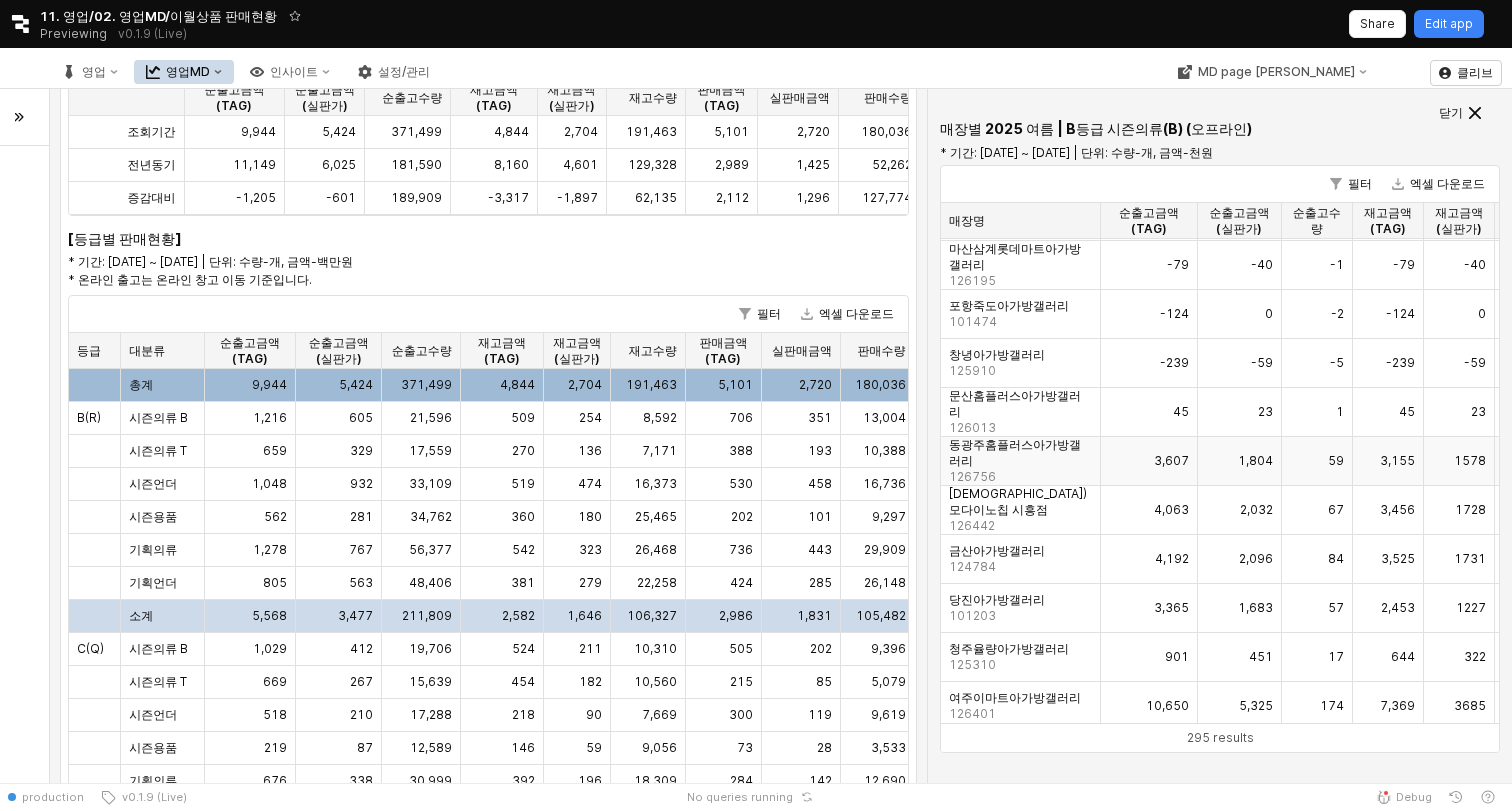 scroll, scrollTop: 0, scrollLeft: 0, axis: both 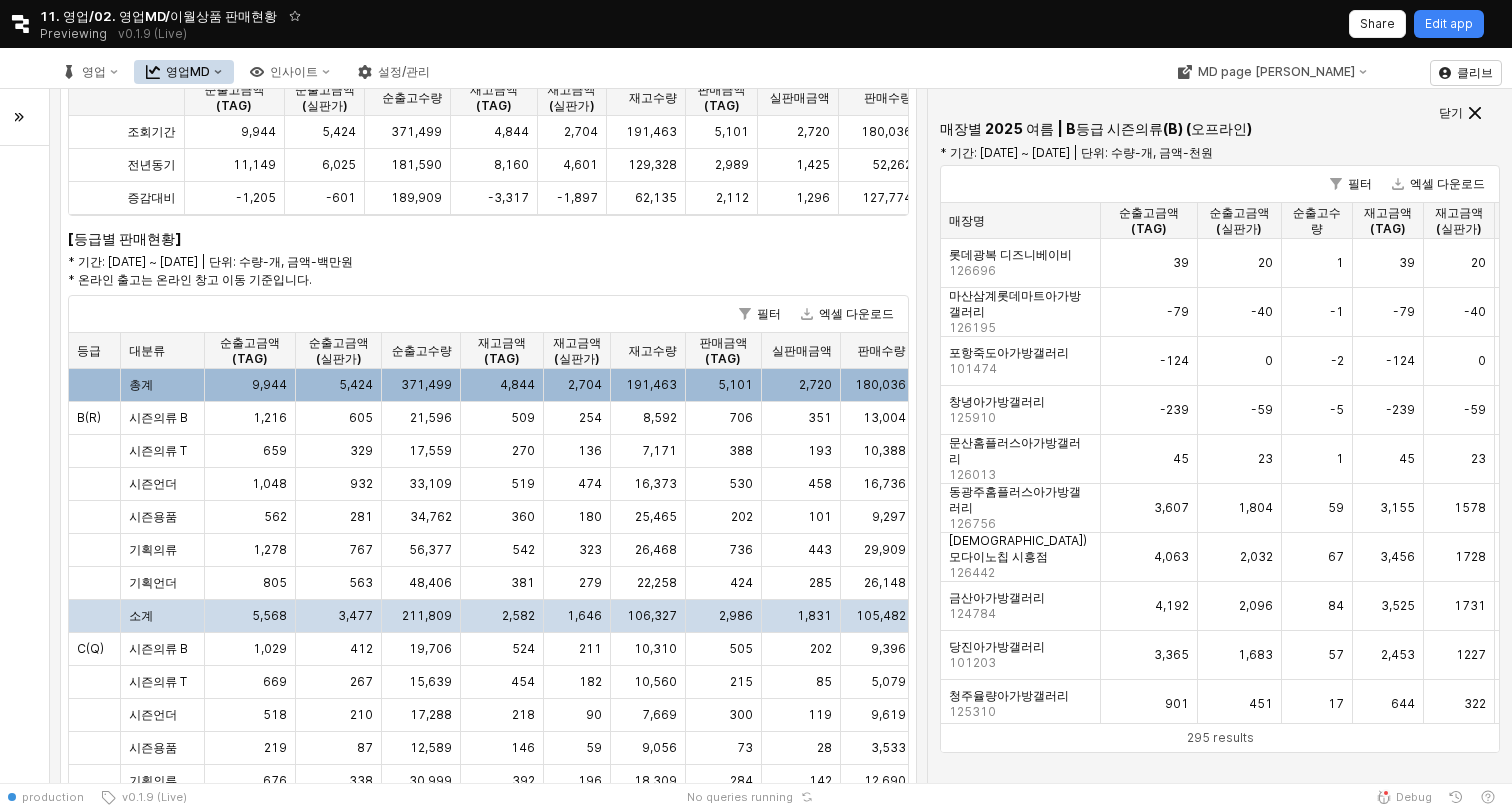 click at bounding box center (24, 117) 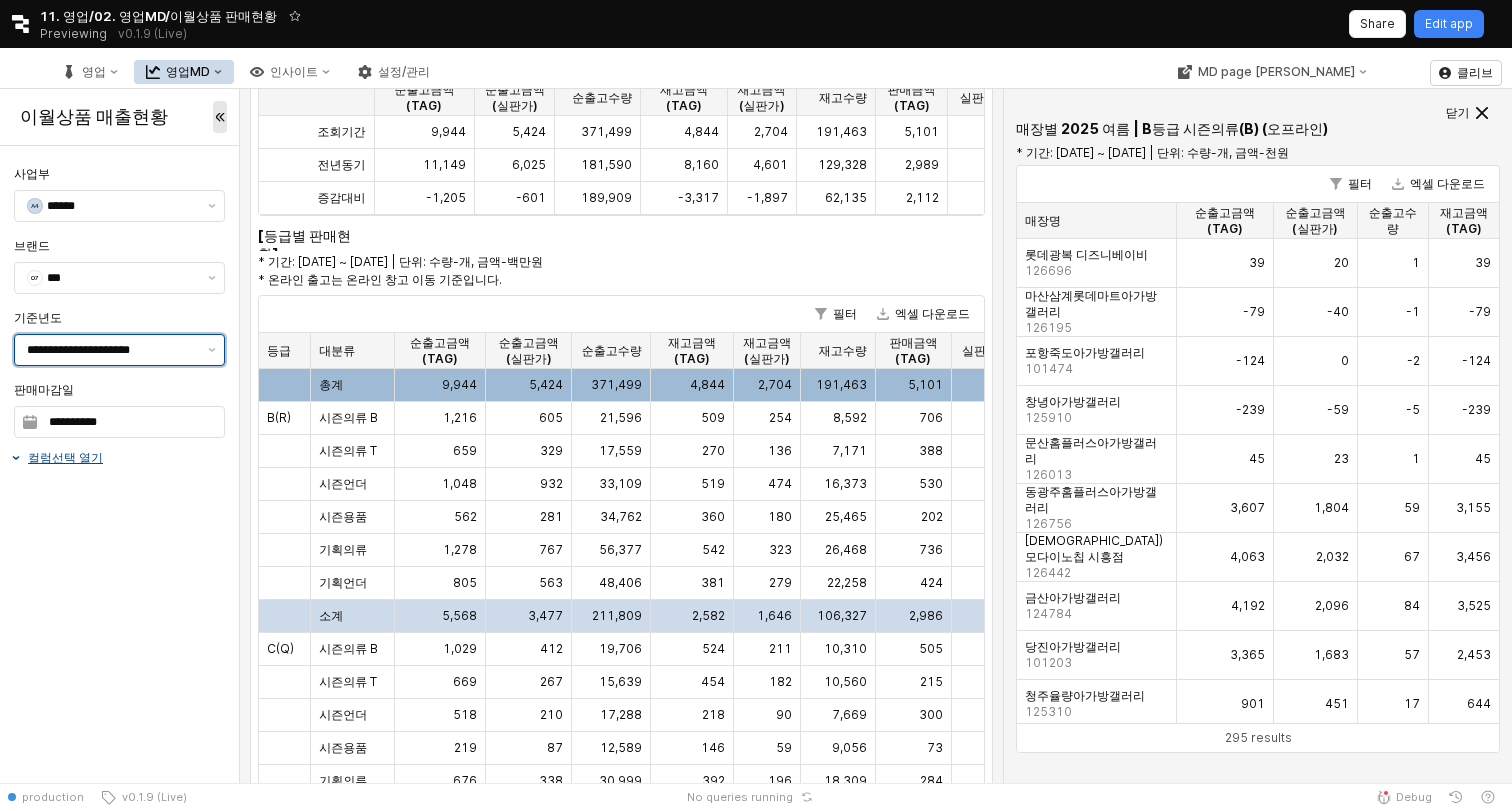 click on "**********" at bounding box center [111, 350] 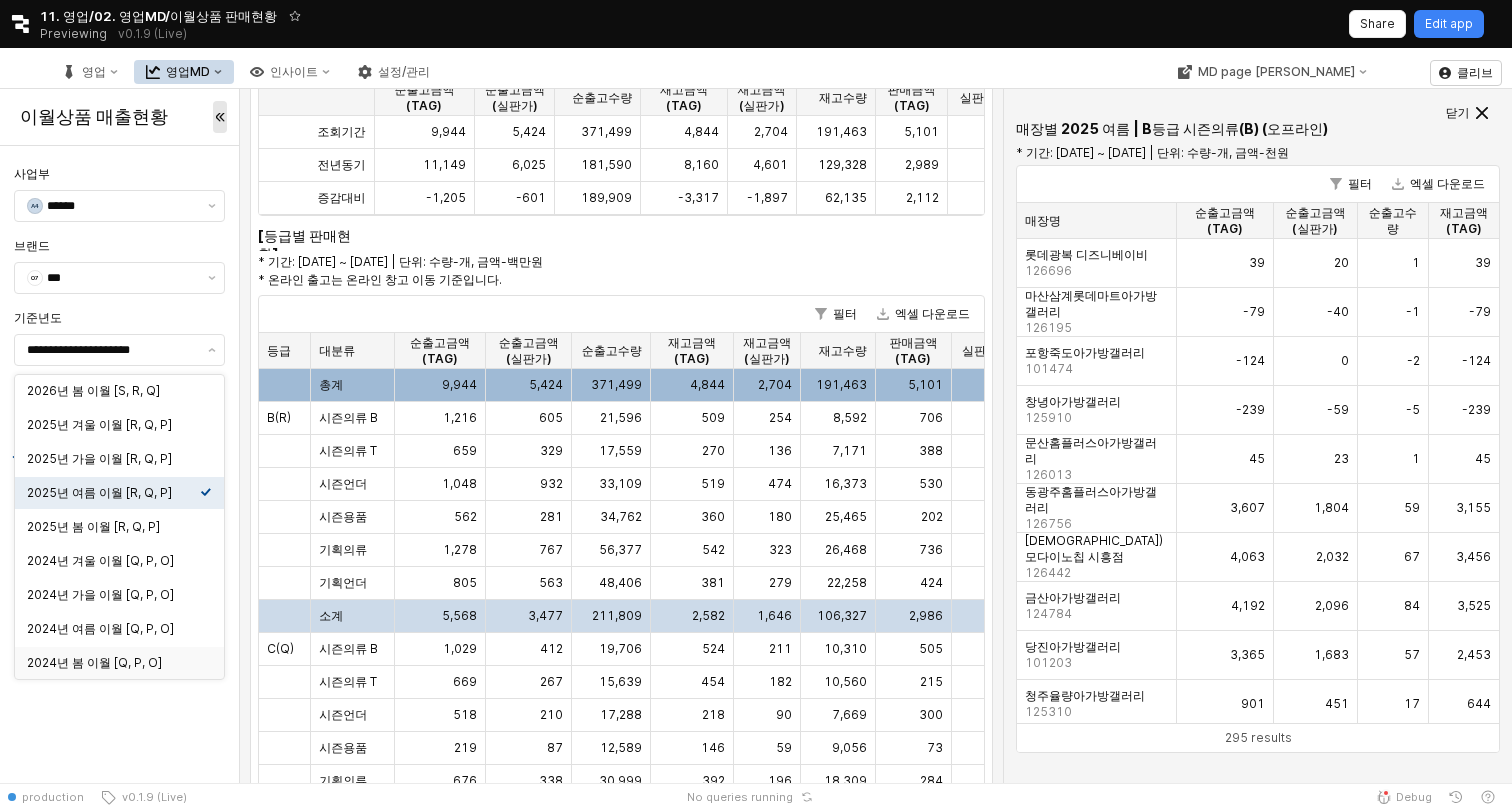 click on "**********" at bounding box center [119, 464] 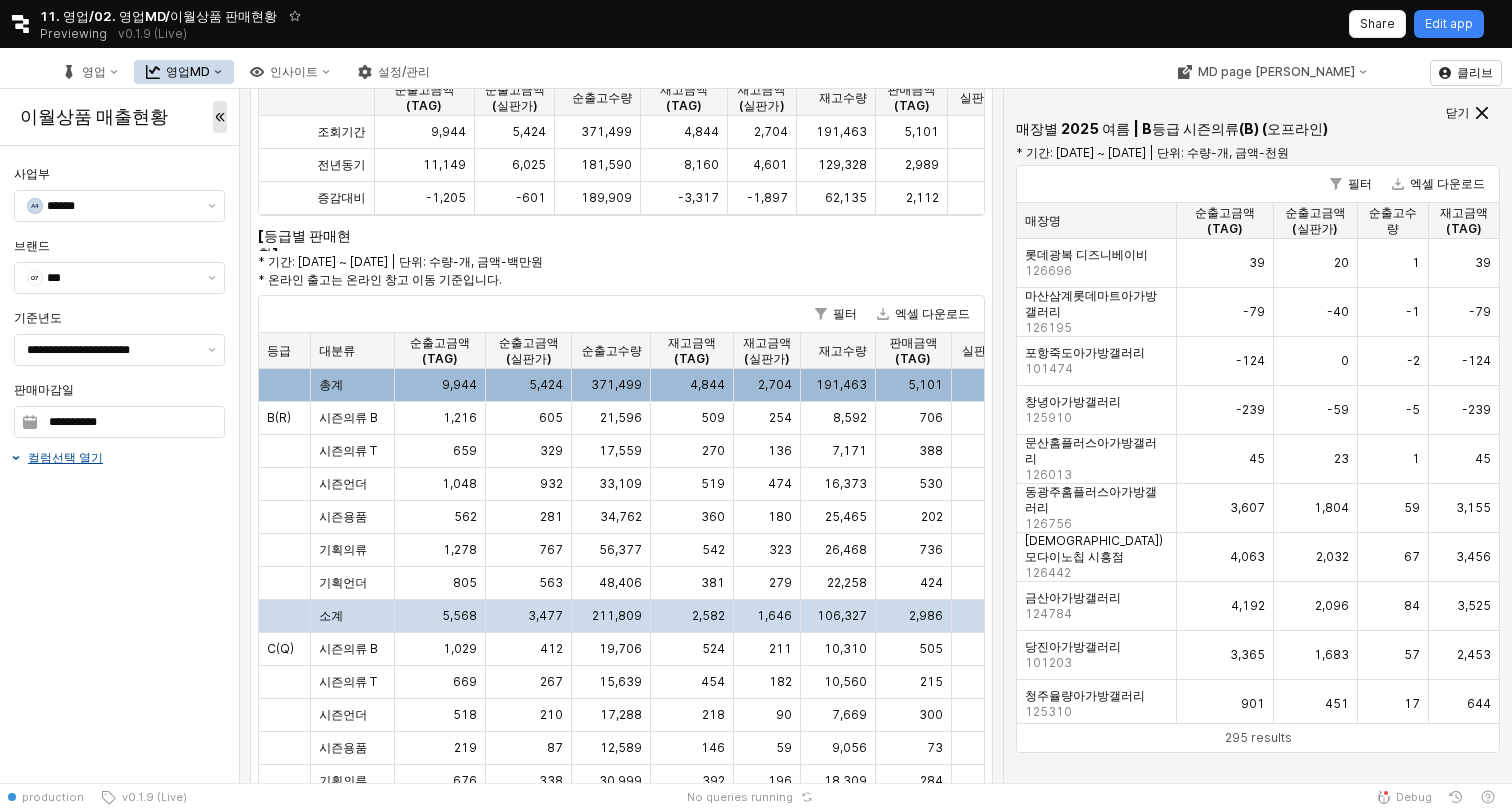 click 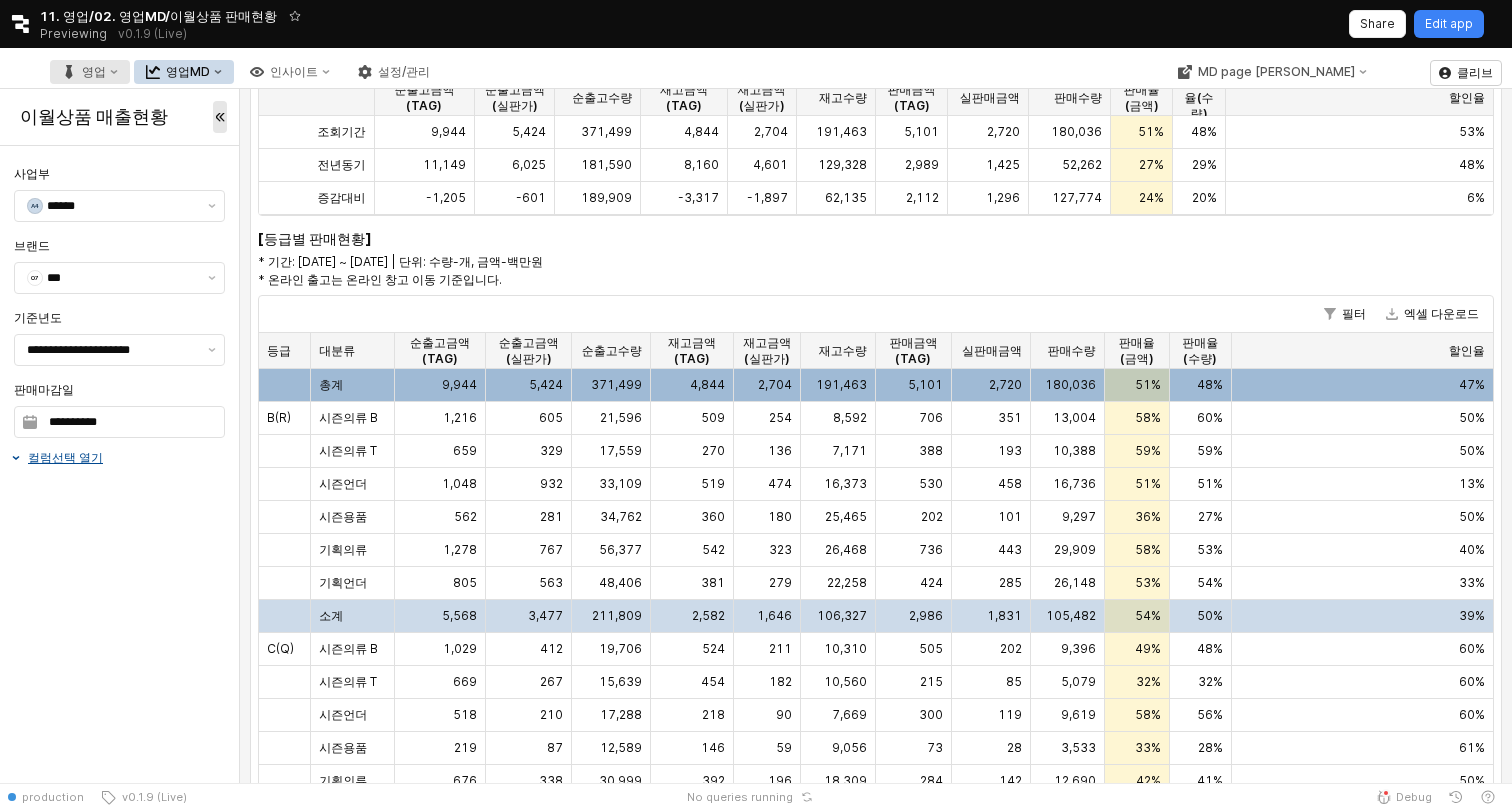 click on "영업" at bounding box center (94, 72) 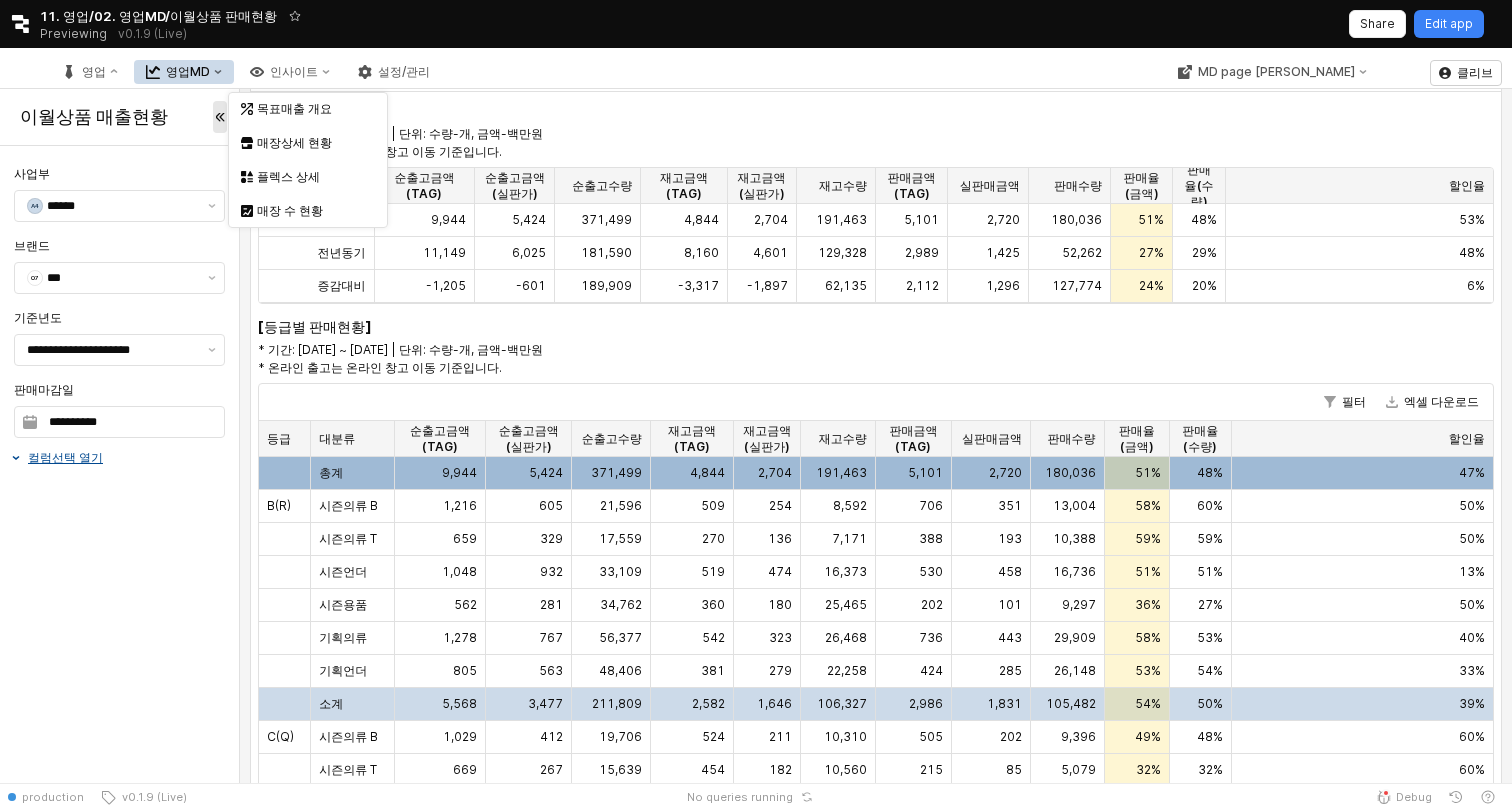 scroll, scrollTop: 0, scrollLeft: 0, axis: both 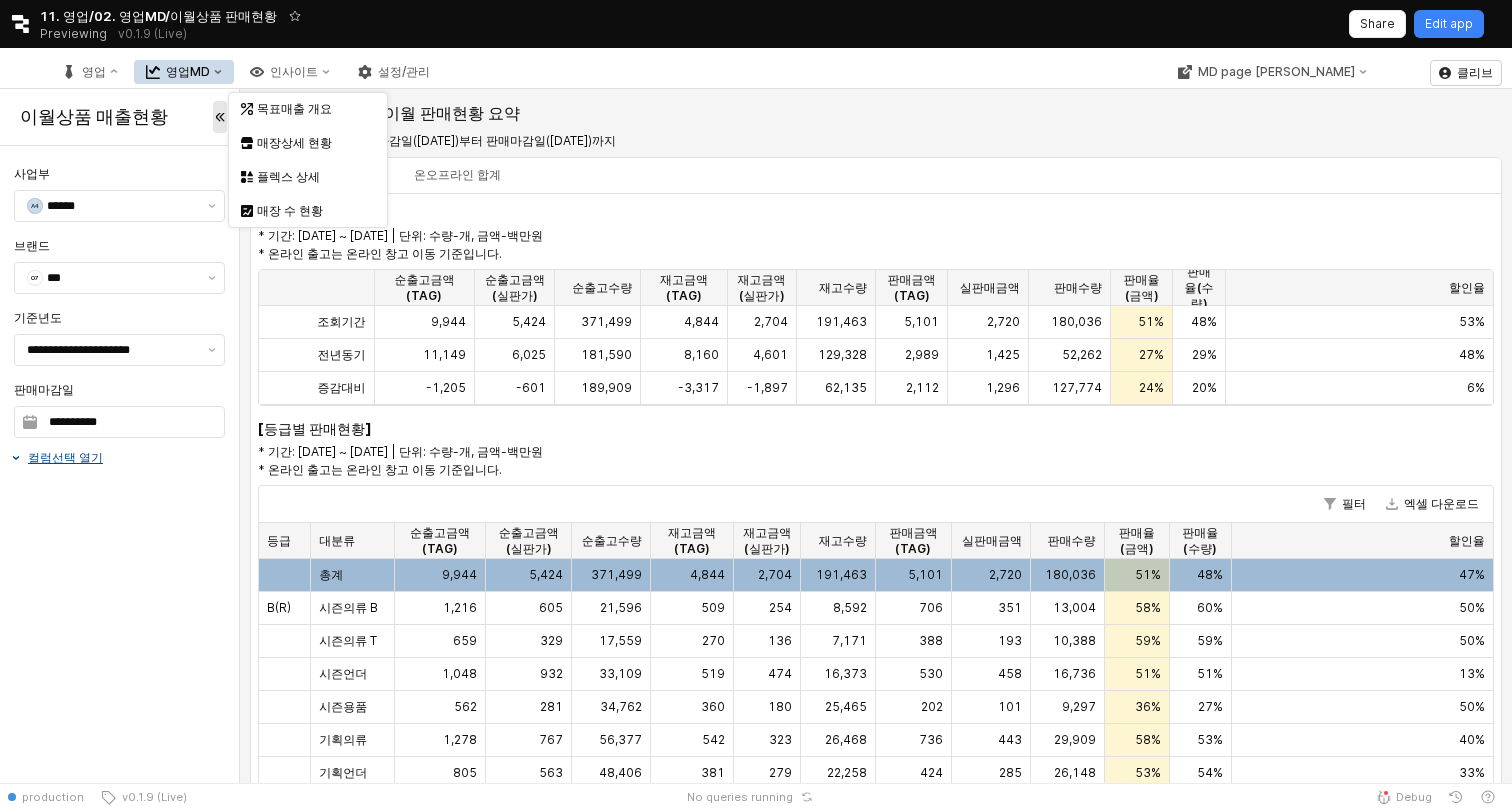 click on "[요약] * 기간: 2024-10-15 ~ 2025-07-06 | 단위: 수량-개, 금액-백만원 * 온라인 출고는 온라인 창고 이동 기준입니다. 순출고금액(TAG) 순출고금액(TAG) 순출고금액 (실판가) 순출고금액 (실판가) 순출고수량 순출고수량 재고금액(TAG) 재고금액(TAG) 재고금액 (실판가) 재고금액 (실판가) 재고수량 재고수량 판매금액(TAG) 판매금액(TAG) 실판매금액 실판매금액 판매수량 판매수량 판매율(금액) 판매율(금액) 판매율(수량) 판매율(수량) 할인율 할인율 조회기간 9,944 5,424 371,499 4,844 2,704 191,463 5,101 2,720 180,036 51% 48% 53% 전년동기 11,149 6,025 181,590 8,160 4,601 129,328 2,989 1,425 52,262 27% 29% 48% 증감대비 -1,205 -601 189,909 -3,317 -1,897 62,135 2,112 1,296 127,774 24% 20% 6% [등급별 판매현황] * 기간: 2024-10-15 ~ 2025-07-06 | 단위: 수량-개, 금액-백만원 * 온라인 출고는 온라인 창고 이동 기준입니다. 필터 엑셀 다운로드 등급 9" at bounding box center (876, 747) 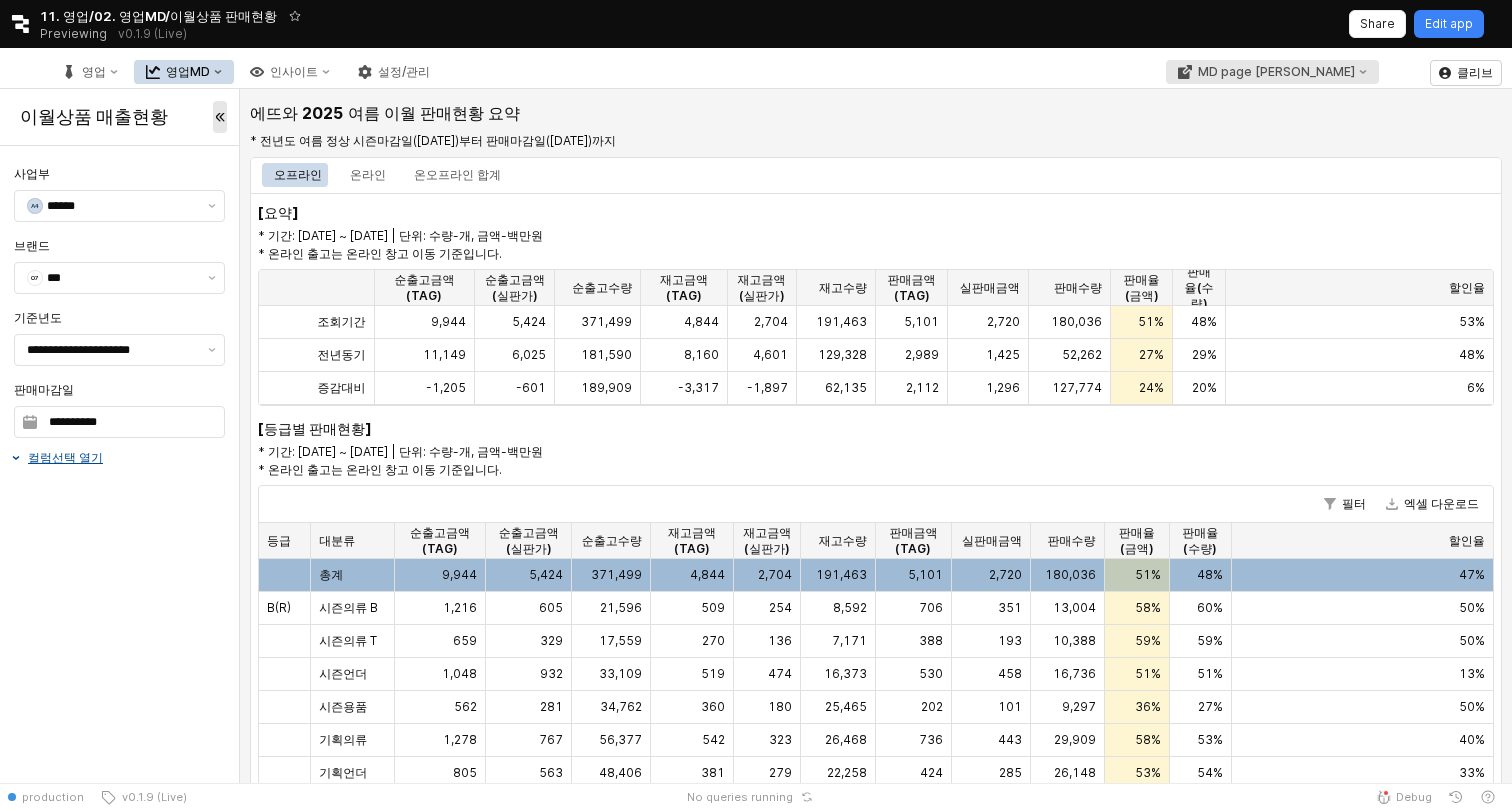 click on "MD page 이동" at bounding box center [1276, 72] 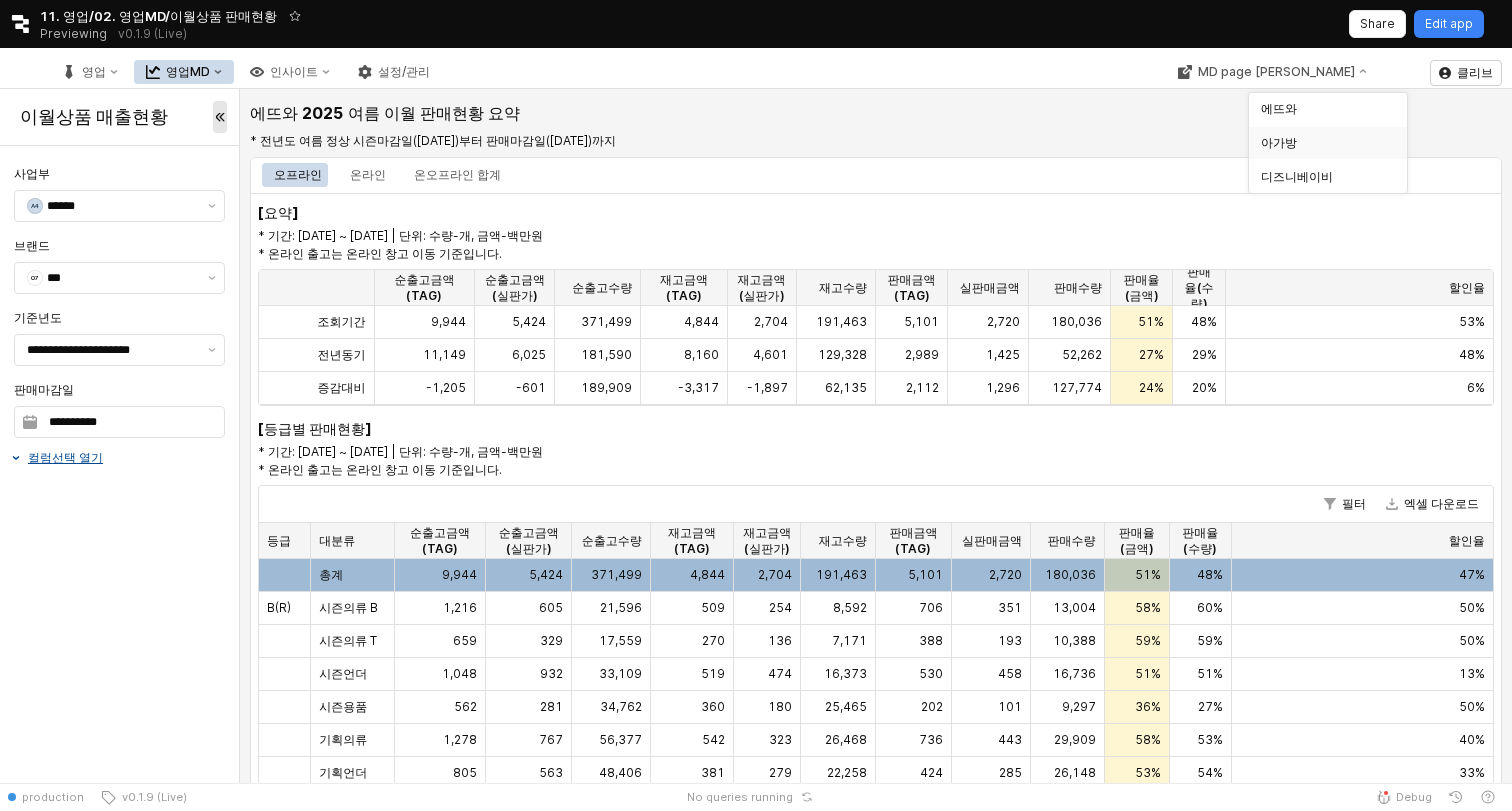 click on "아가방" at bounding box center [1322, 143] 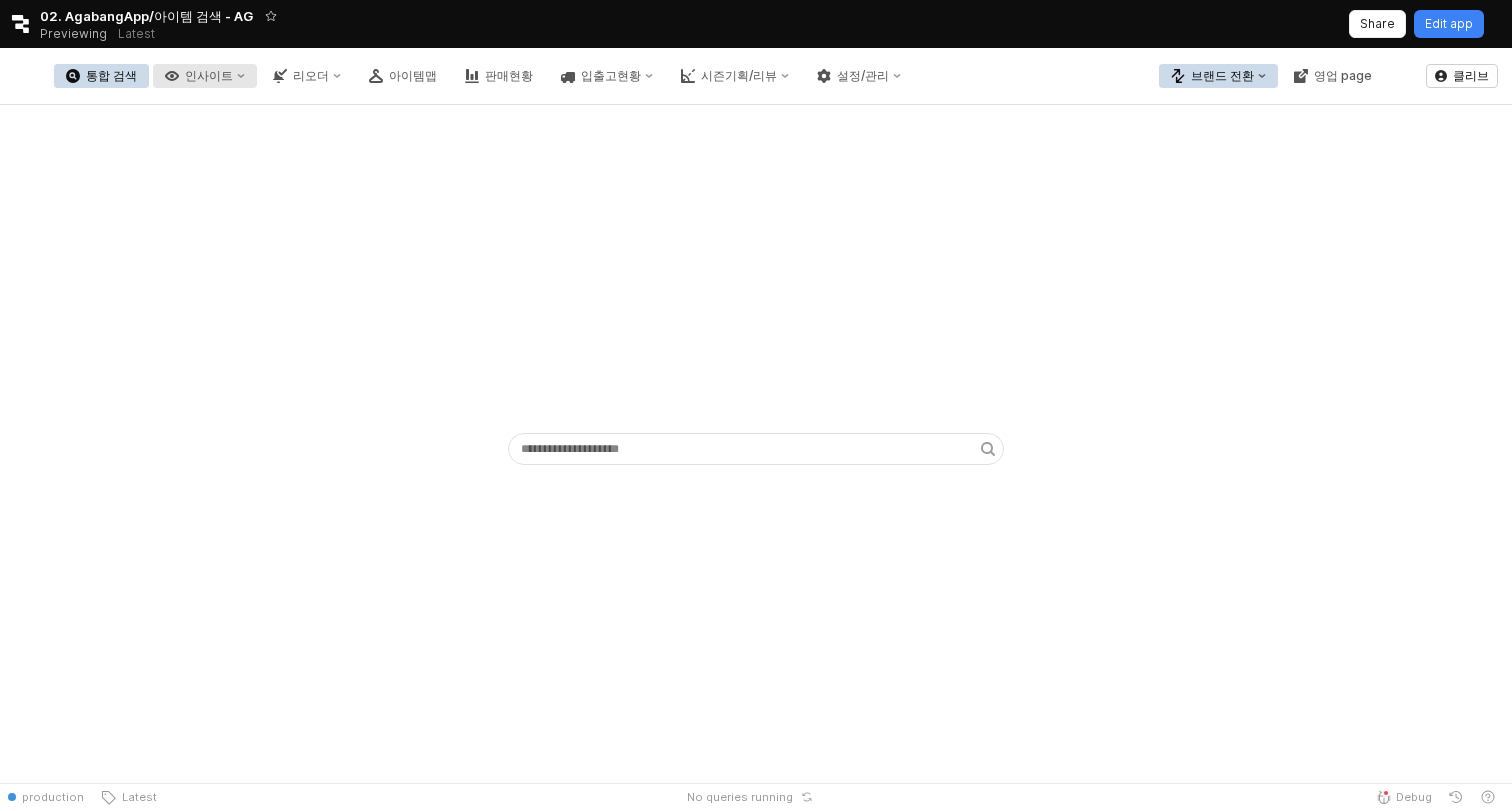 click on "인사이트" at bounding box center [209, 76] 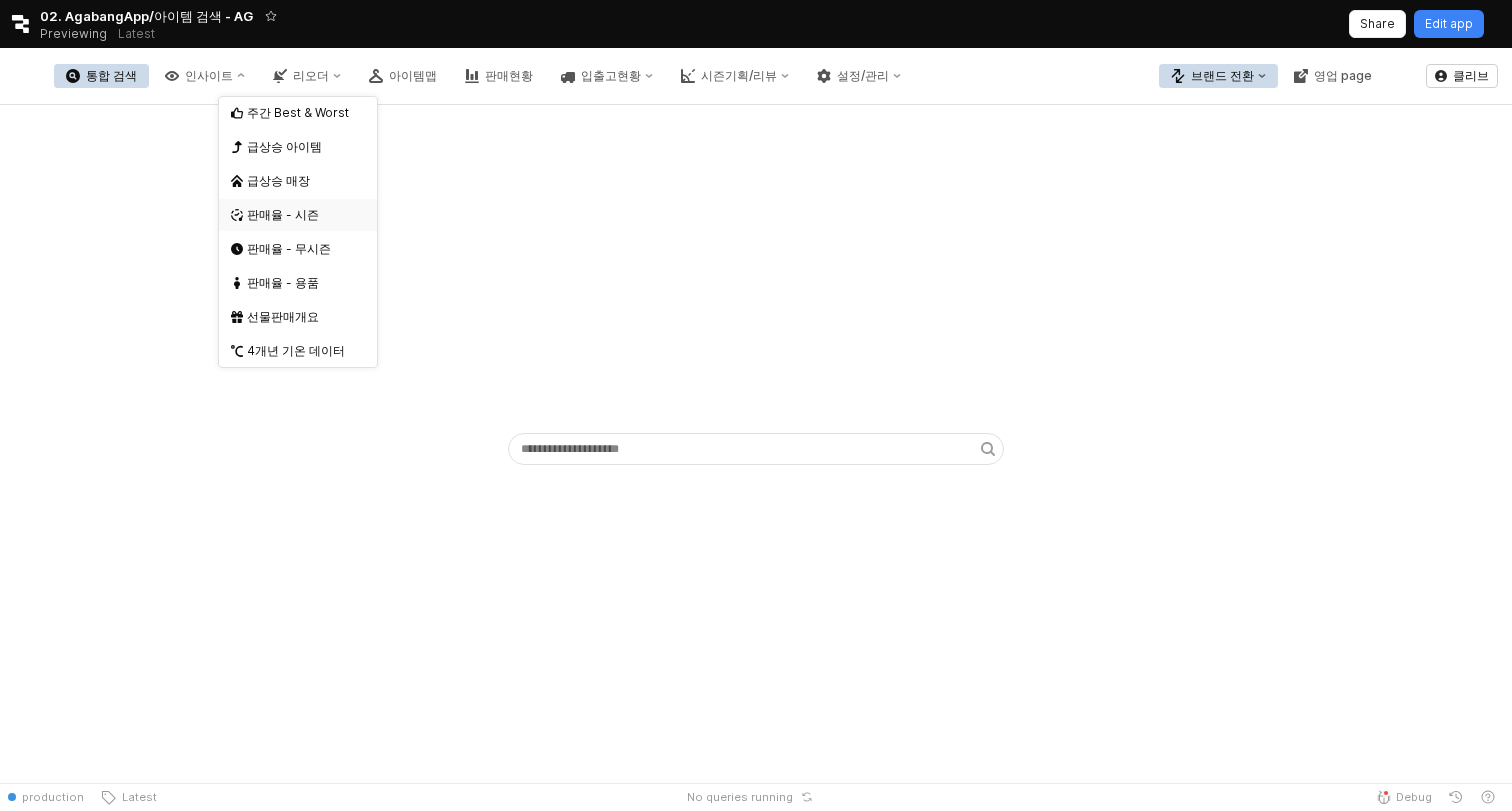 click on "판매율 - 시즌" at bounding box center [300, 215] 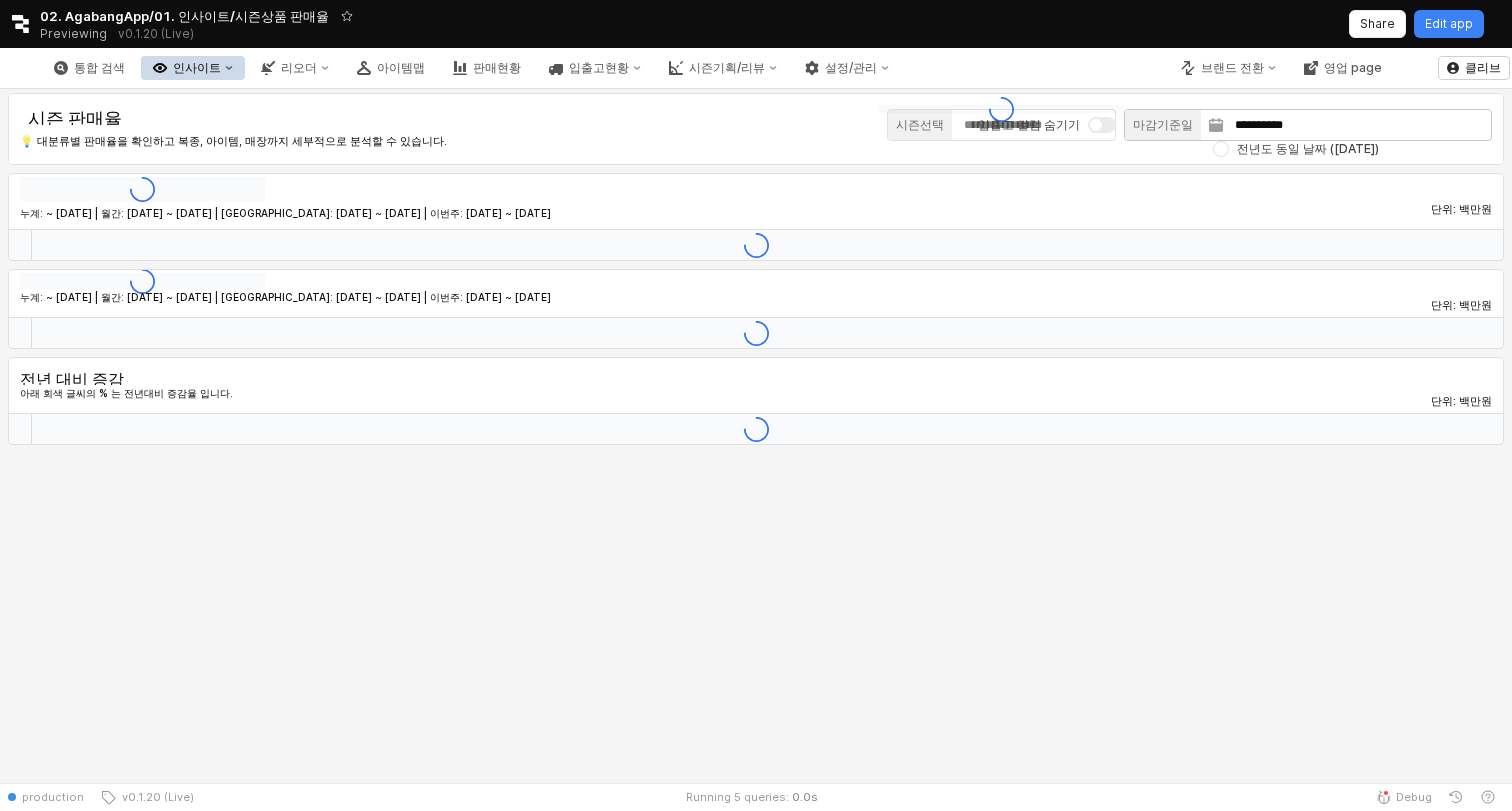 type on "********" 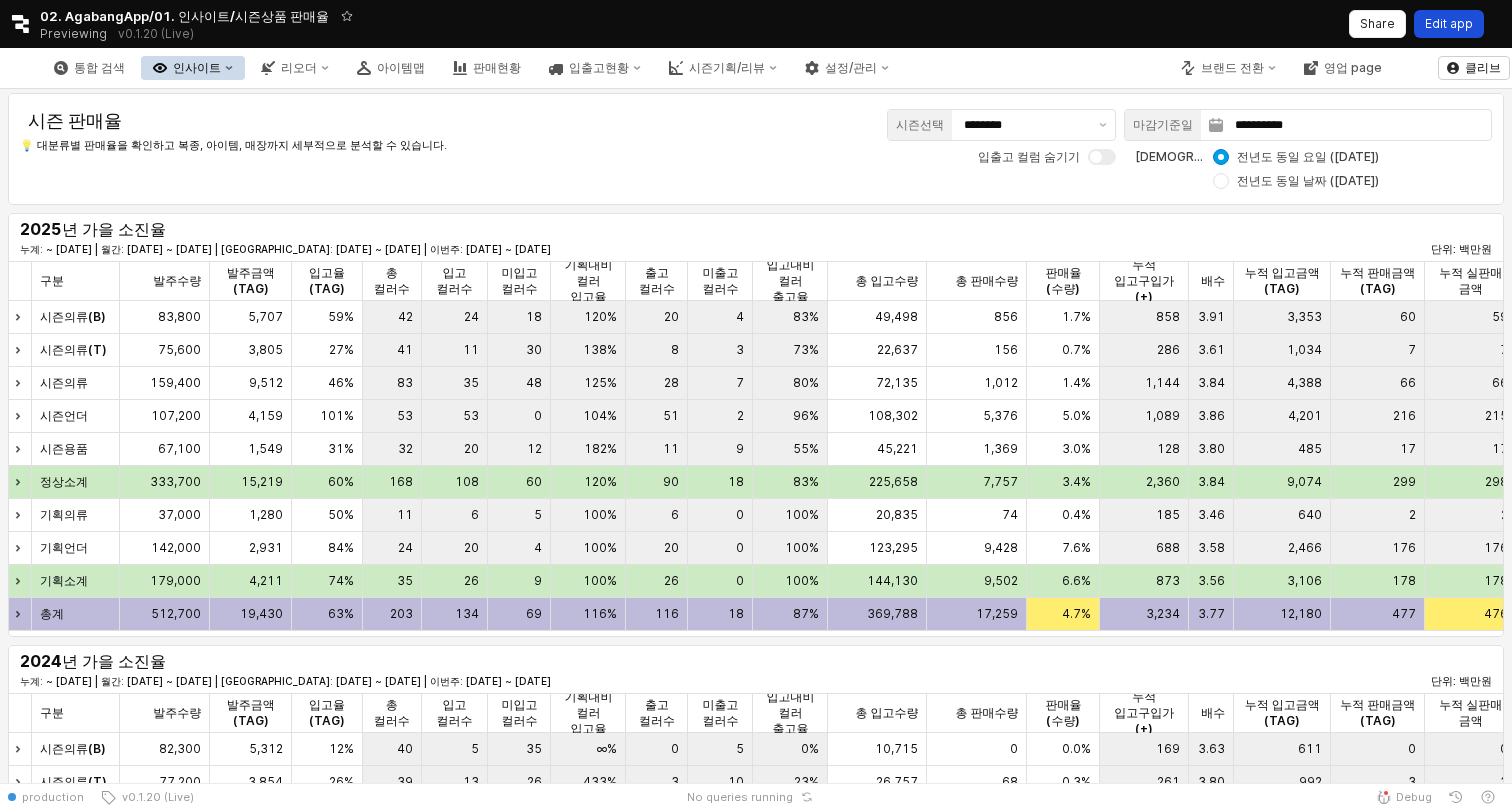 click on "Edit app" at bounding box center (1449, 24) 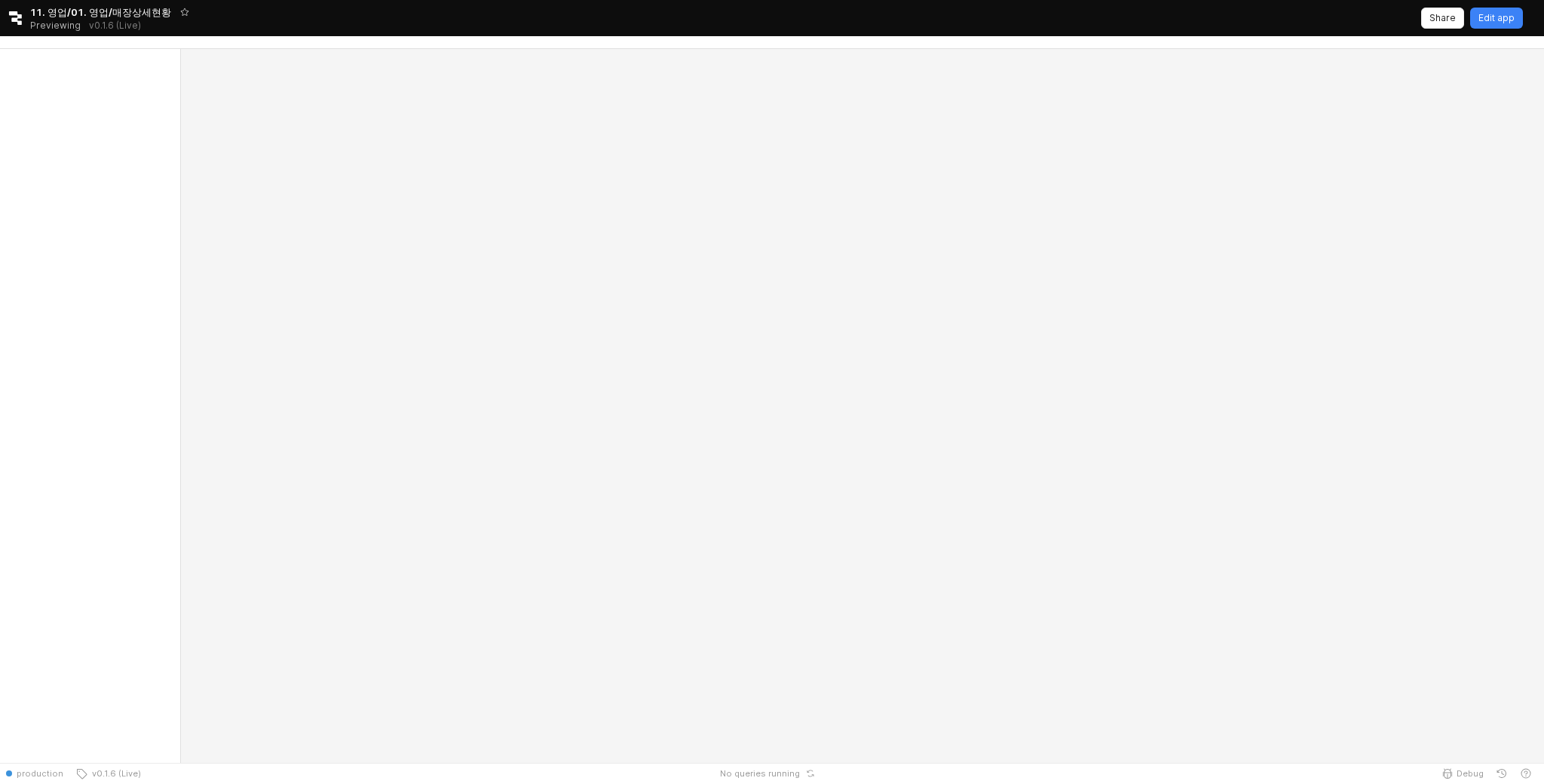 scroll, scrollTop: 0, scrollLeft: 0, axis: both 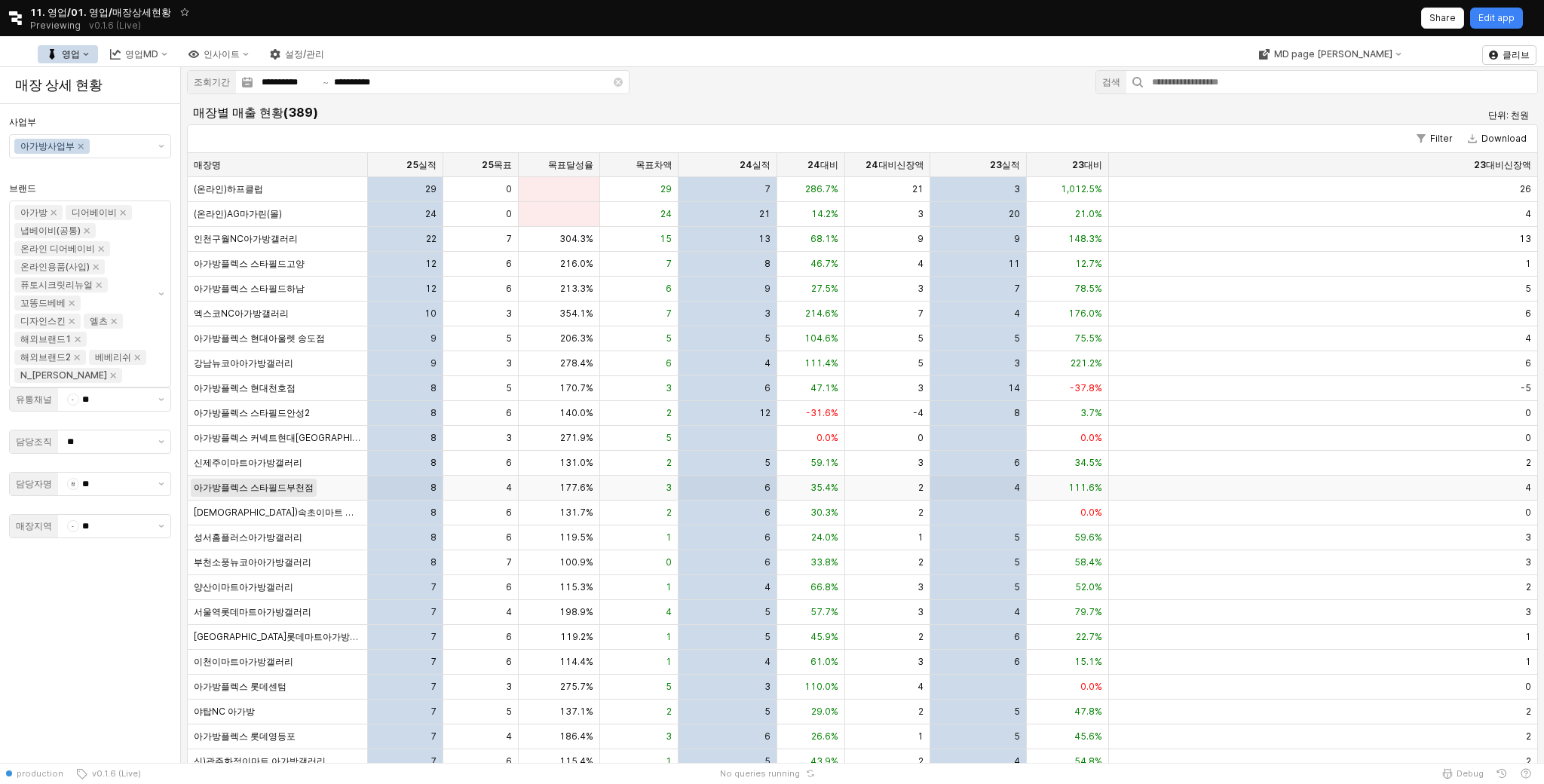 click on "아가방플렉스 스타필드부천점" at bounding box center (253, 488) 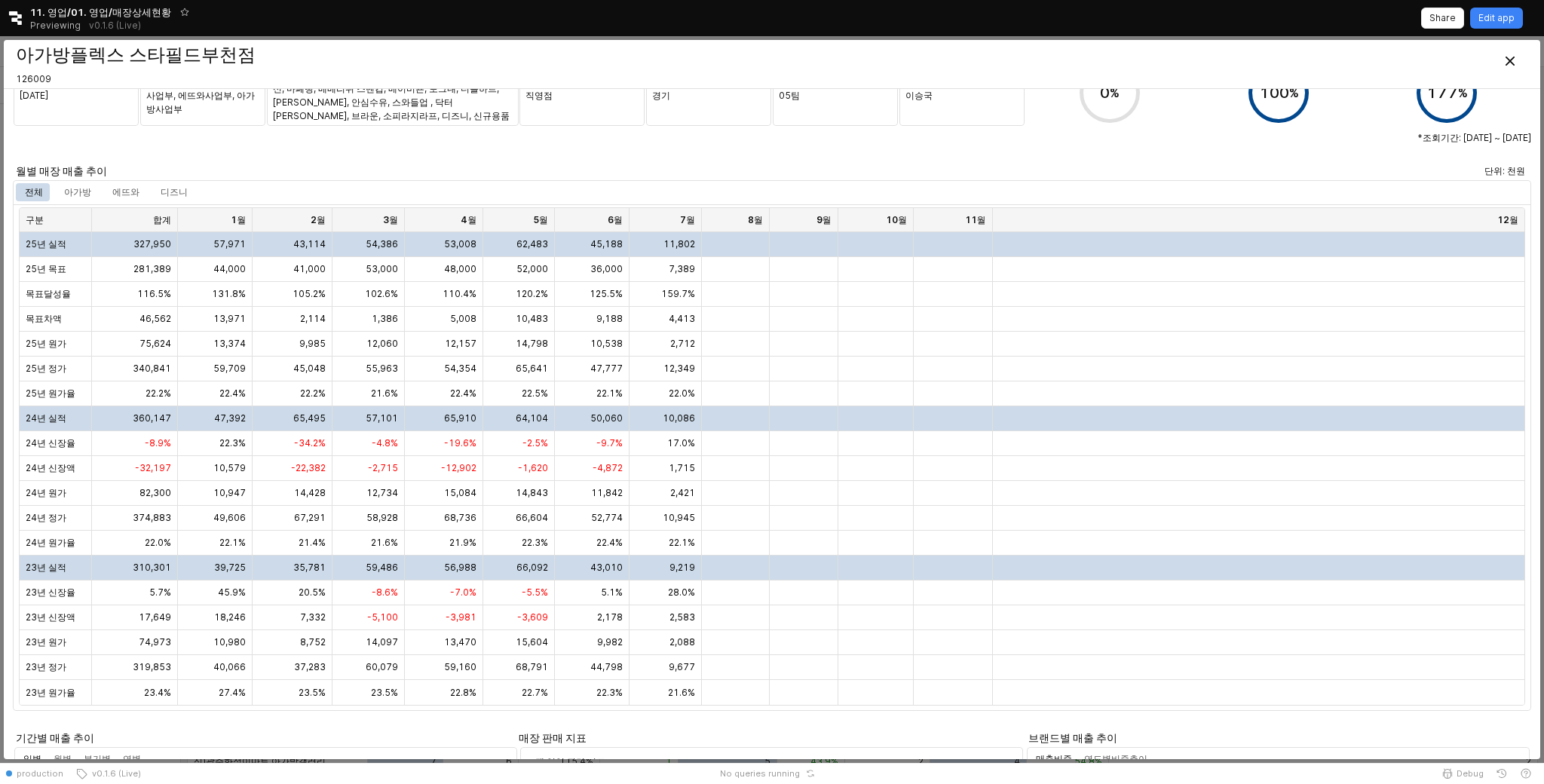 scroll, scrollTop: 0, scrollLeft: 0, axis: both 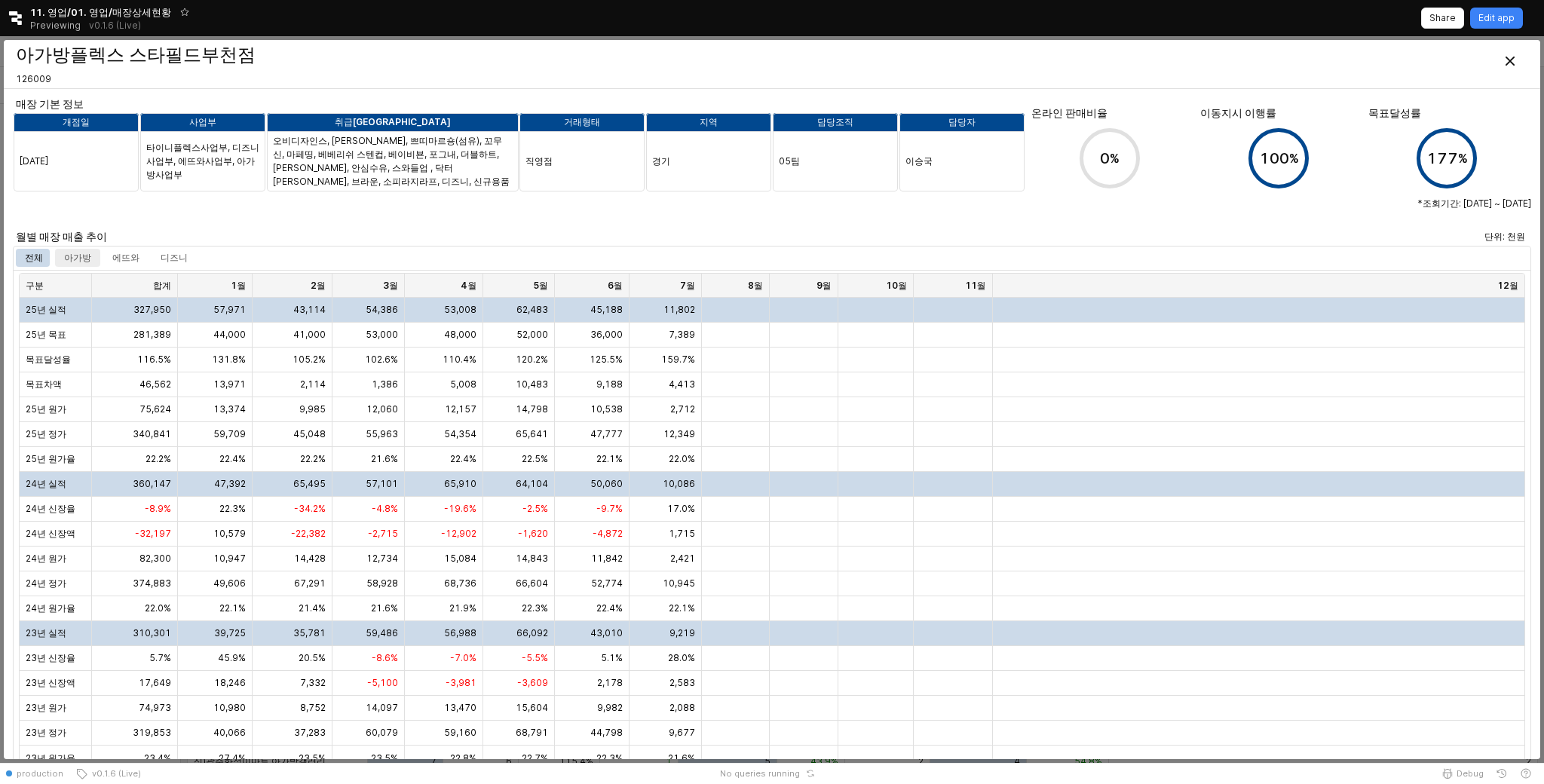 click on "아가방" at bounding box center (78, 258) 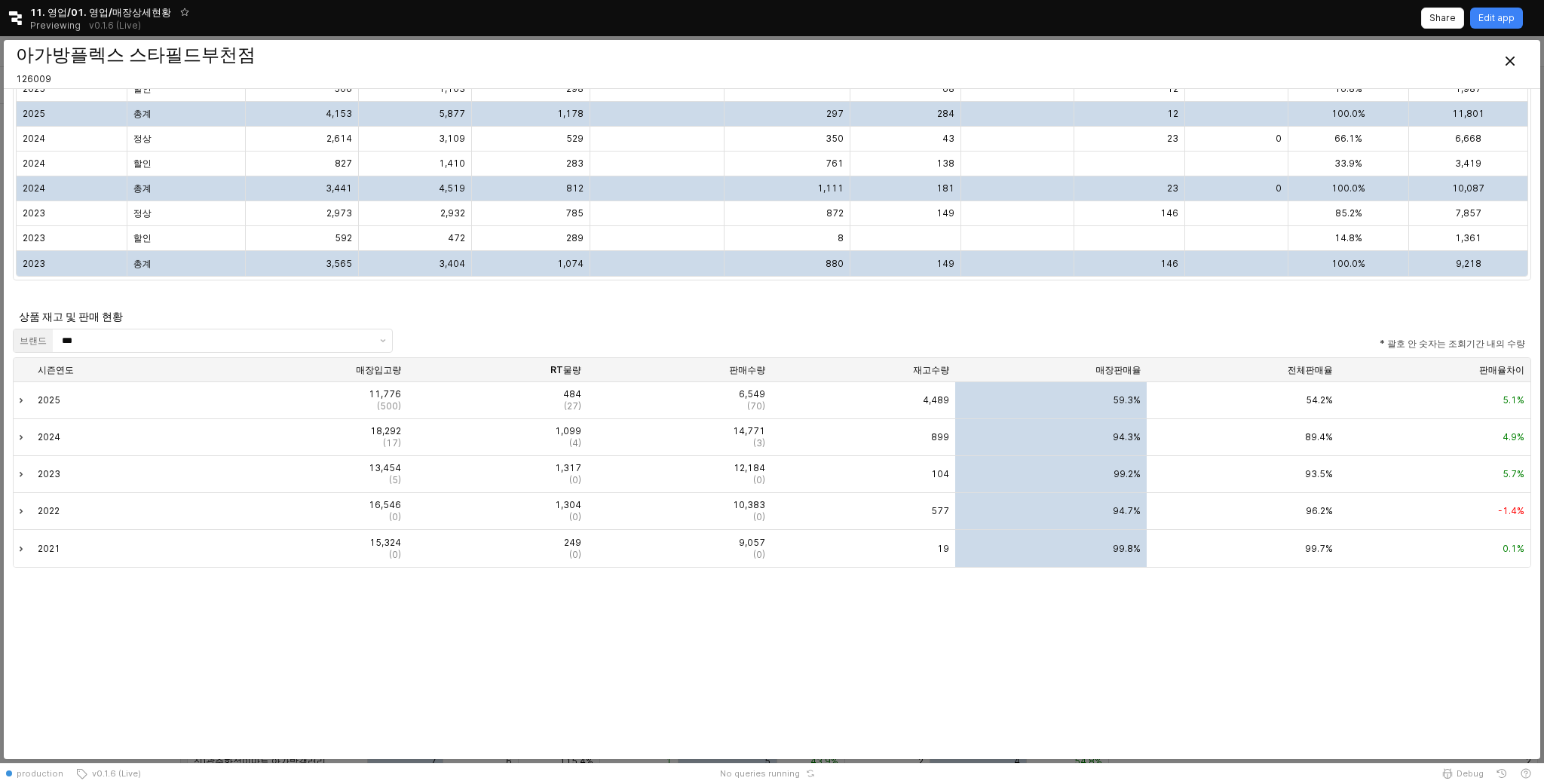 scroll, scrollTop: 1236, scrollLeft: 0, axis: vertical 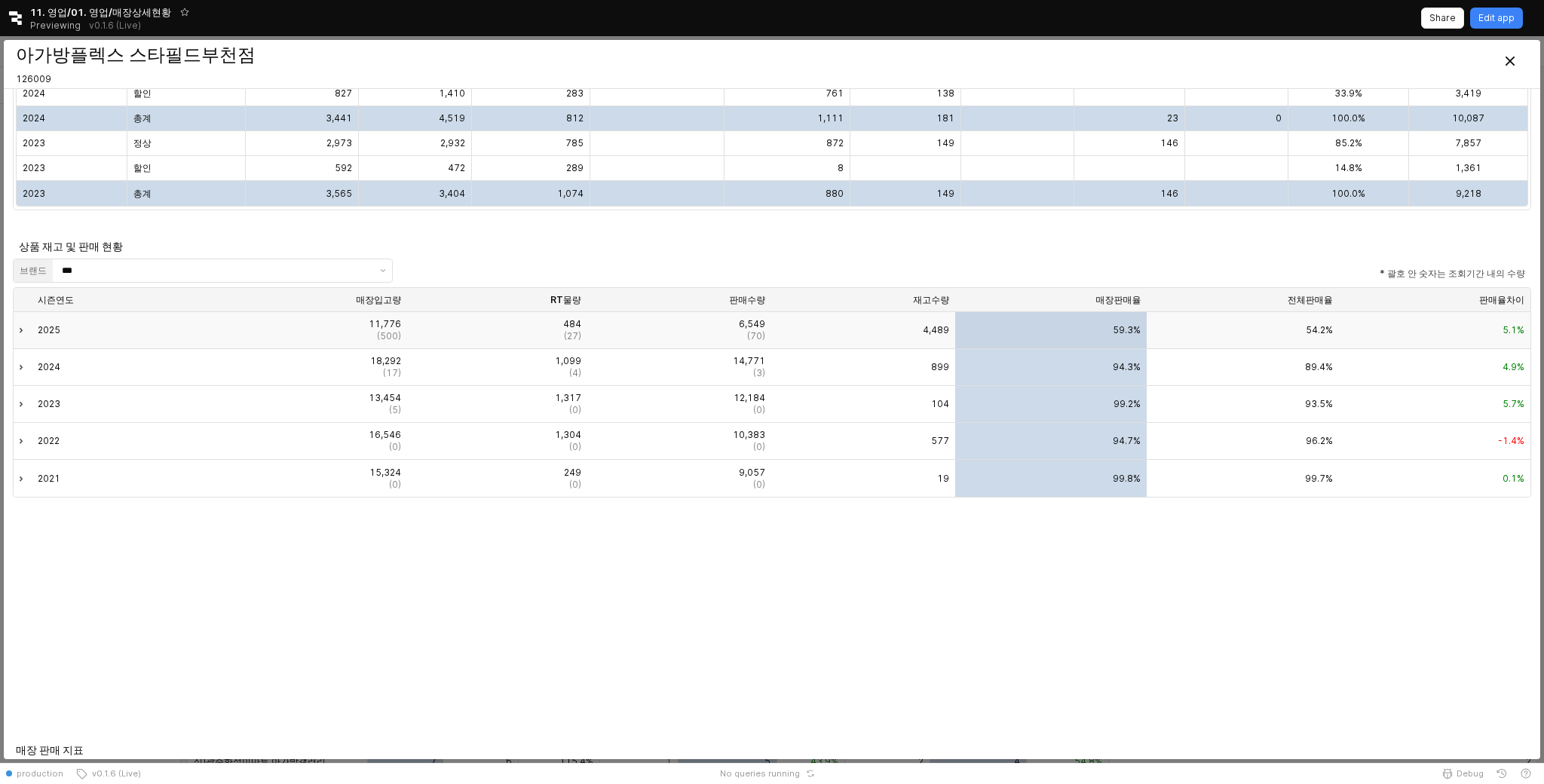 click 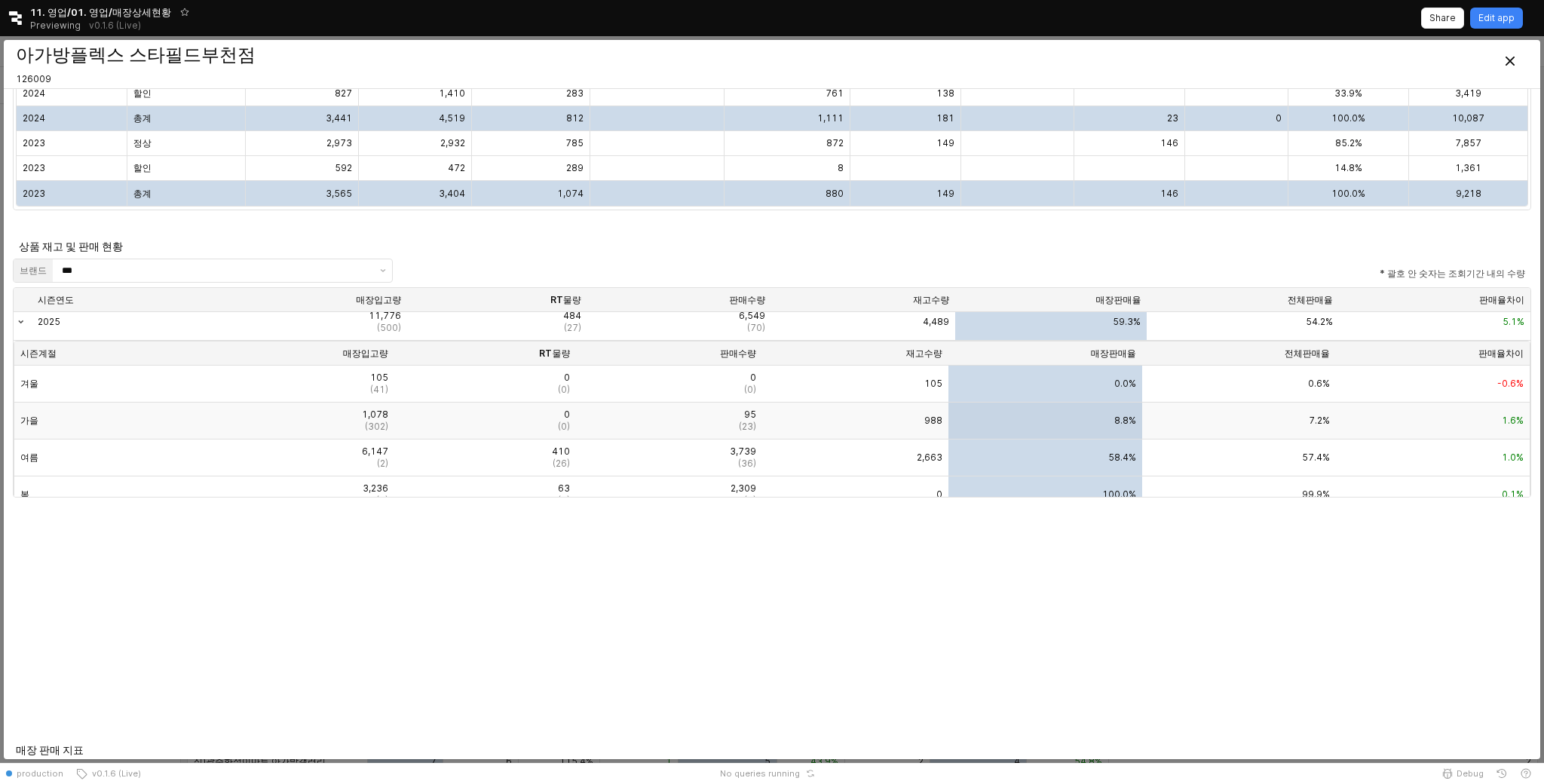 scroll, scrollTop: 10, scrollLeft: 0, axis: vertical 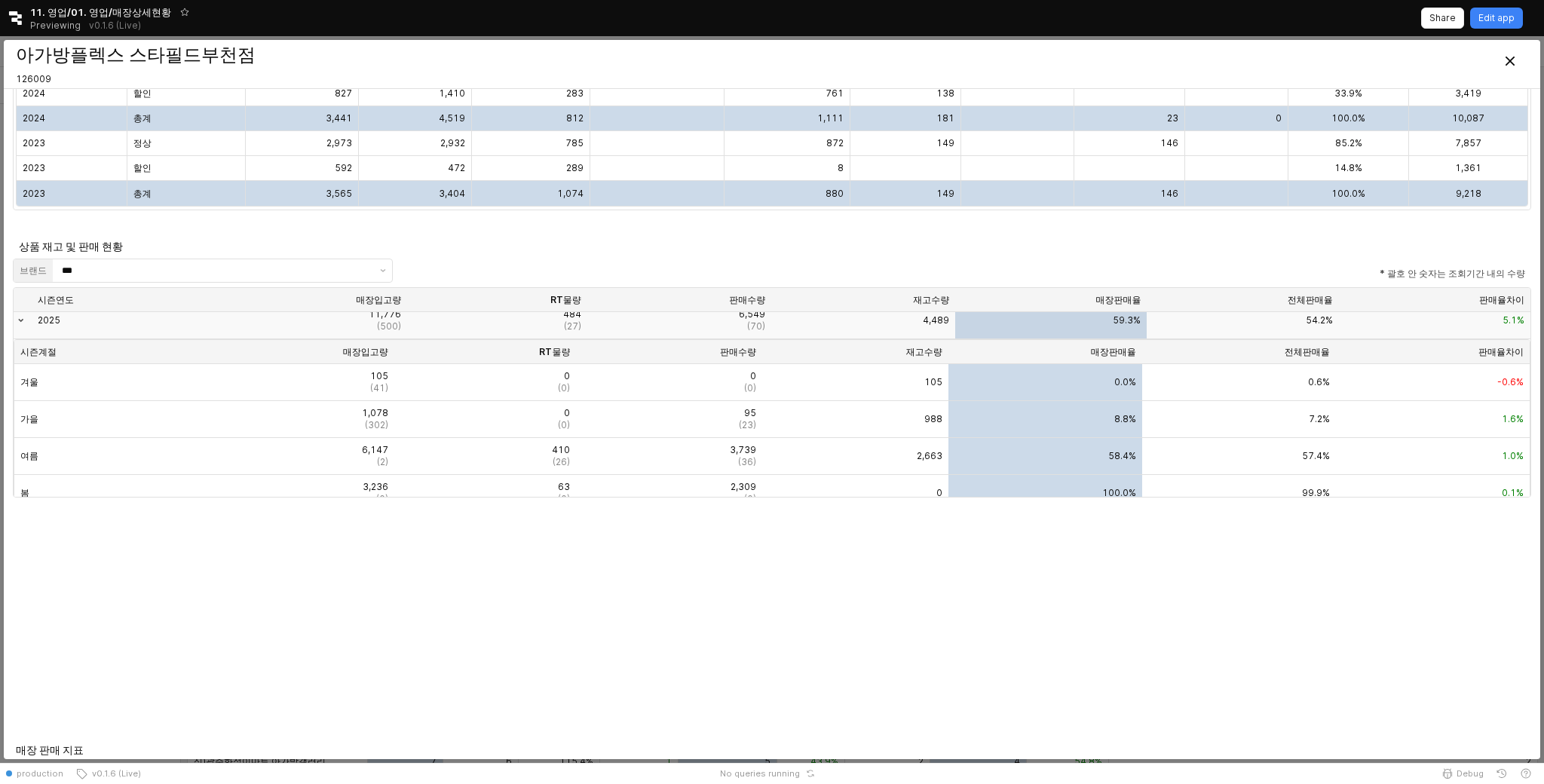 click 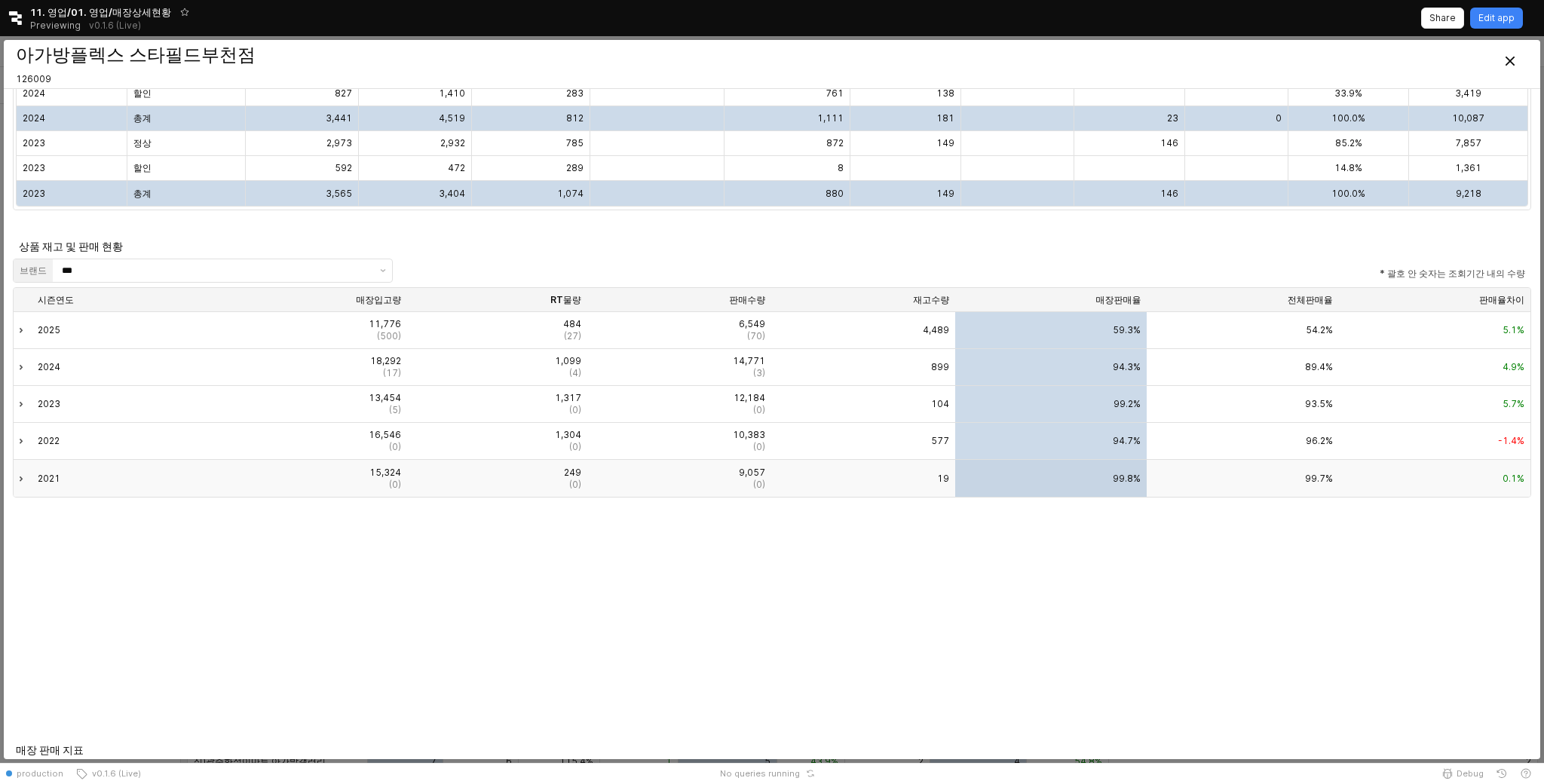 click 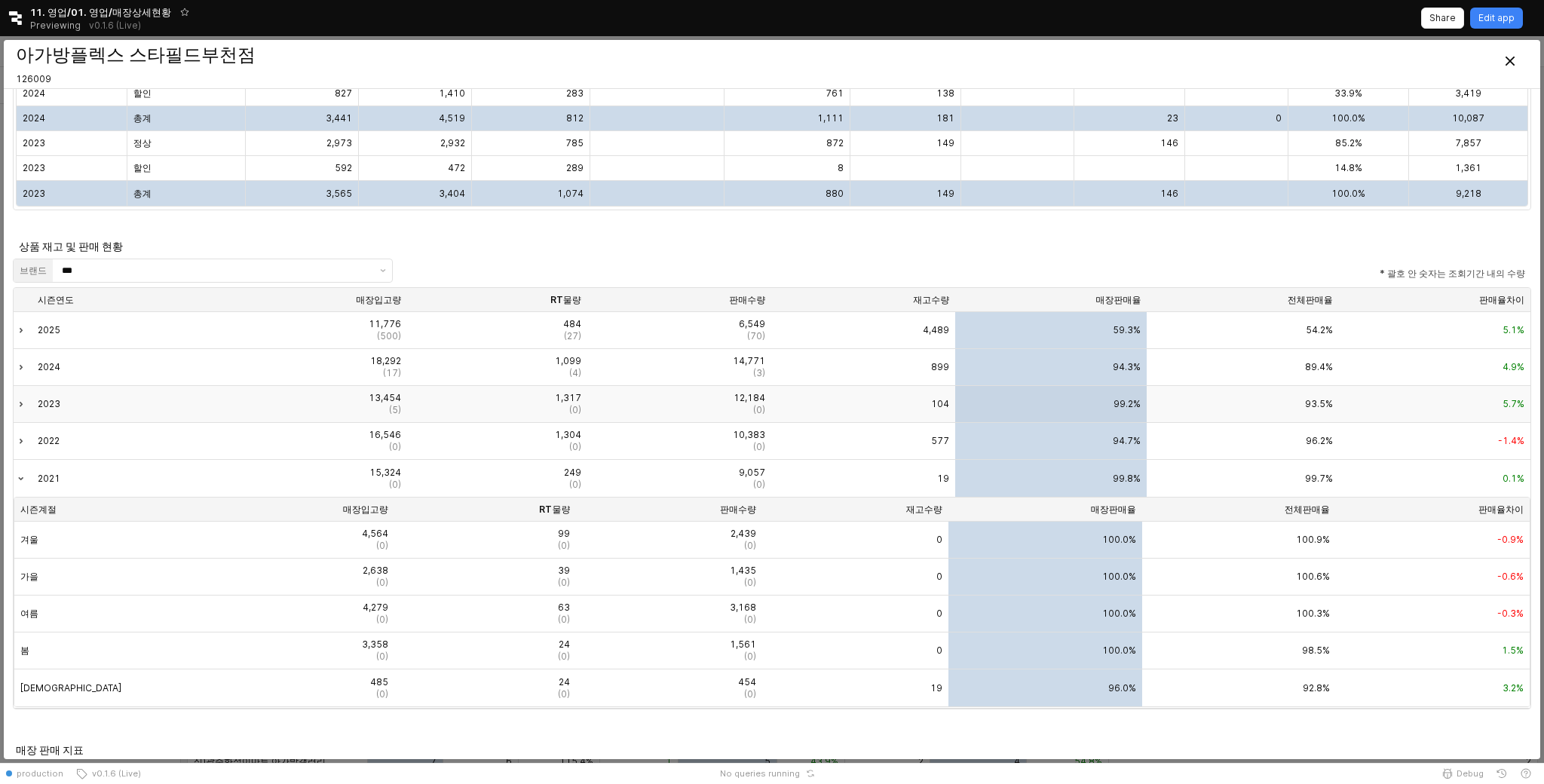 click at bounding box center [23, 404] 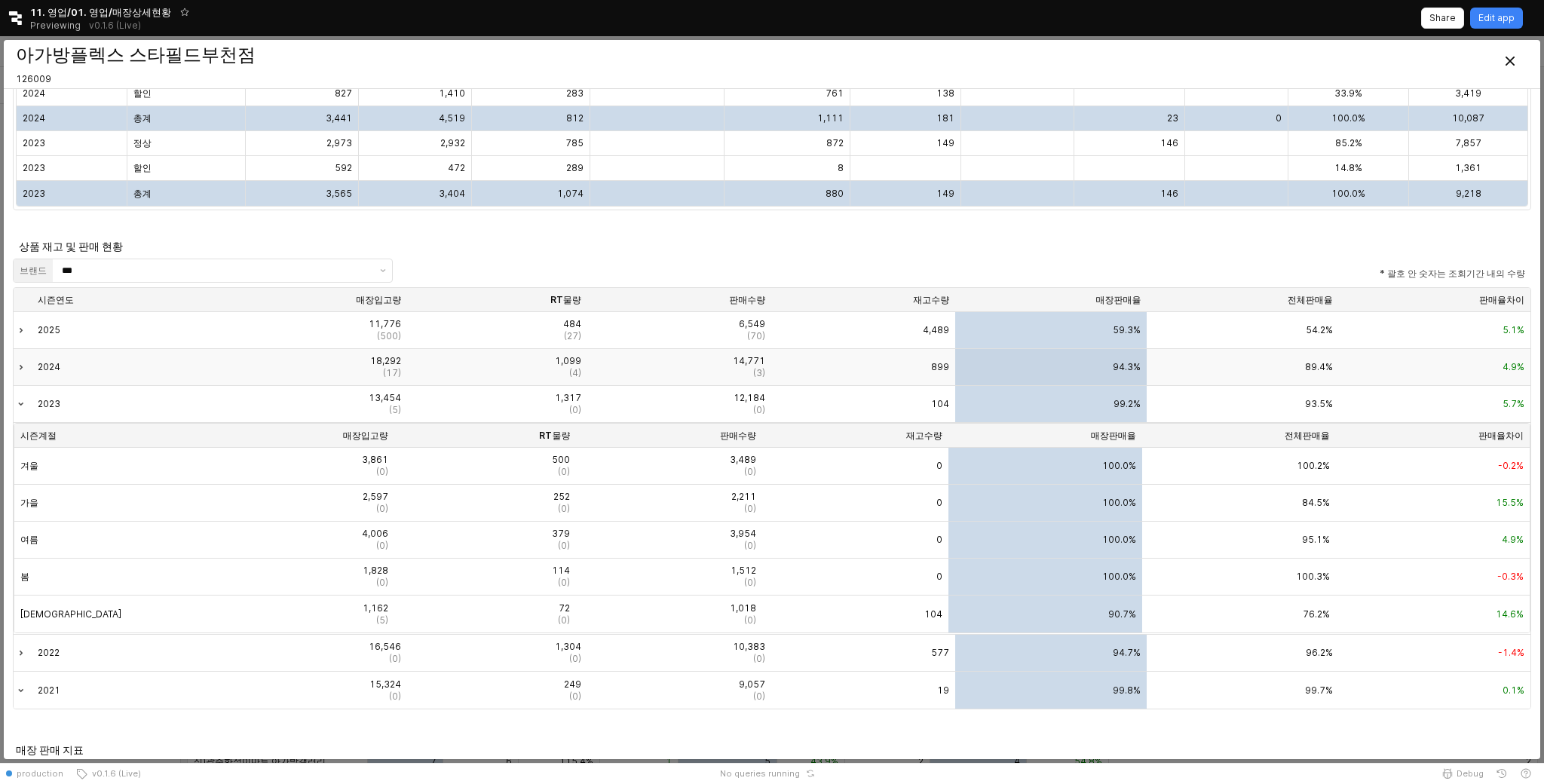 click at bounding box center (23, 367) 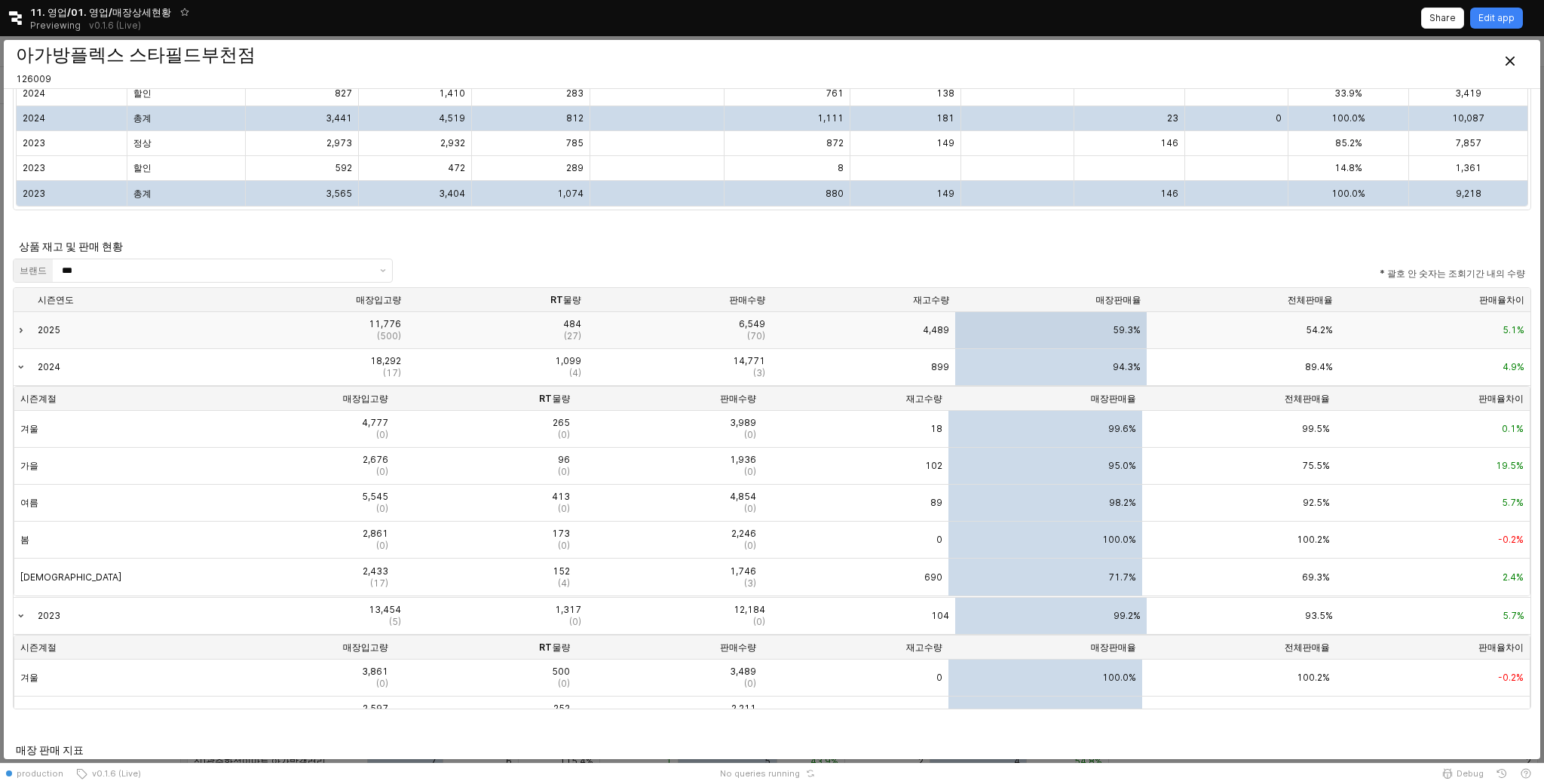 click at bounding box center (23, 330) 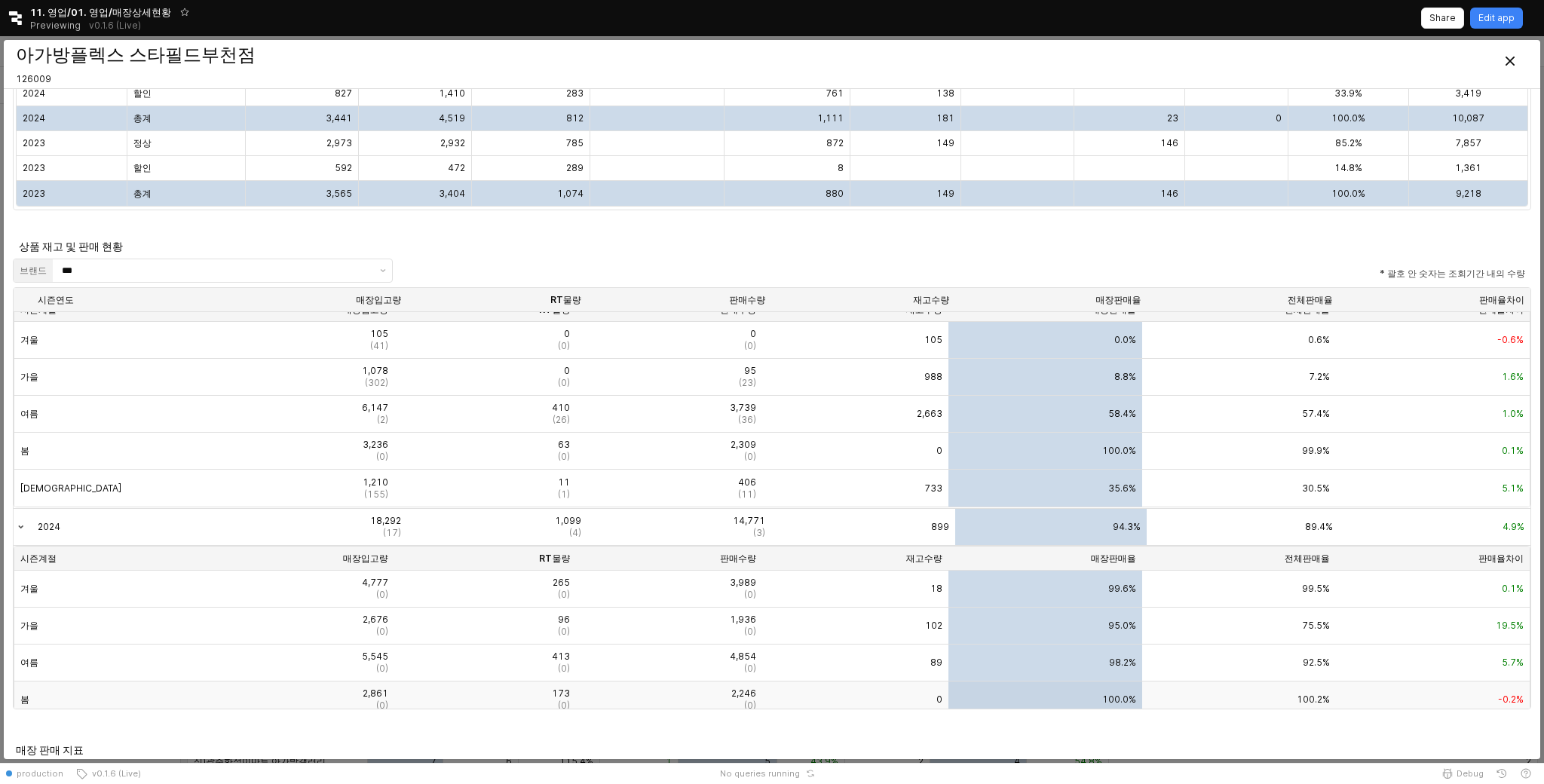 scroll, scrollTop: 50, scrollLeft: 0, axis: vertical 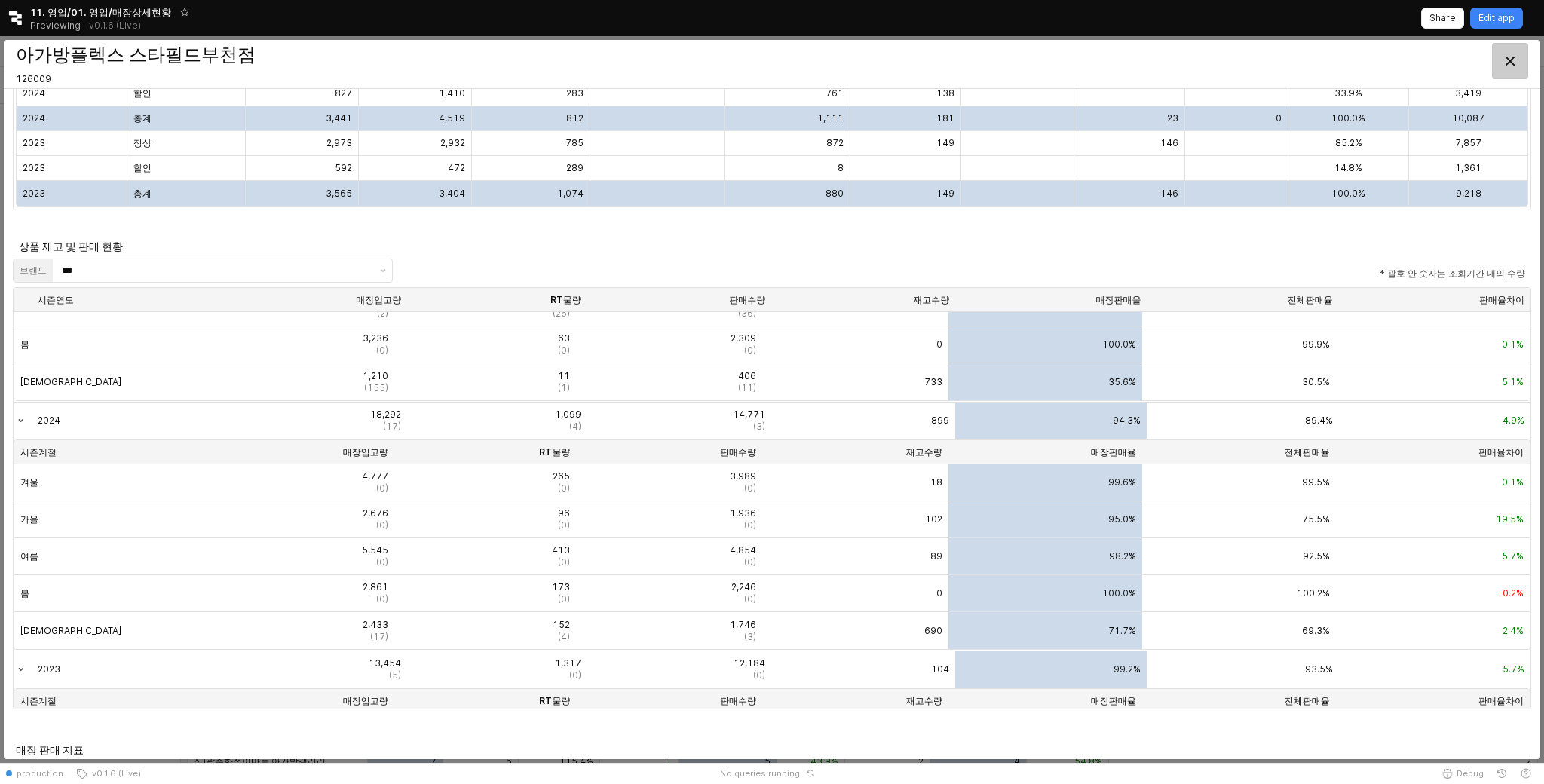 click 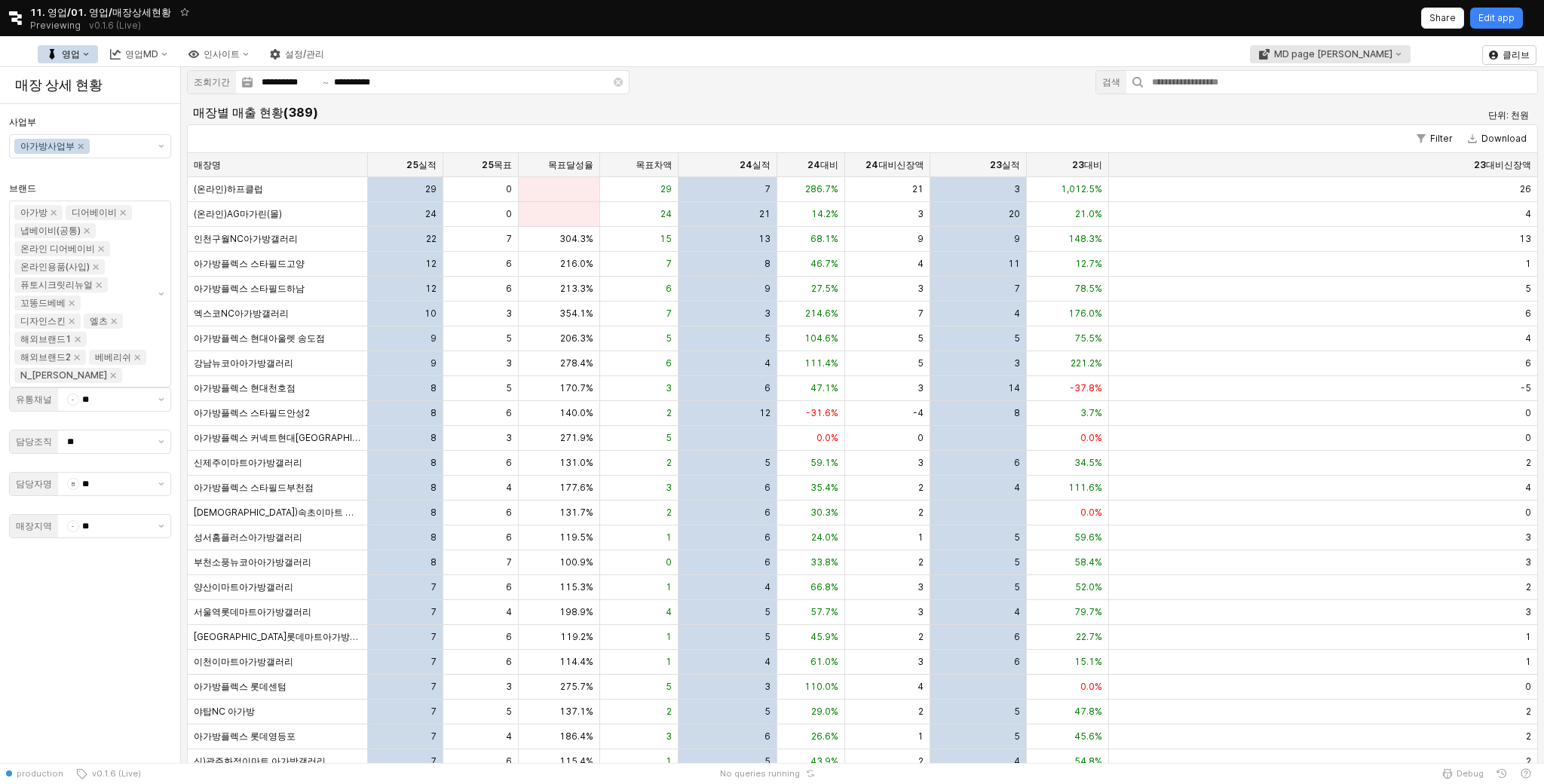 click on "MD page 이동" at bounding box center [1333, 54] 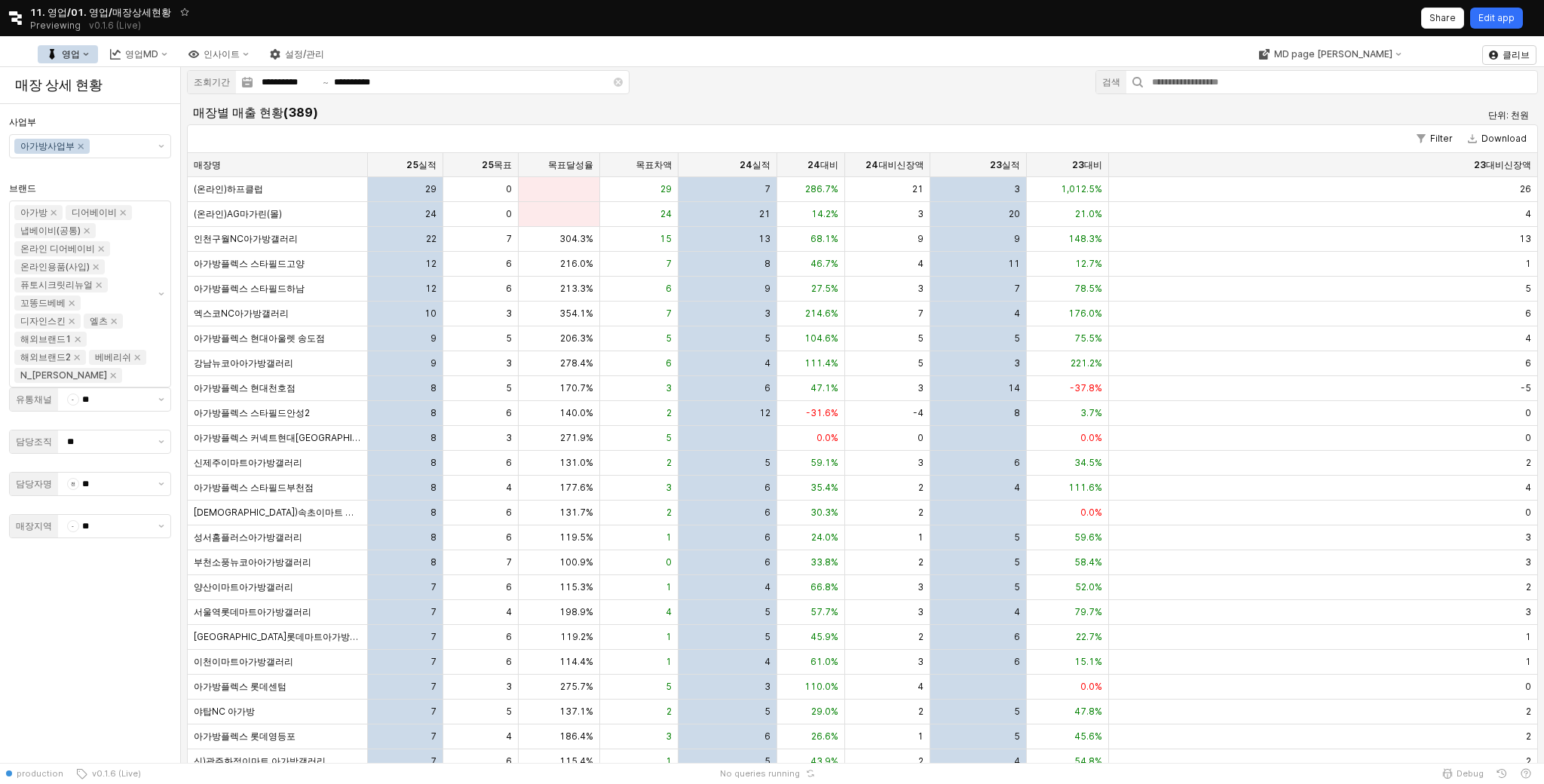 click on "Edit app" at bounding box center [1497, 18] 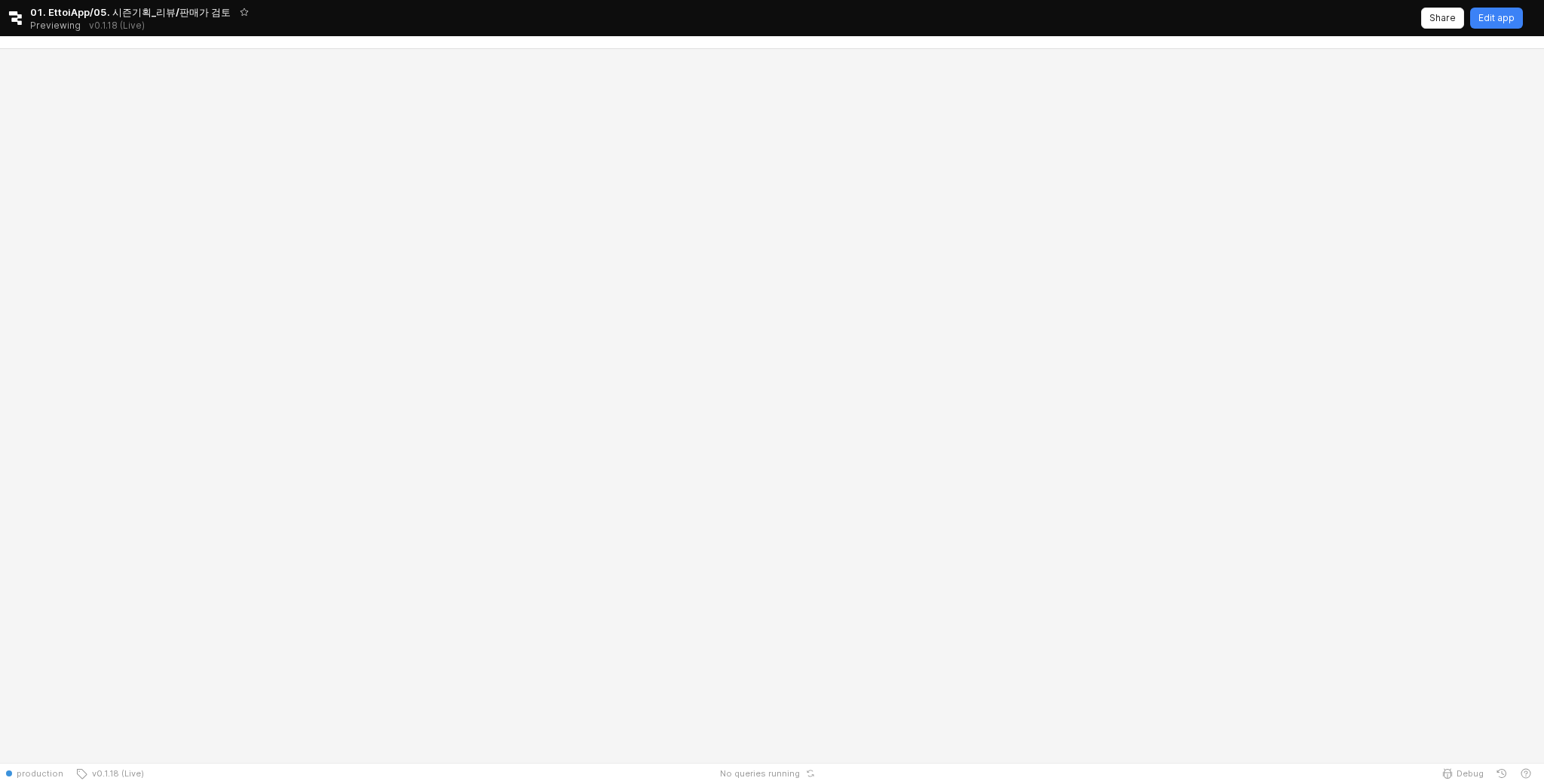 scroll, scrollTop: 0, scrollLeft: 0, axis: both 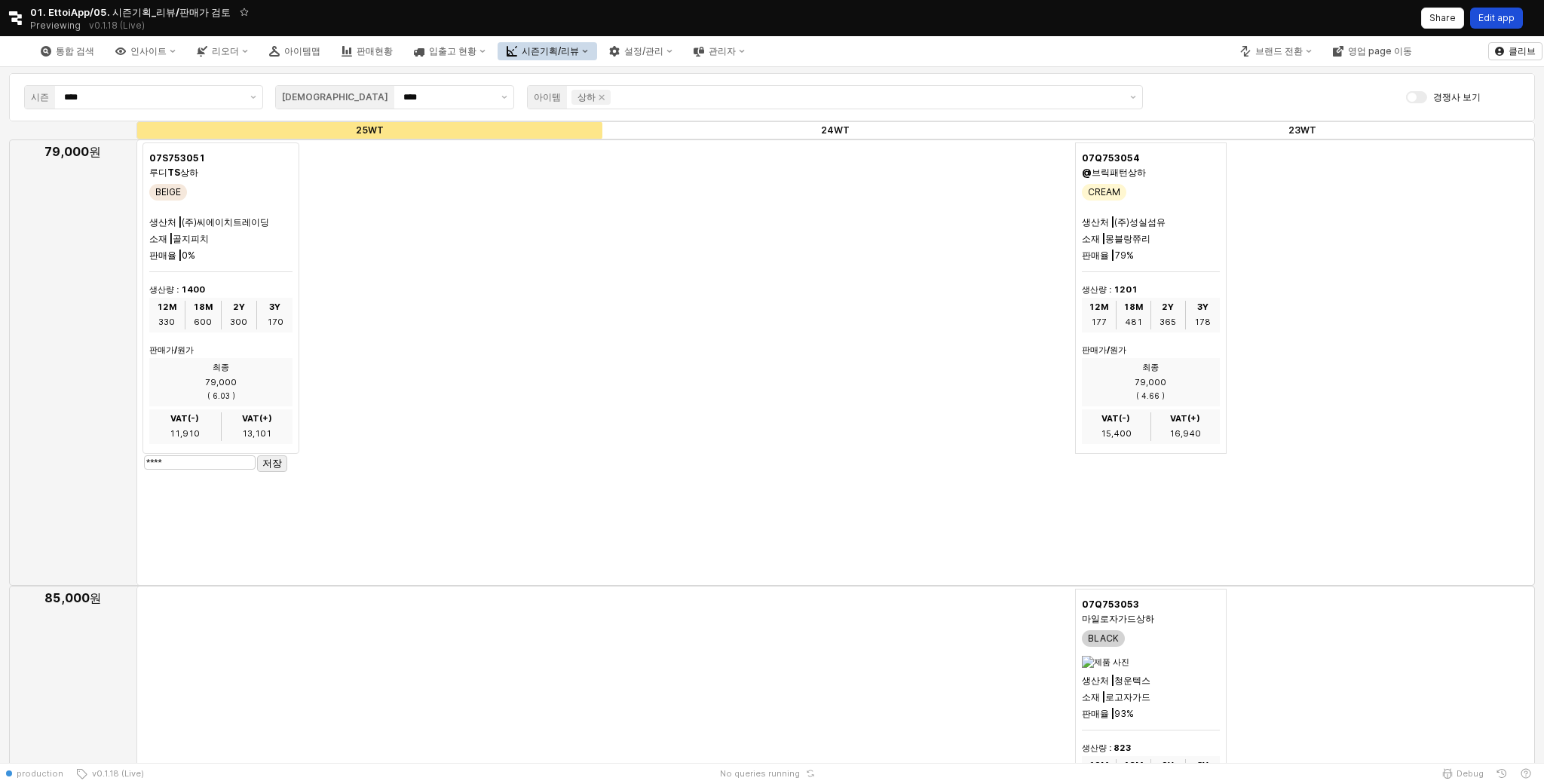 click on "Edit app" at bounding box center [1497, 18] 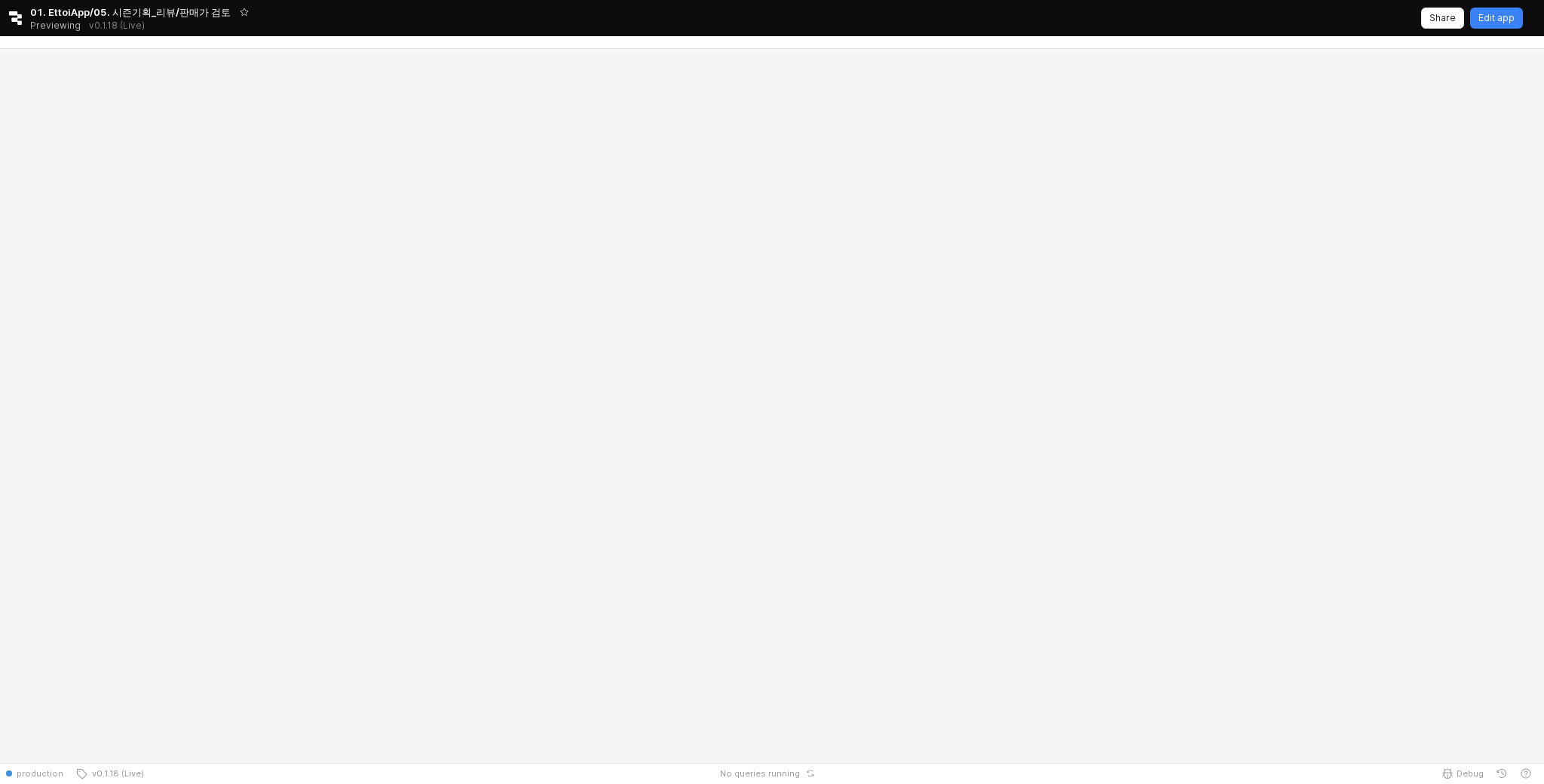 scroll, scrollTop: 0, scrollLeft: 0, axis: both 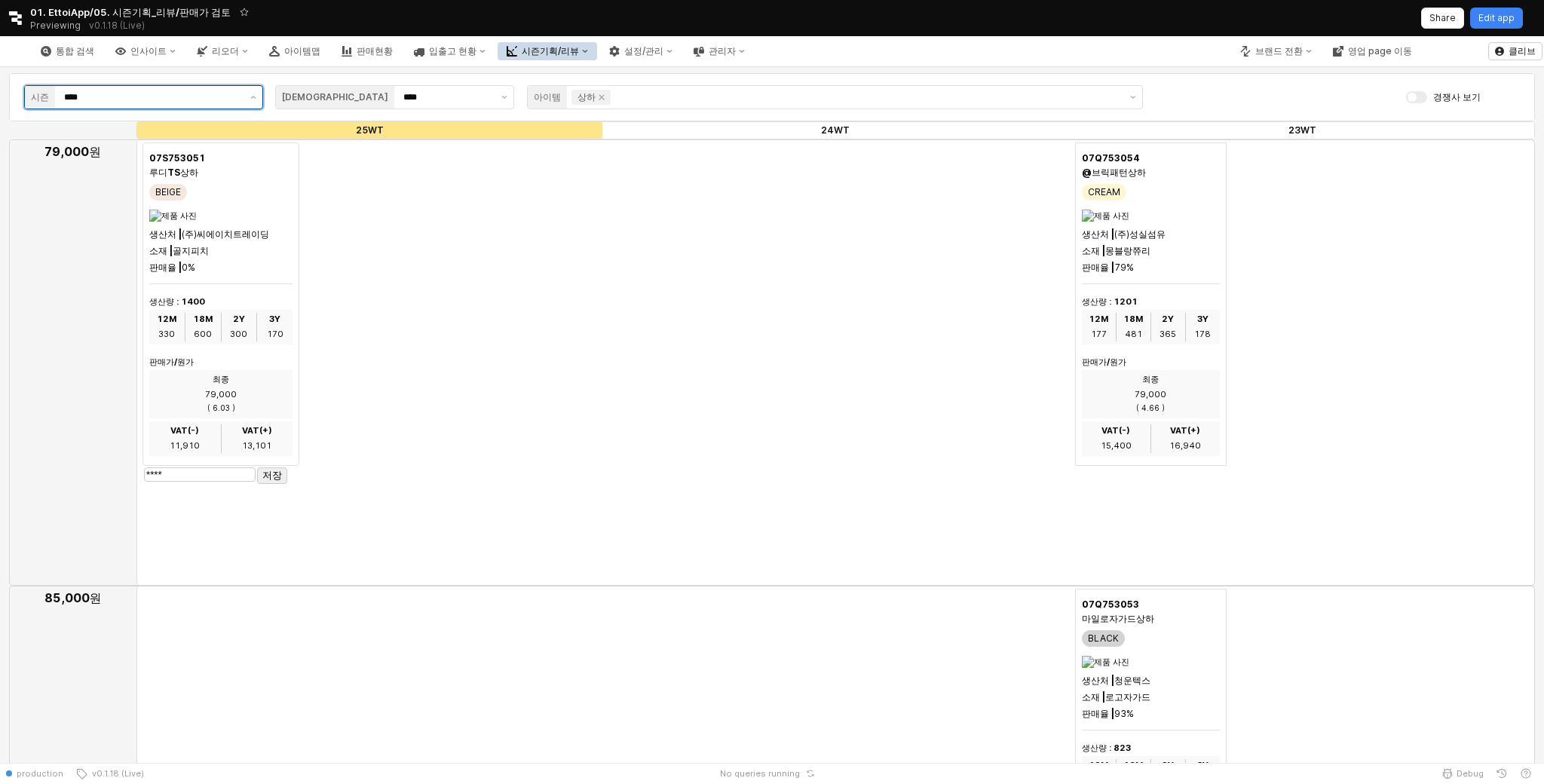 click on "****" at bounding box center (152, 97) 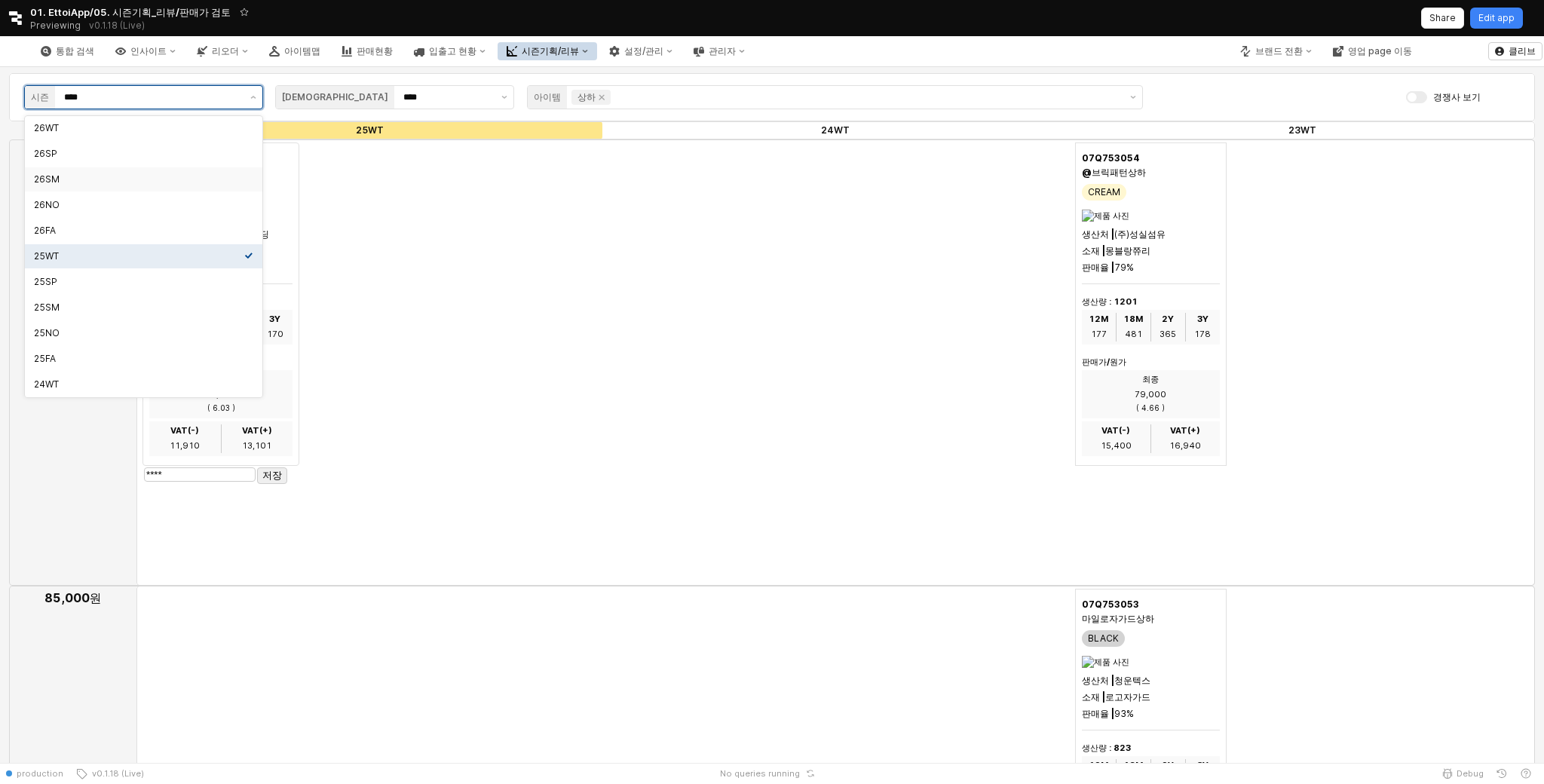 click on "26SM" at bounding box center (139, 179) 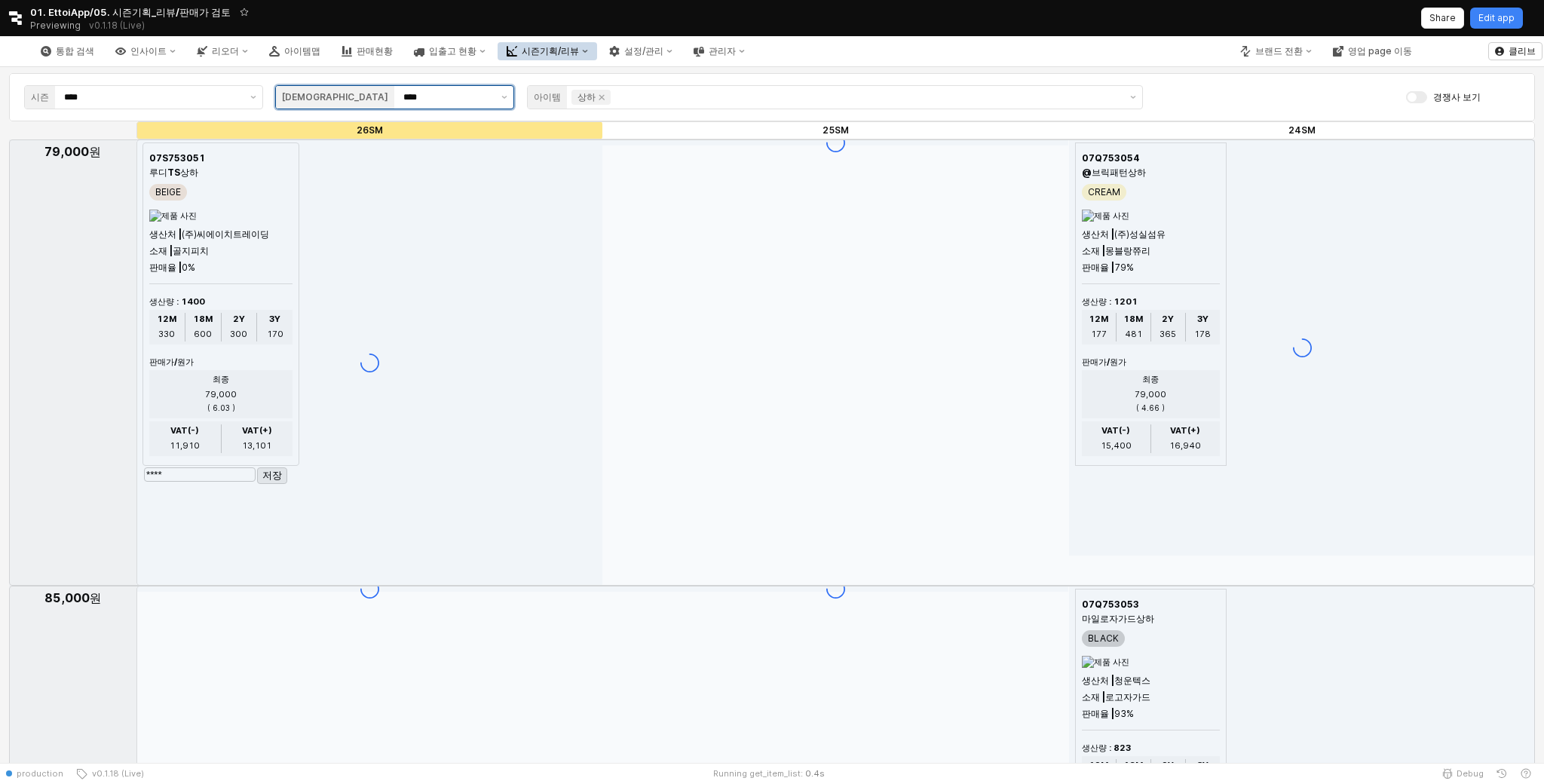 click on "****" at bounding box center [448, 97] 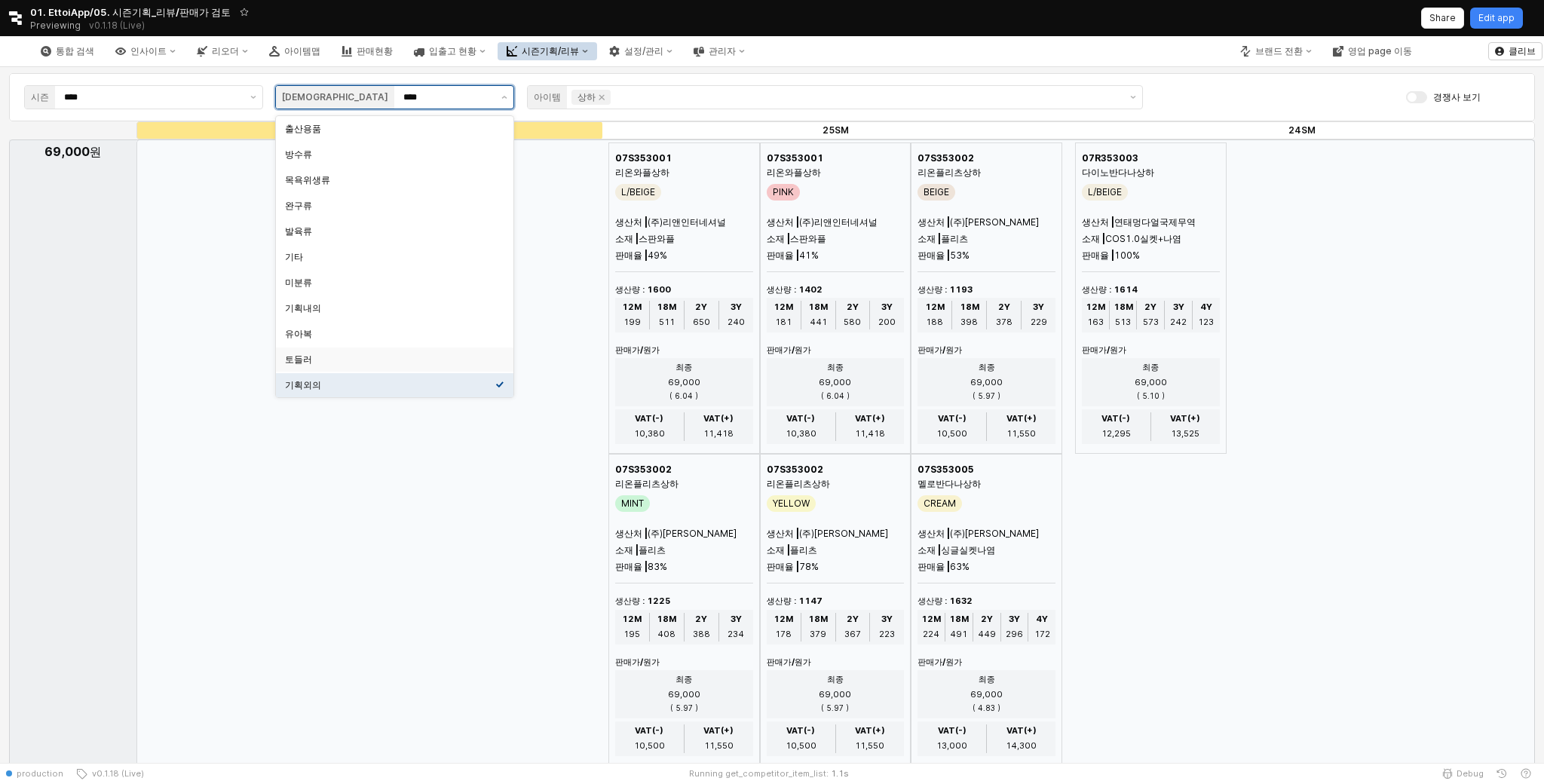 scroll, scrollTop: 179, scrollLeft: 0, axis: vertical 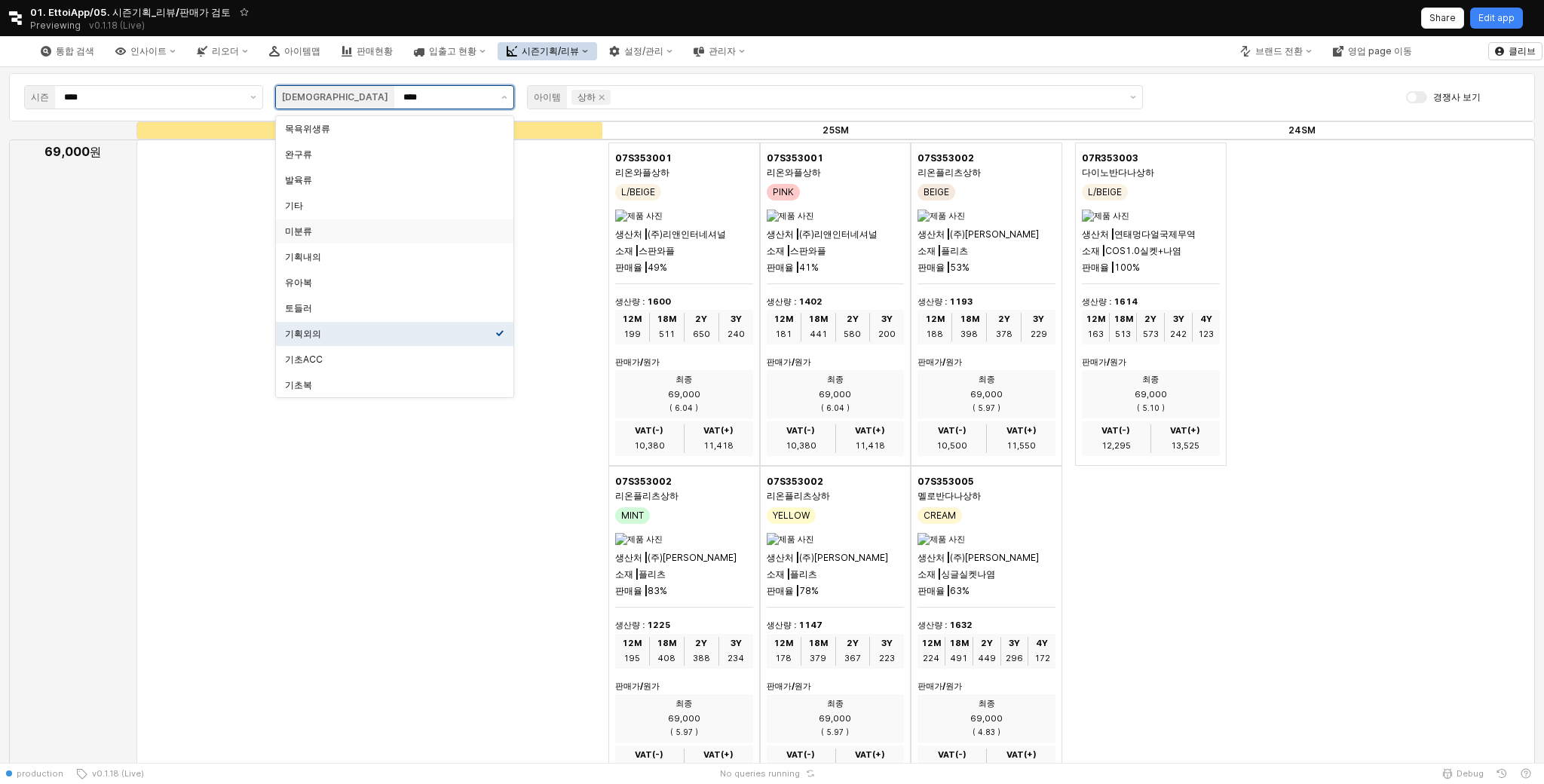 click on "기획내의" at bounding box center [390, 257] 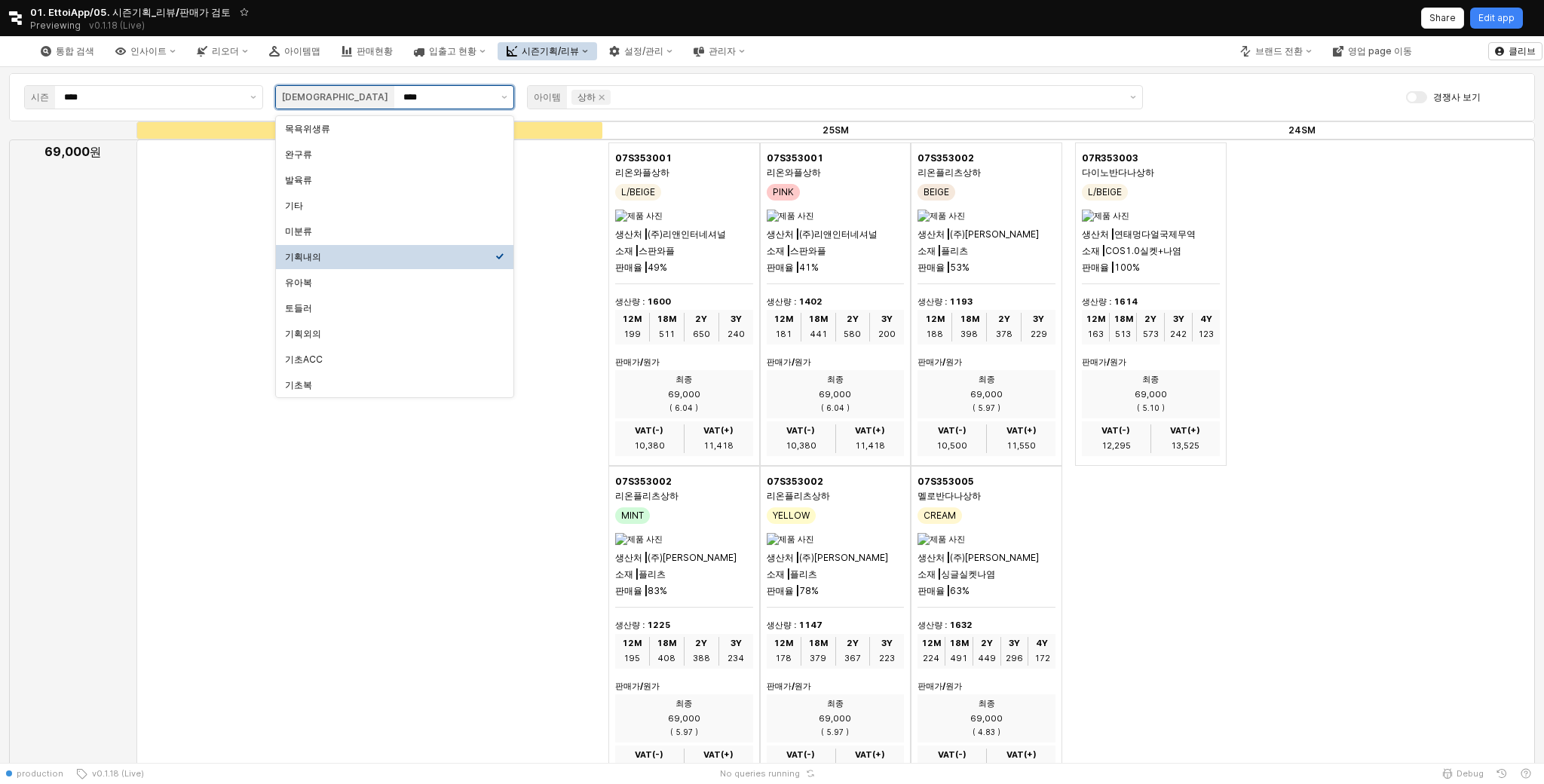 type on "****" 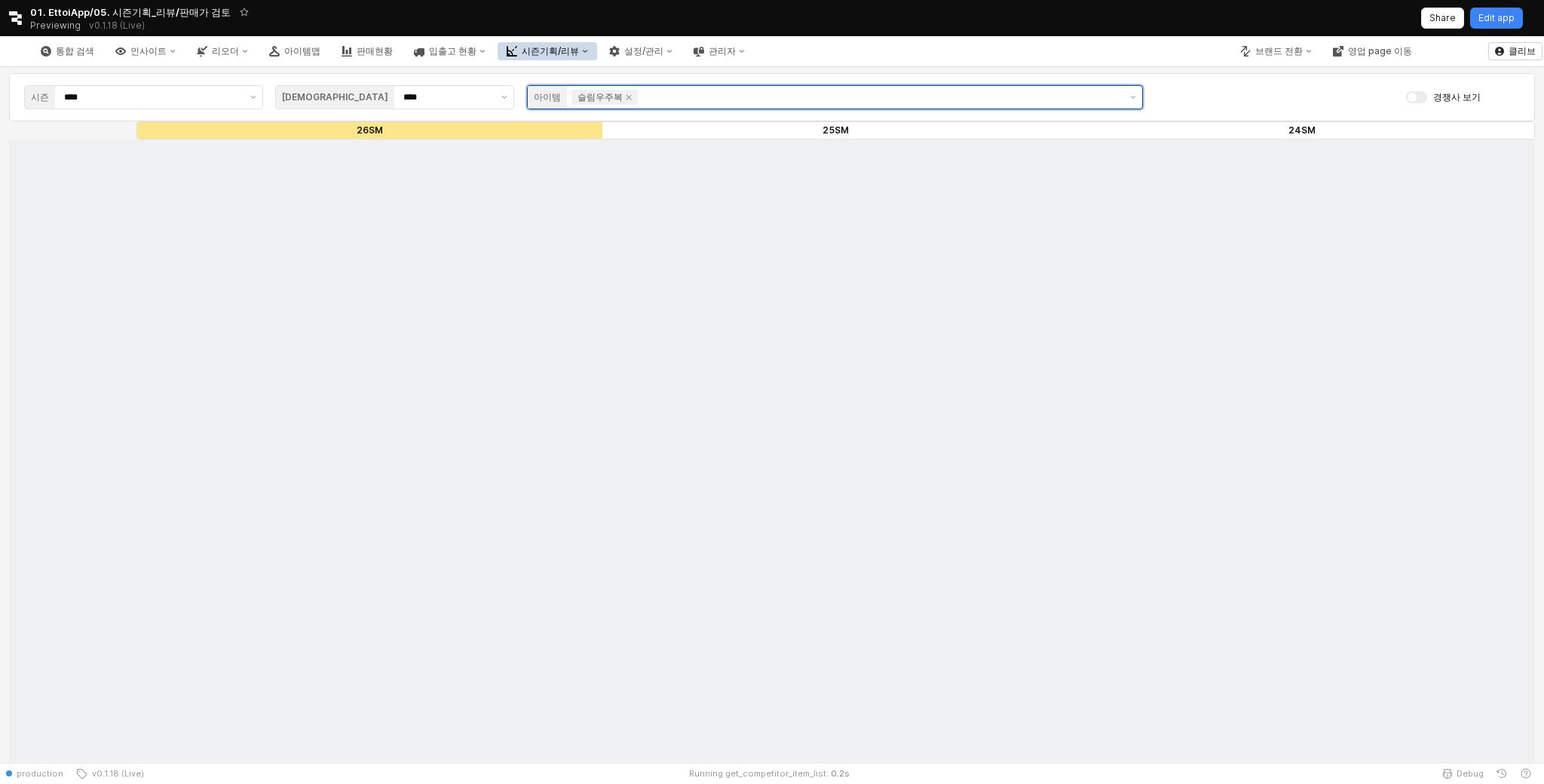 click at bounding box center [880, 97] 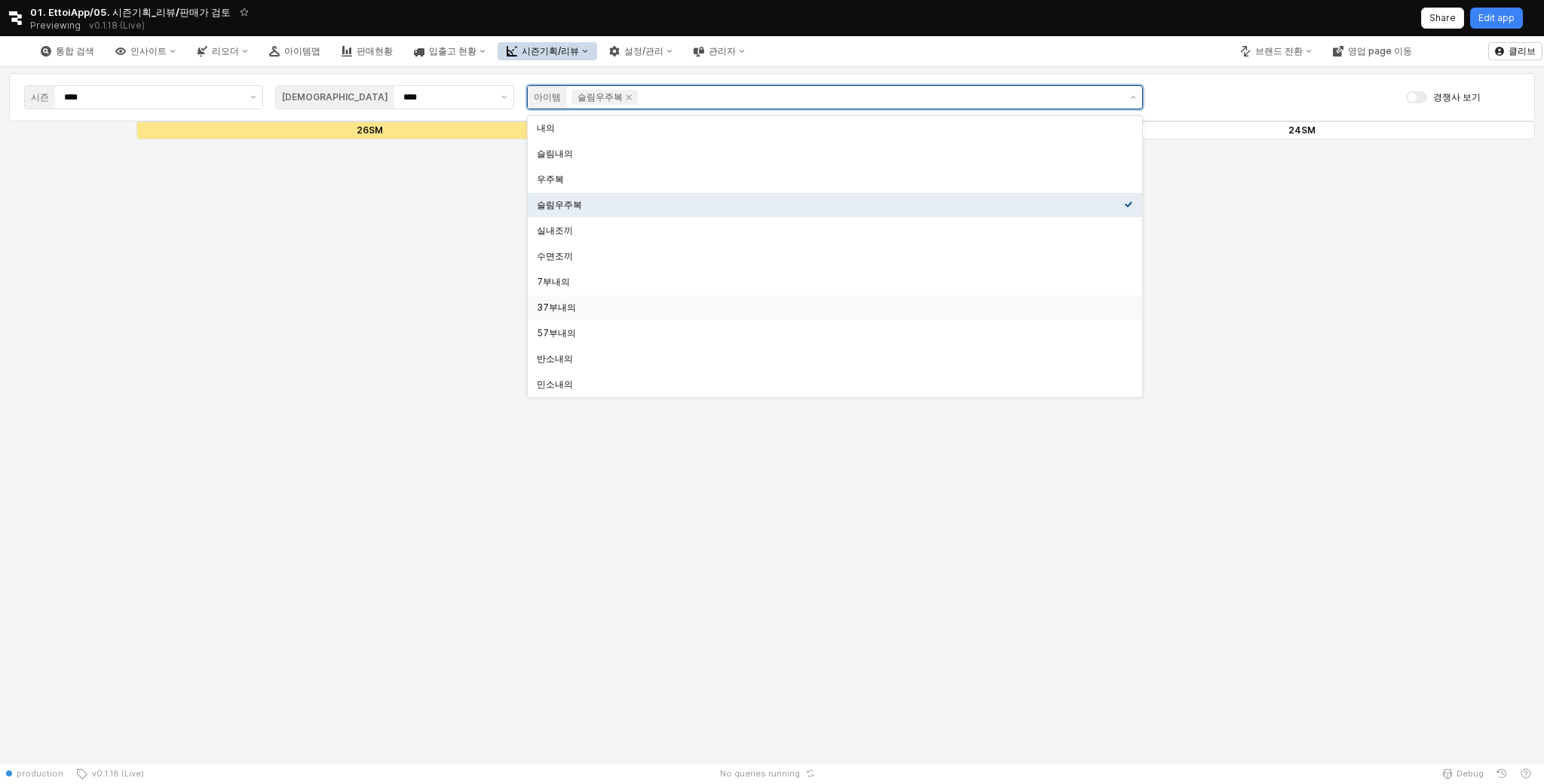 click on "37부내의" at bounding box center (830, 308) 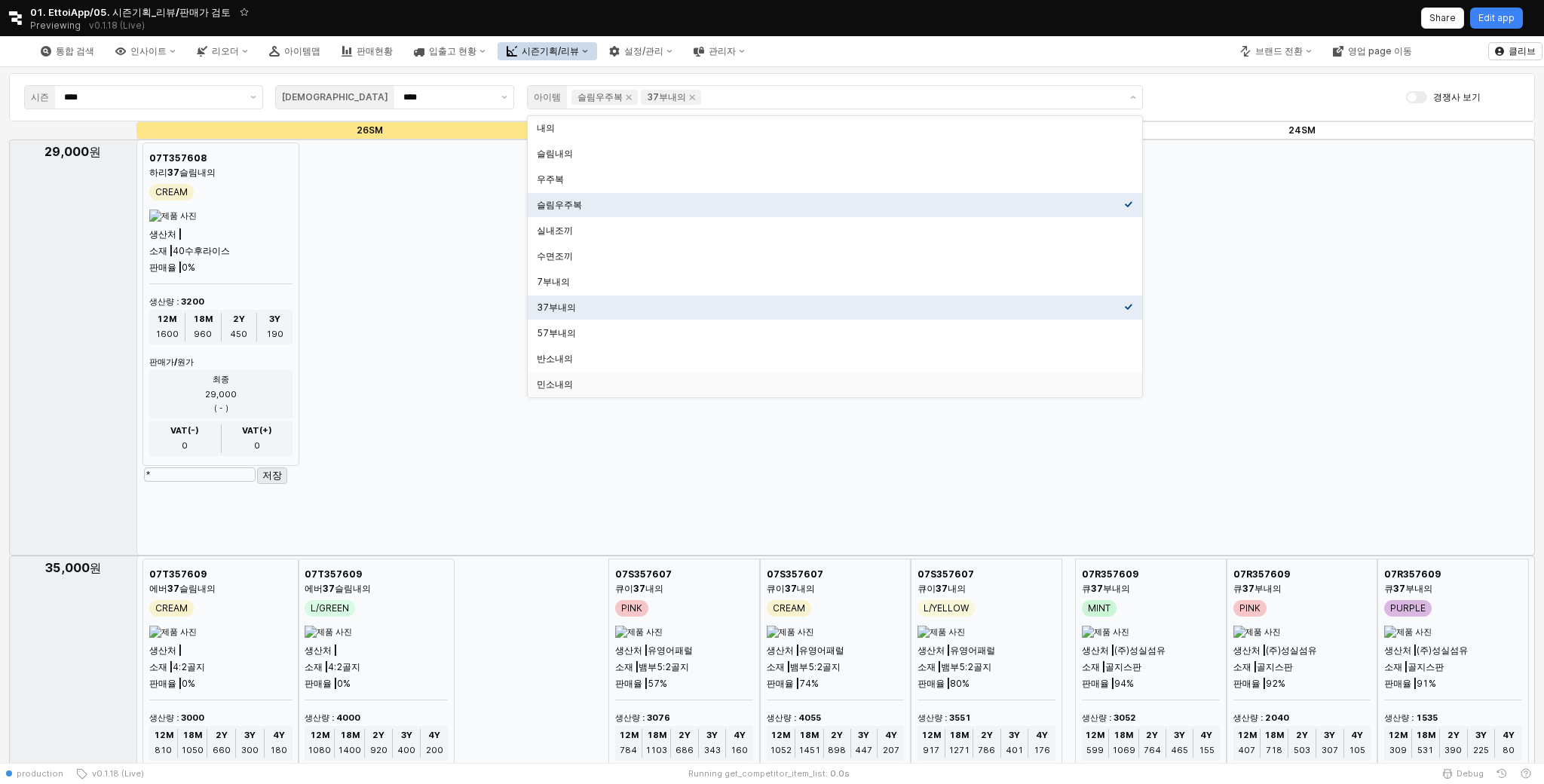 click at bounding box center [772, 3318] 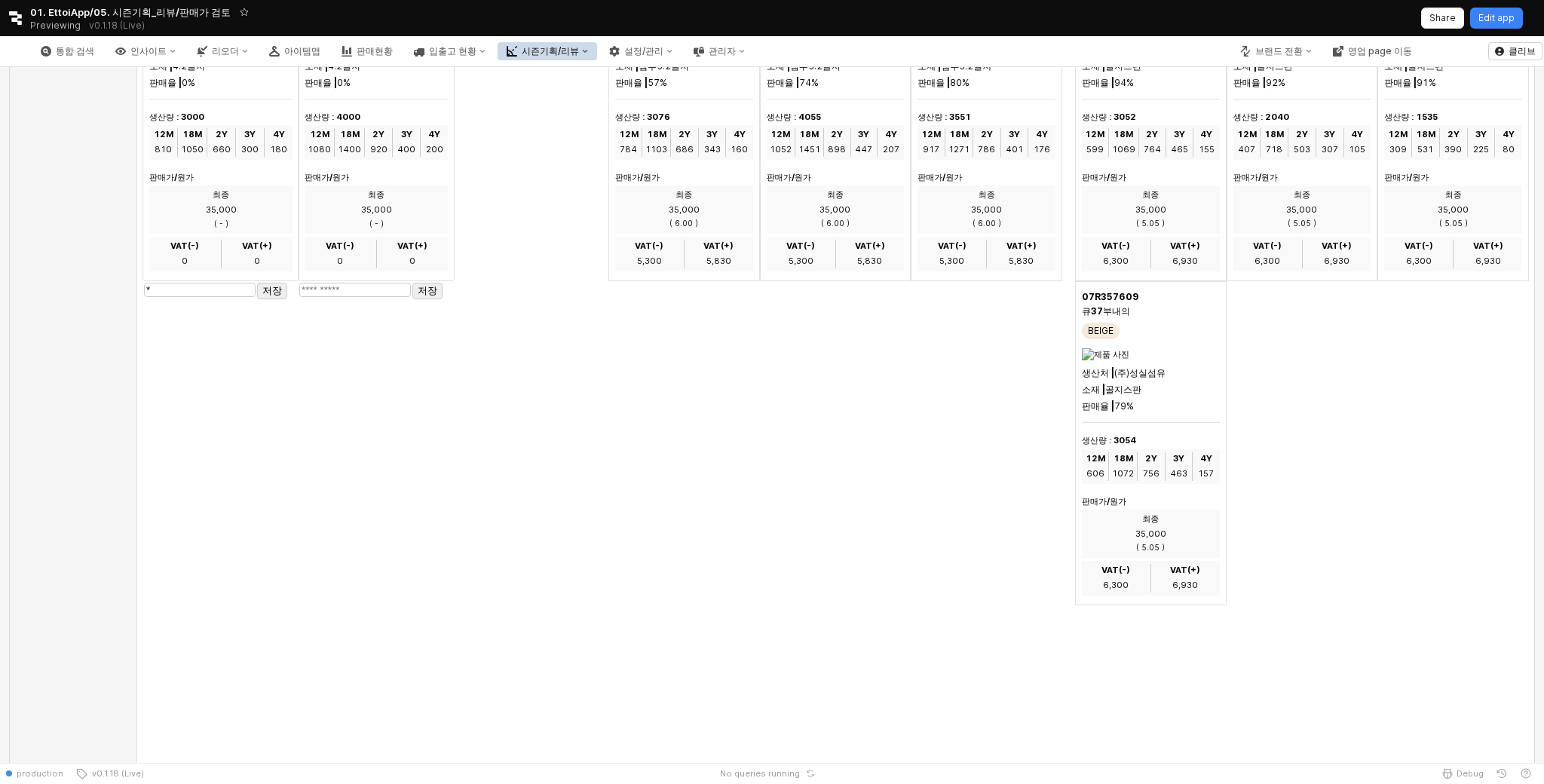 scroll, scrollTop: 0, scrollLeft: 0, axis: both 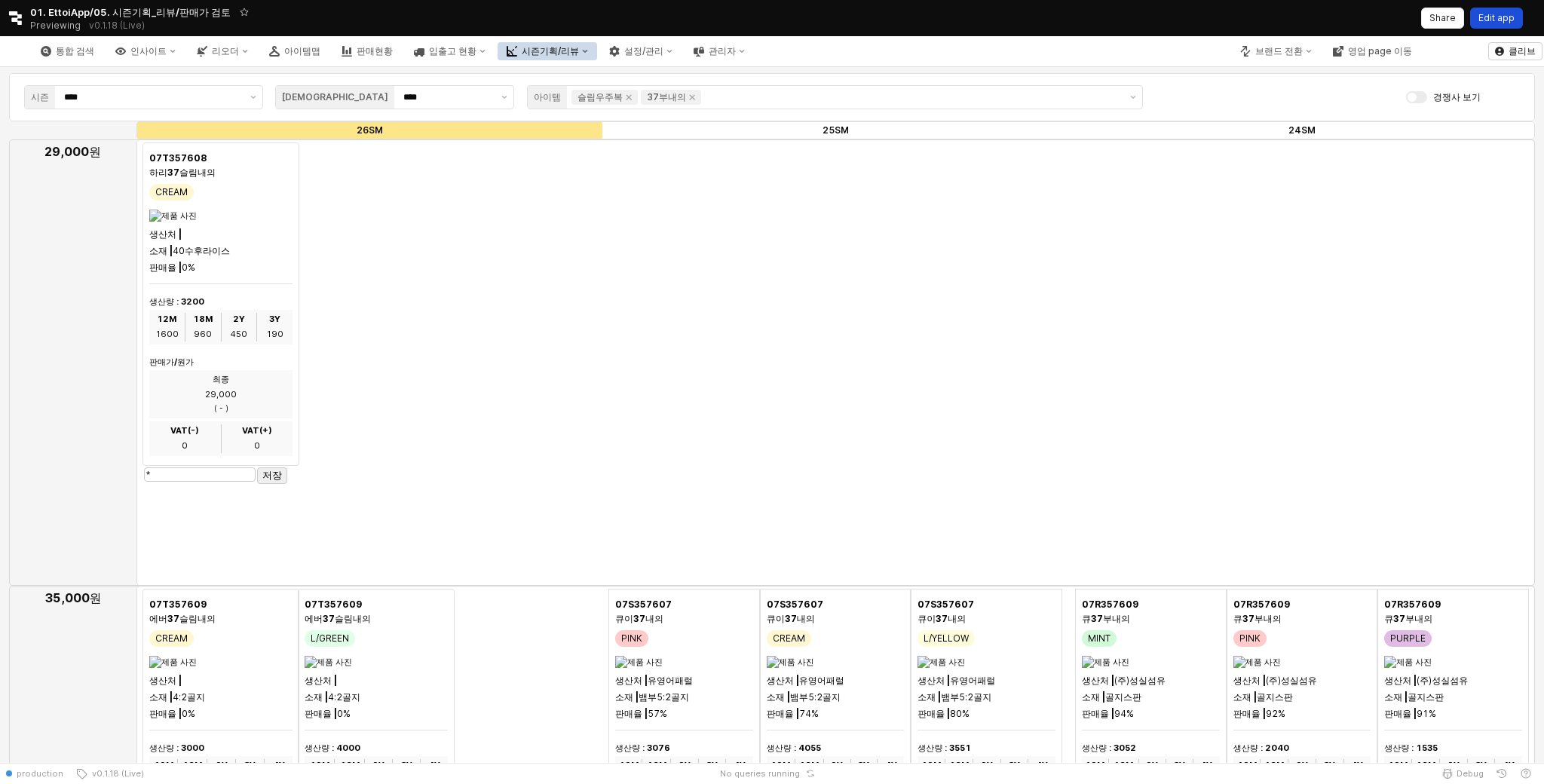 click on "Edit app" at bounding box center [1497, 18] 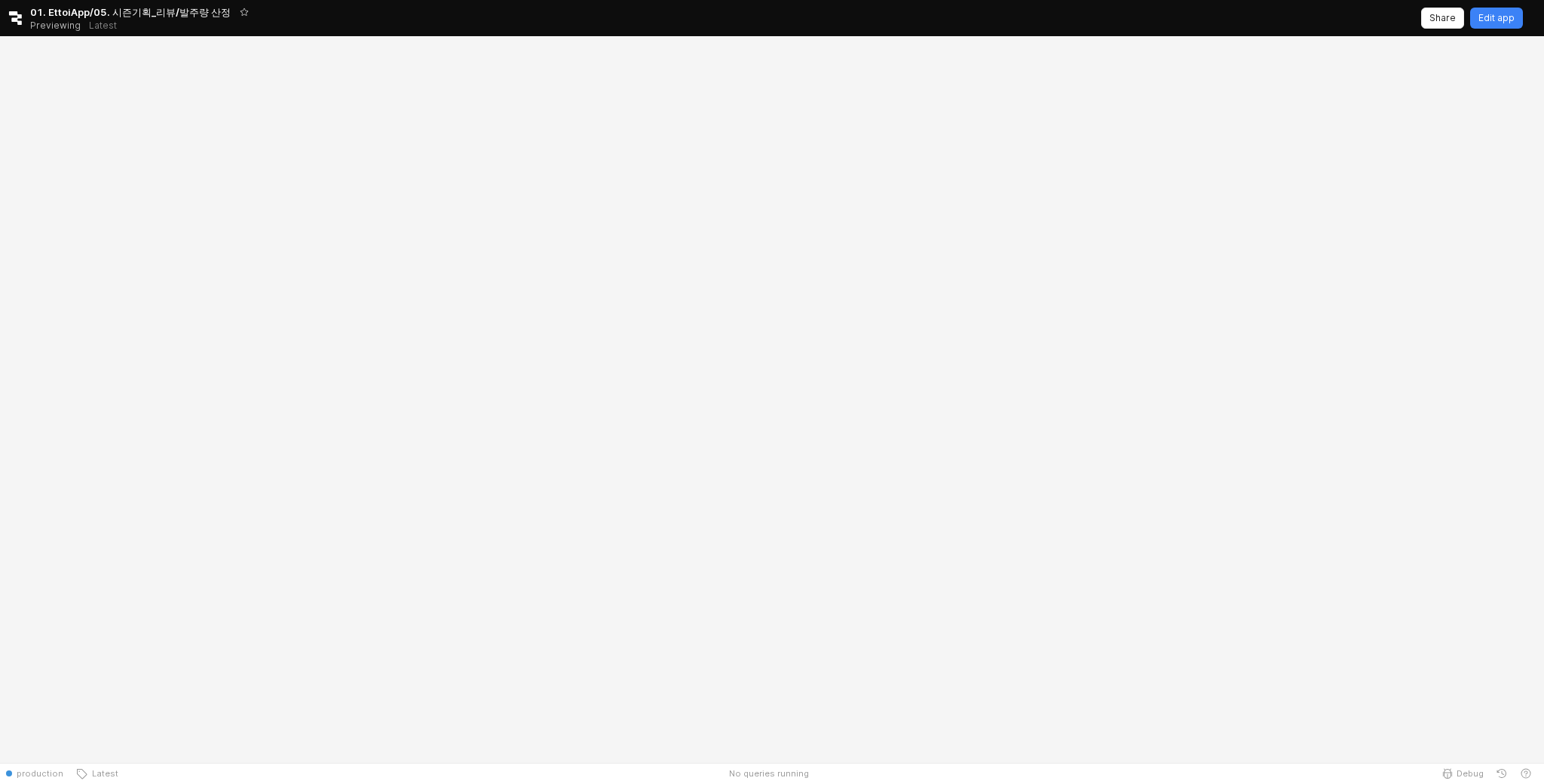 scroll, scrollTop: 0, scrollLeft: 0, axis: both 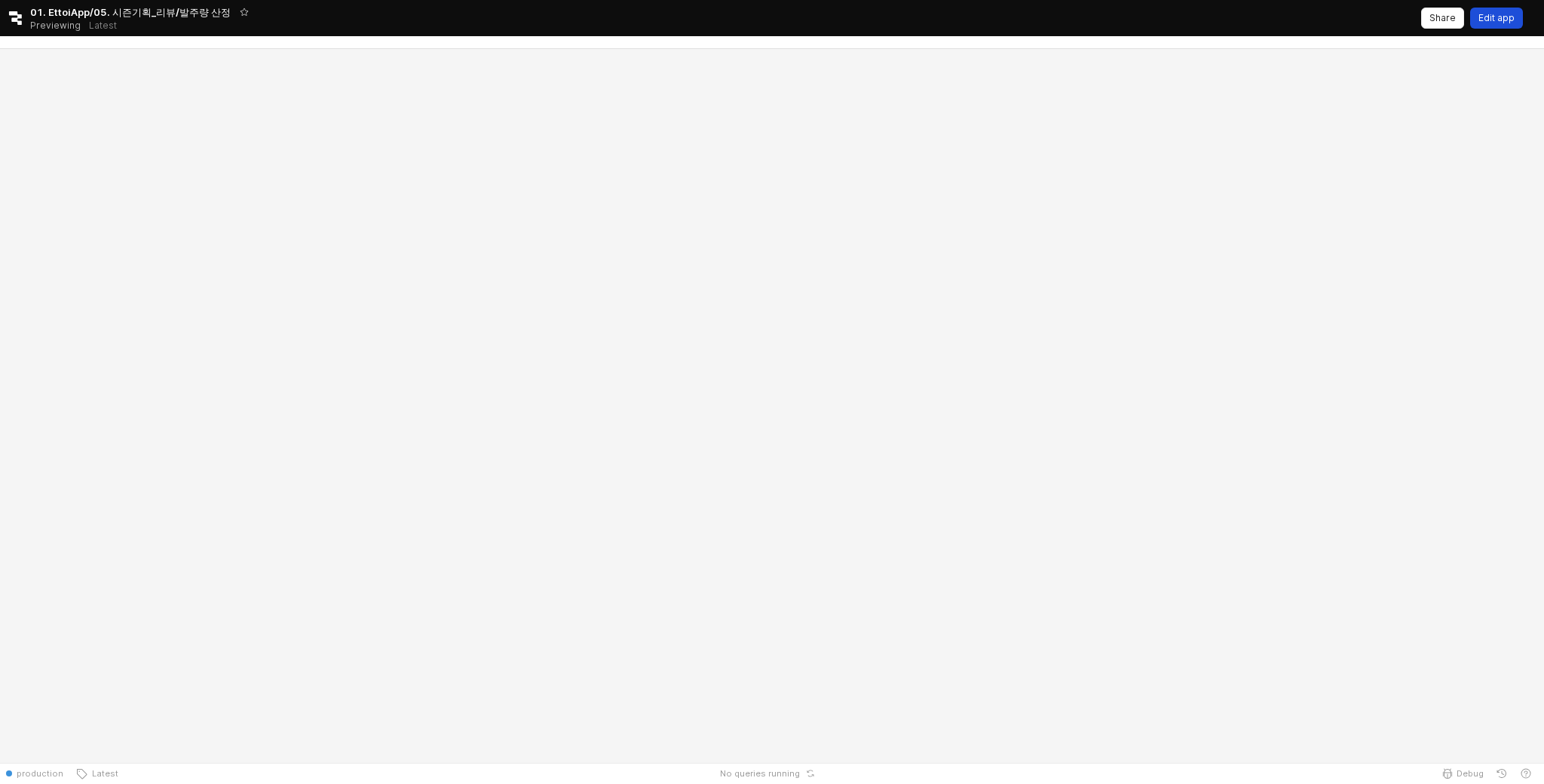 click on "Edit app" at bounding box center (1497, 18) 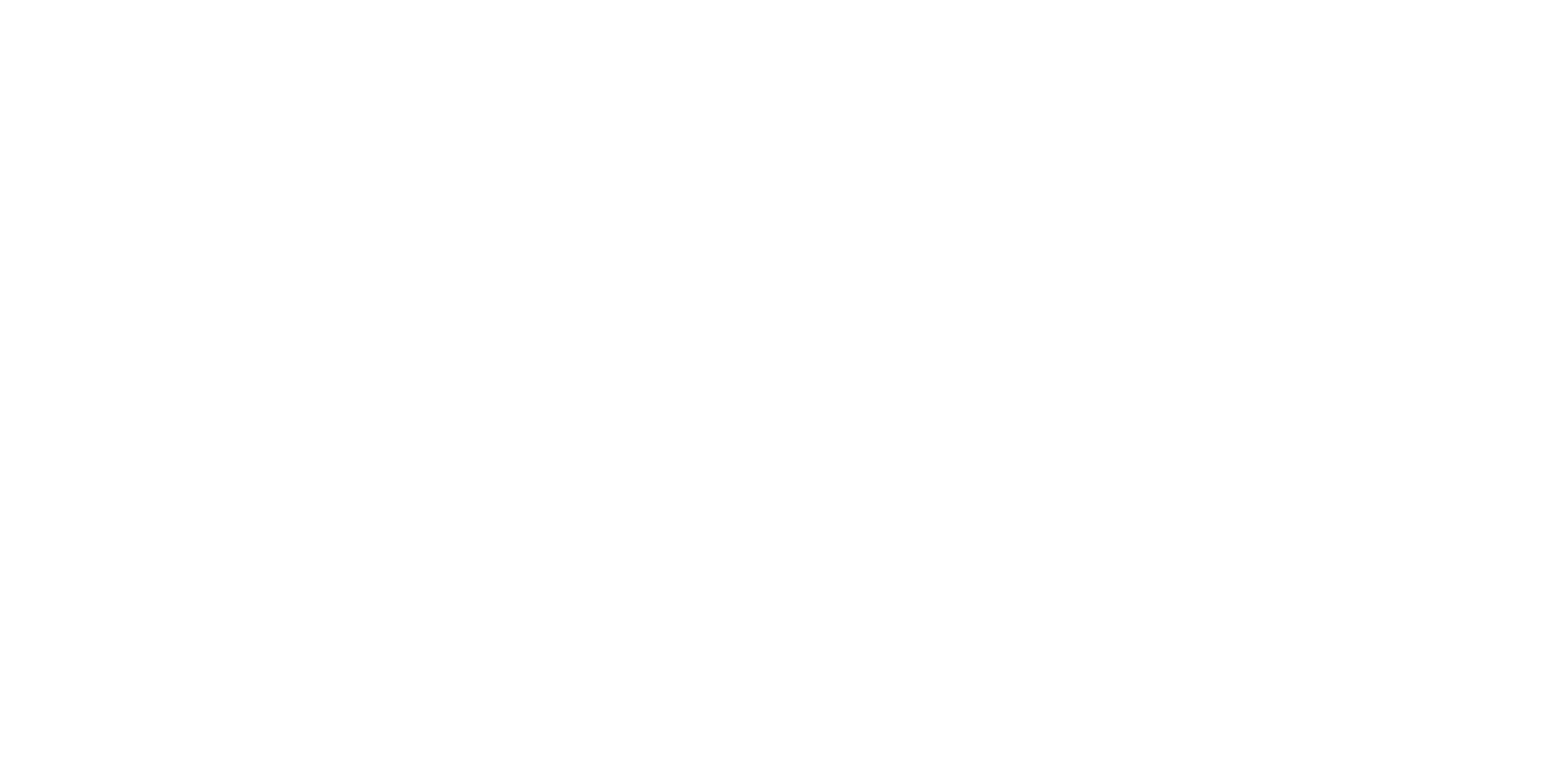 scroll, scrollTop: 0, scrollLeft: 0, axis: both 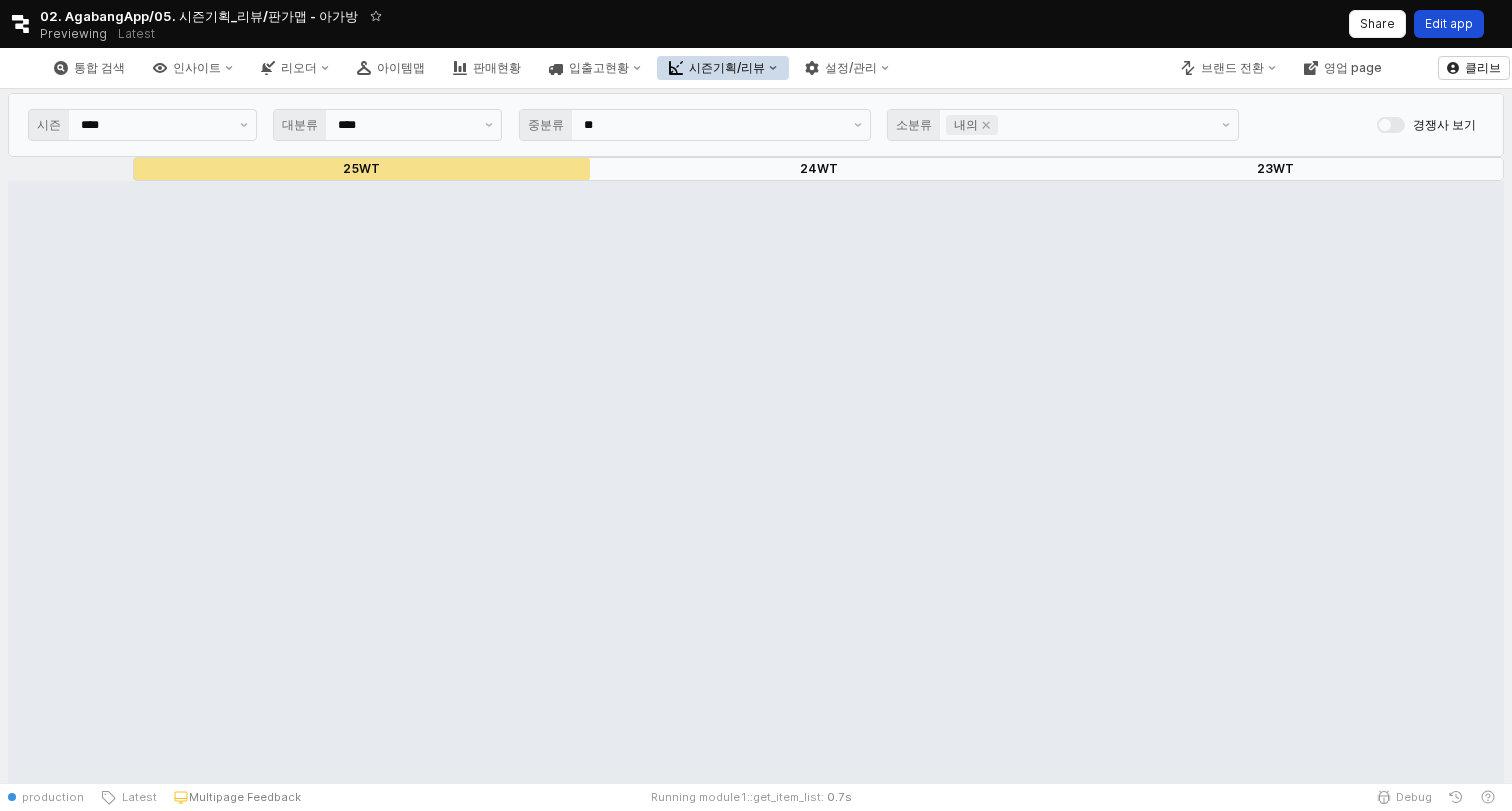 click on "Edit app" at bounding box center [1449, 24] 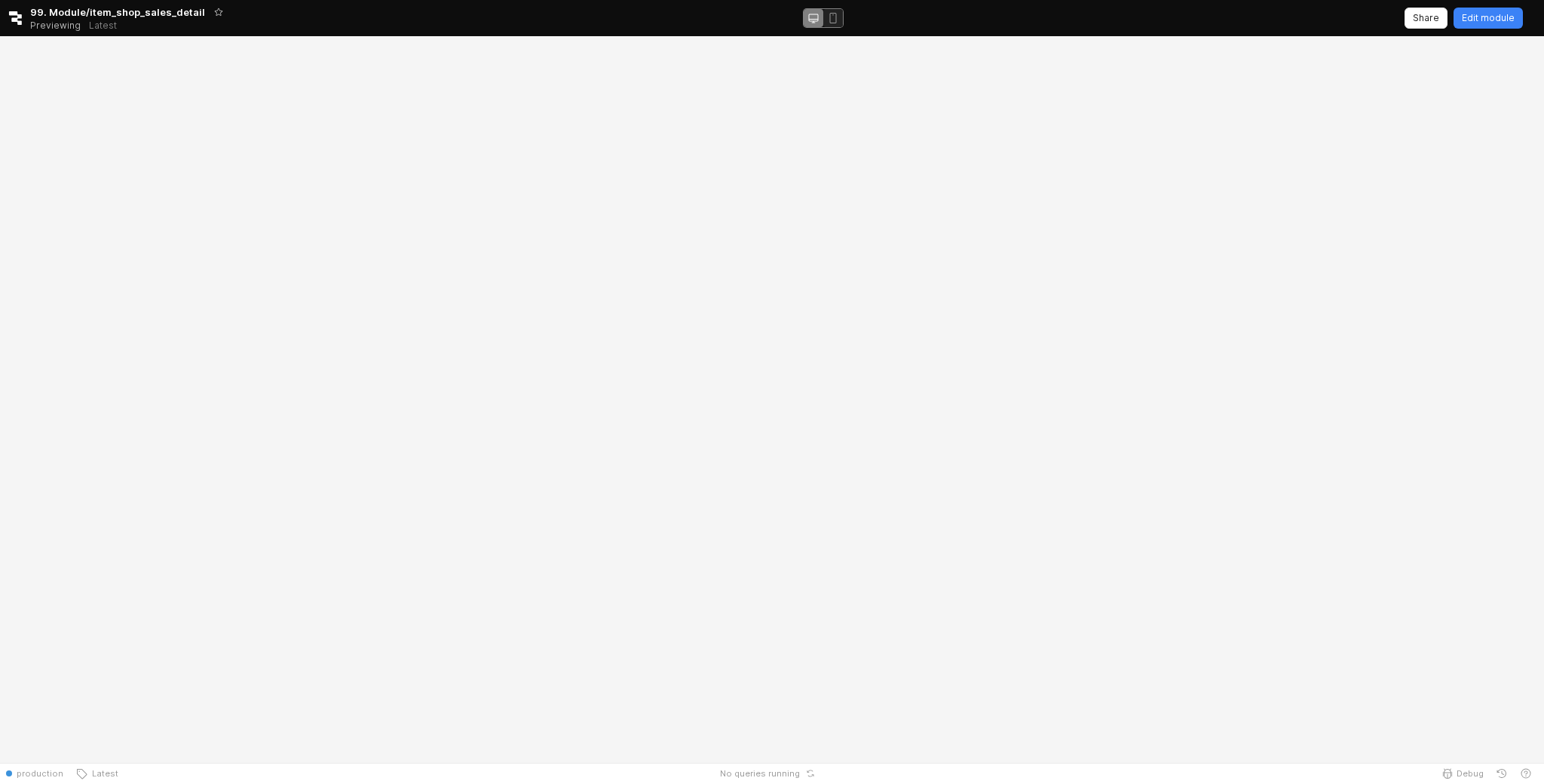 scroll, scrollTop: 0, scrollLeft: 0, axis: both 